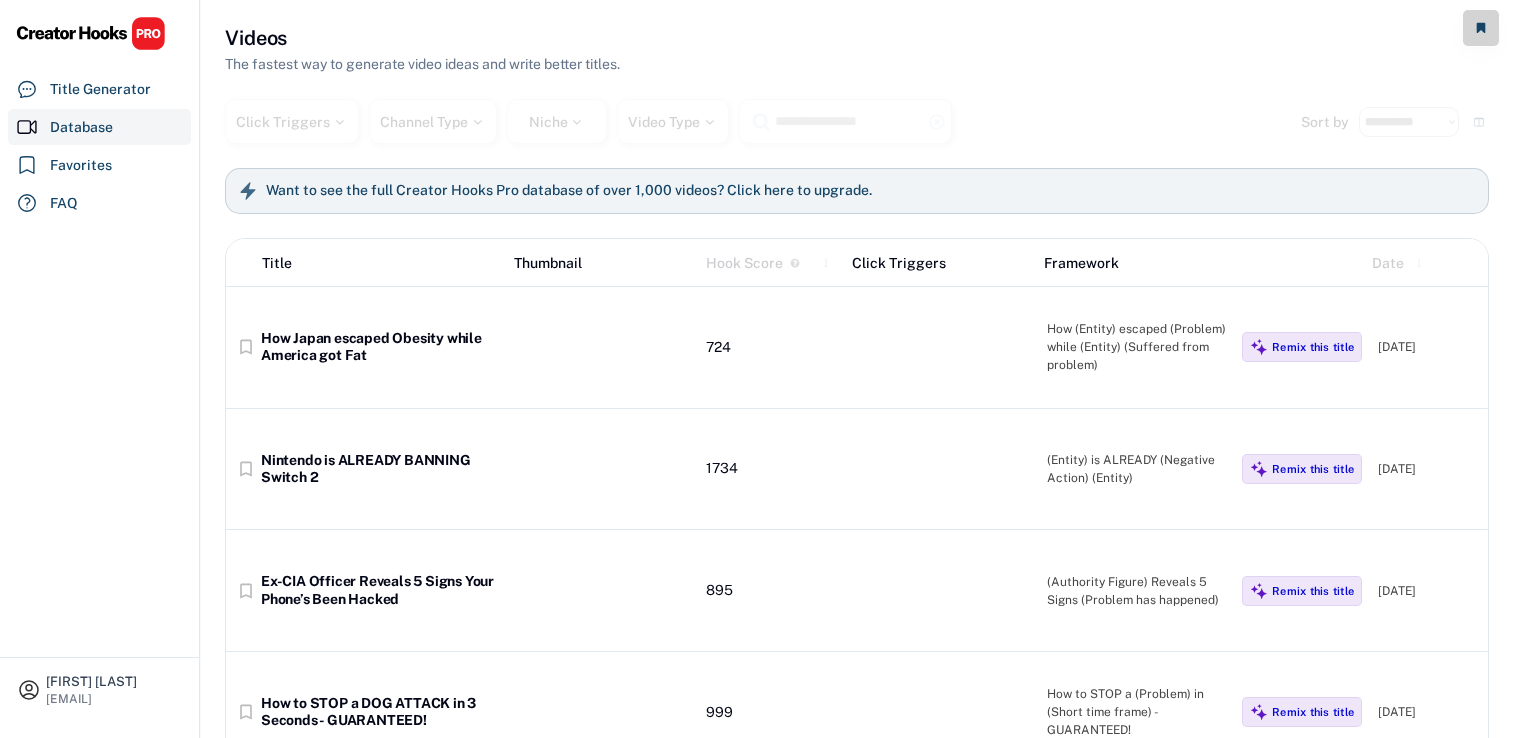 scroll, scrollTop: 0, scrollLeft: 0, axis: both 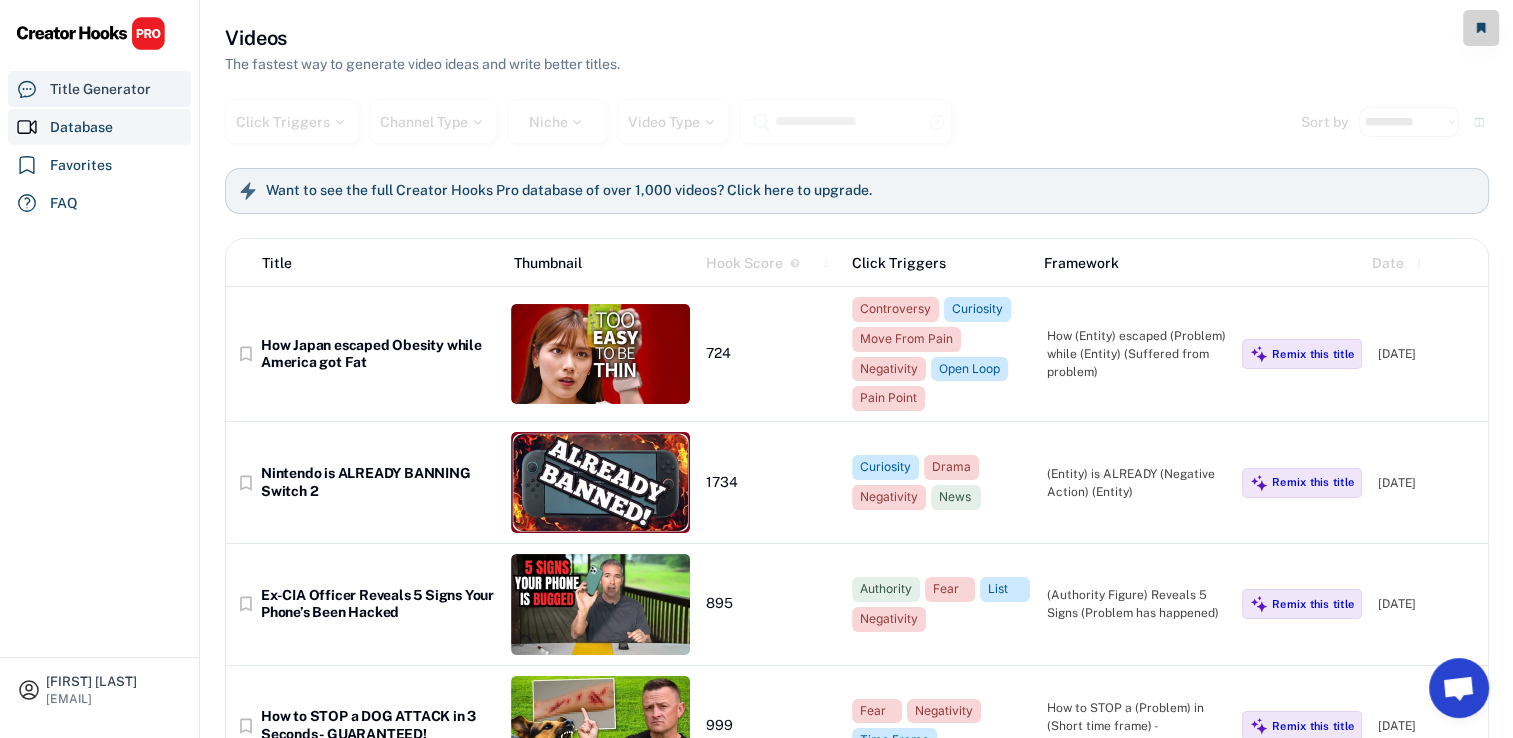 click on "Title Generator" at bounding box center (100, 89) 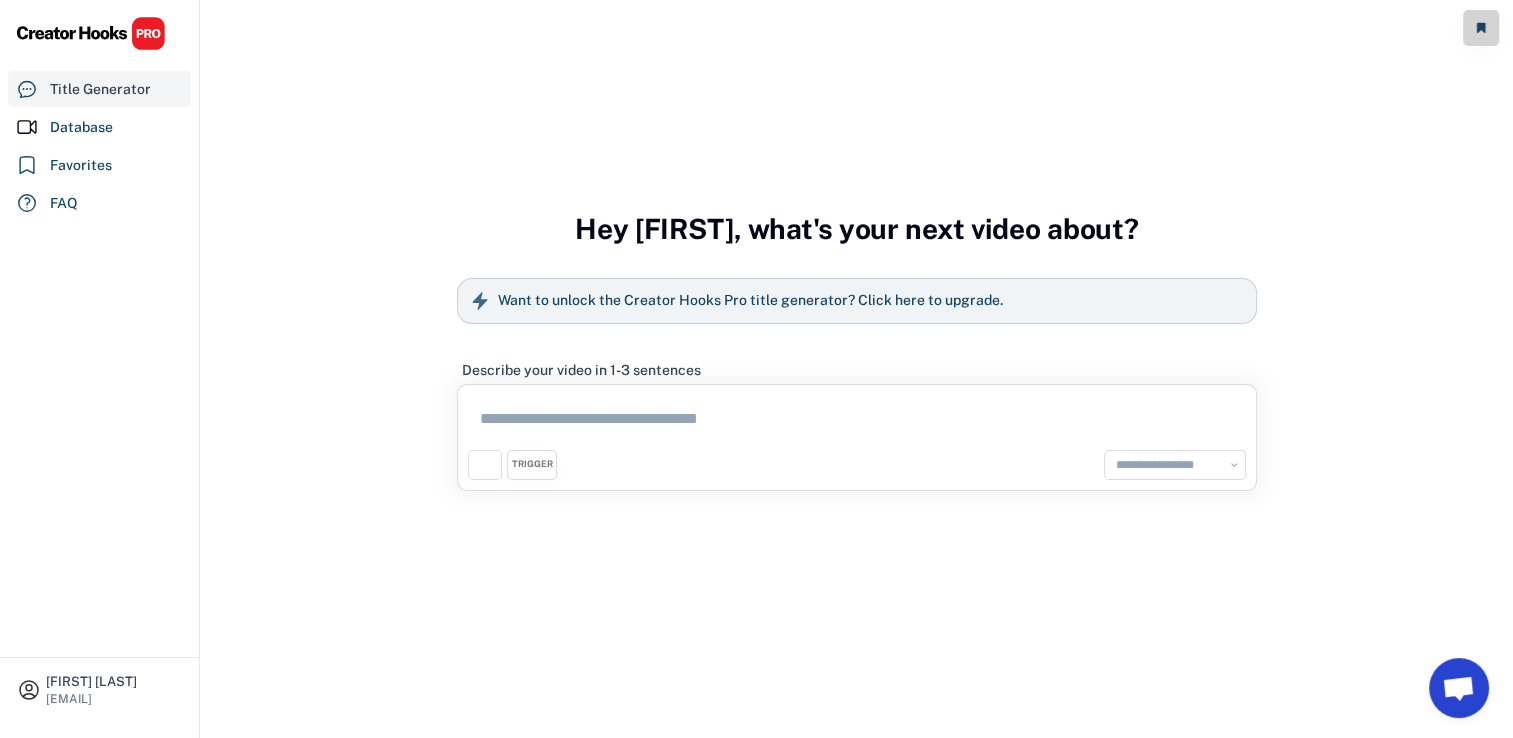 select on "**********" 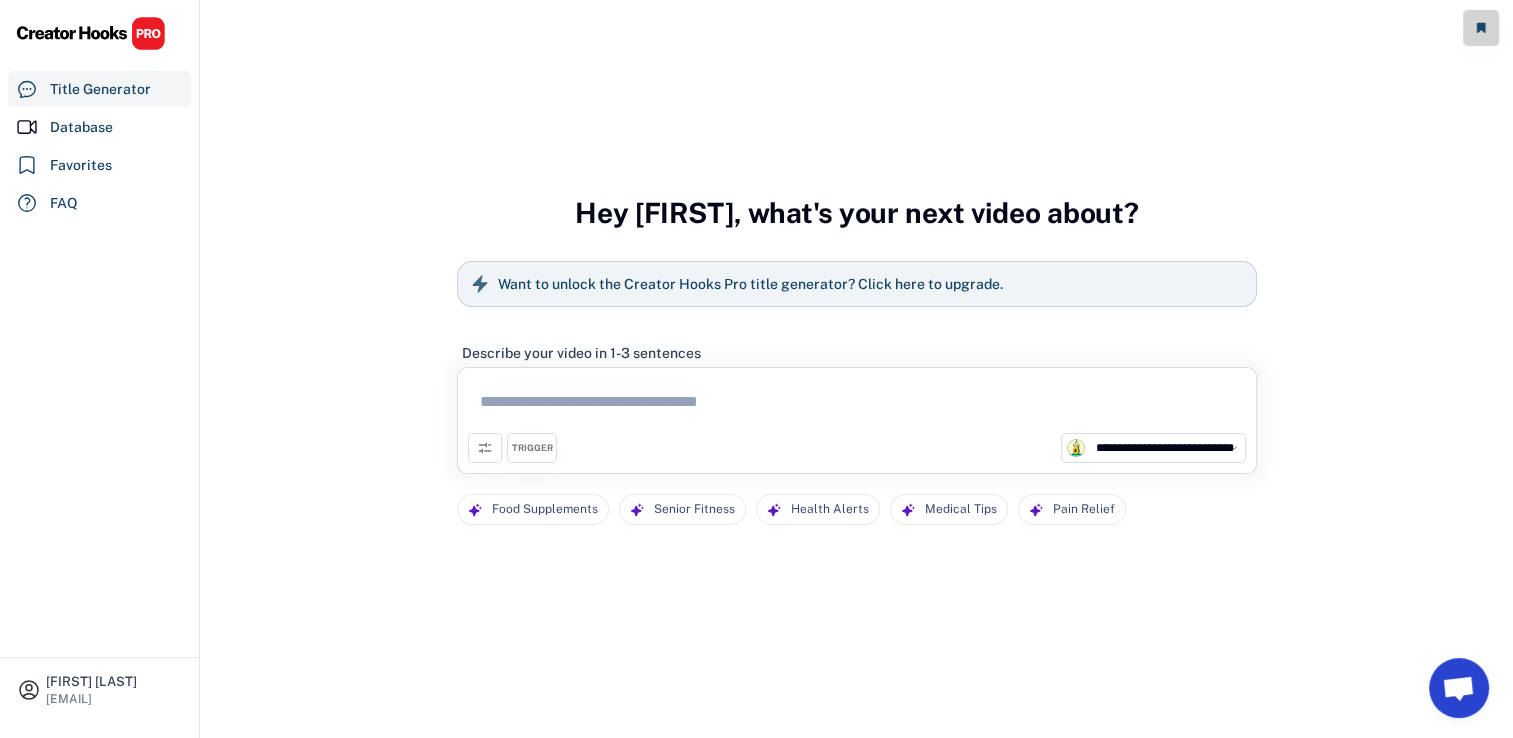 scroll, scrollTop: 28, scrollLeft: 0, axis: vertical 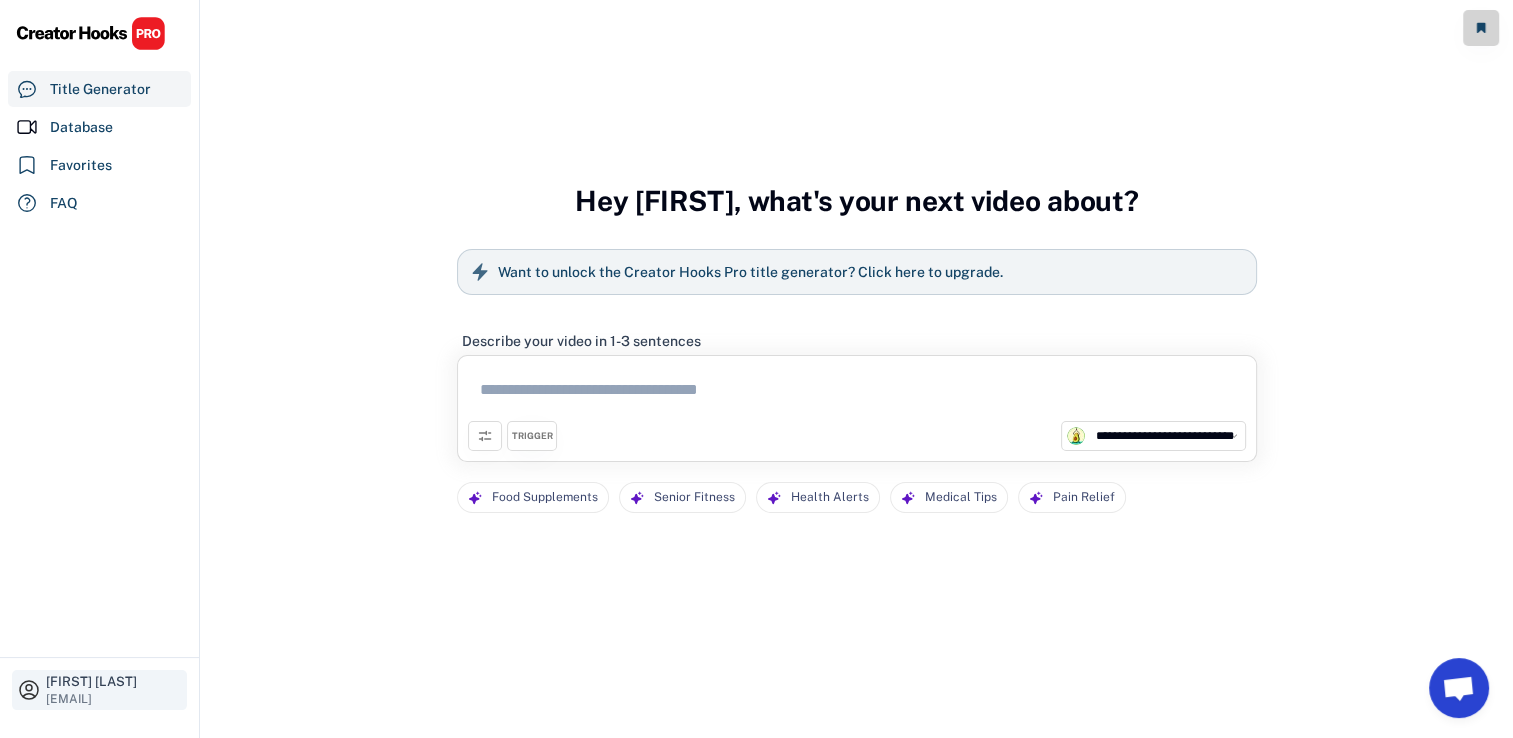 click on "[FIRST] [LAST]" at bounding box center [114, 681] 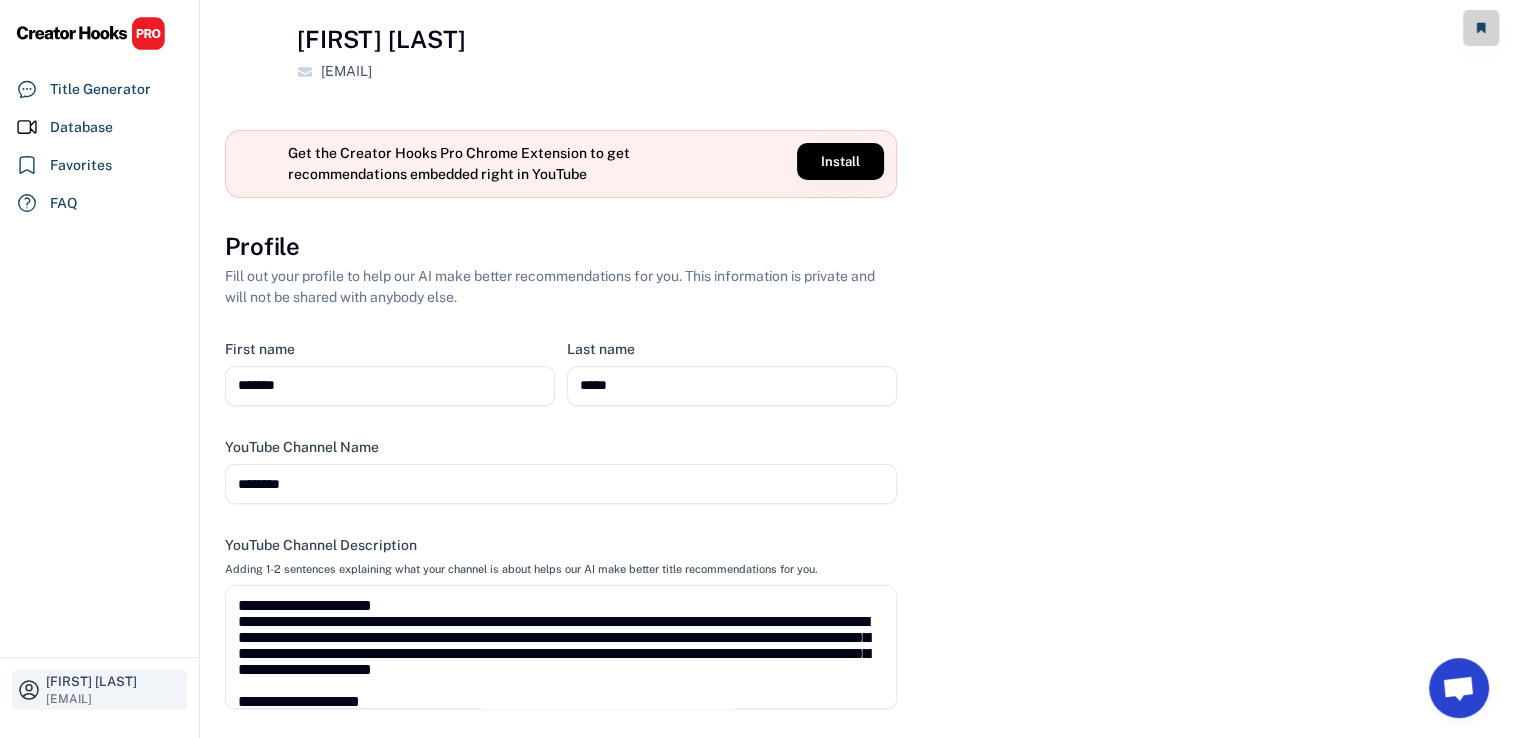 scroll, scrollTop: 238, scrollLeft: 0, axis: vertical 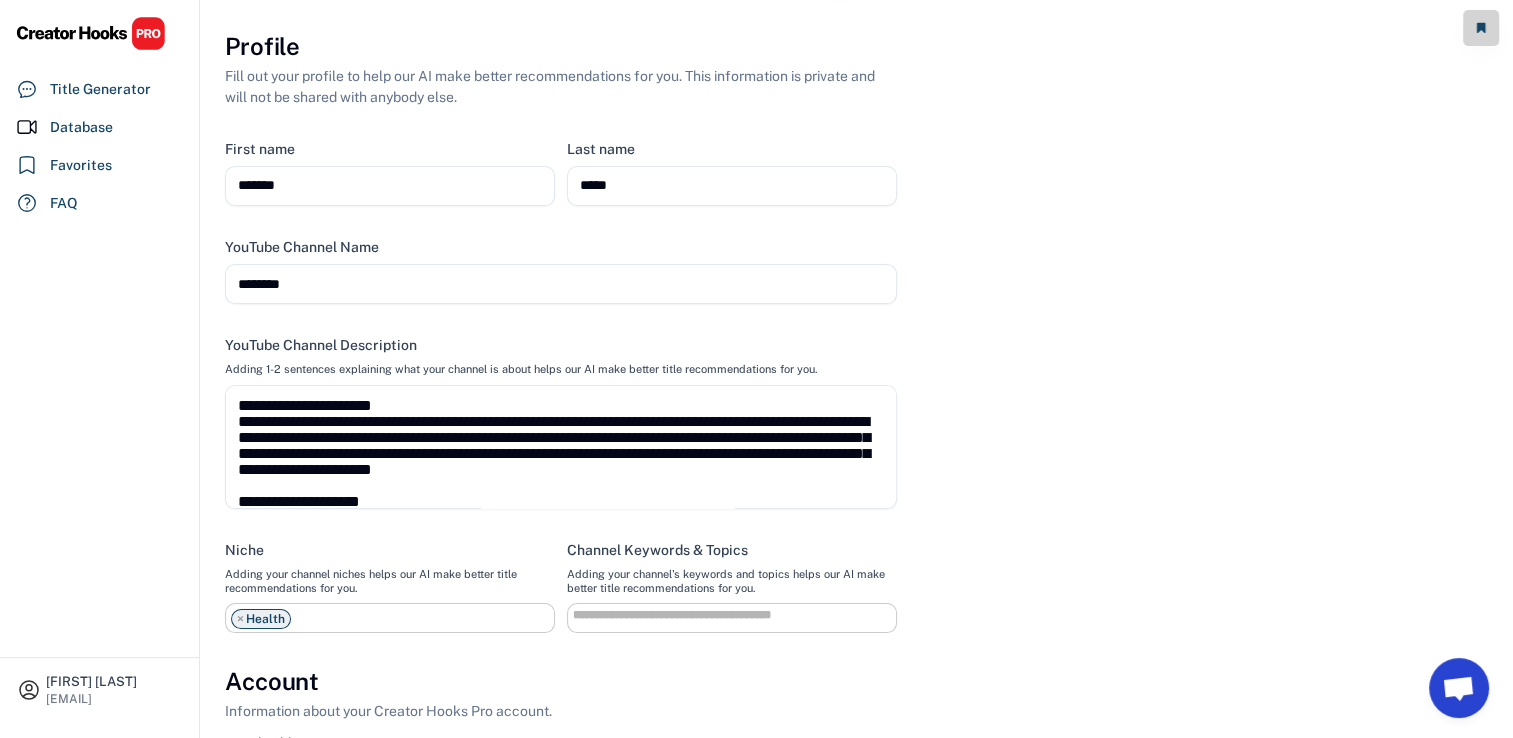 click at bounding box center (561, 447) 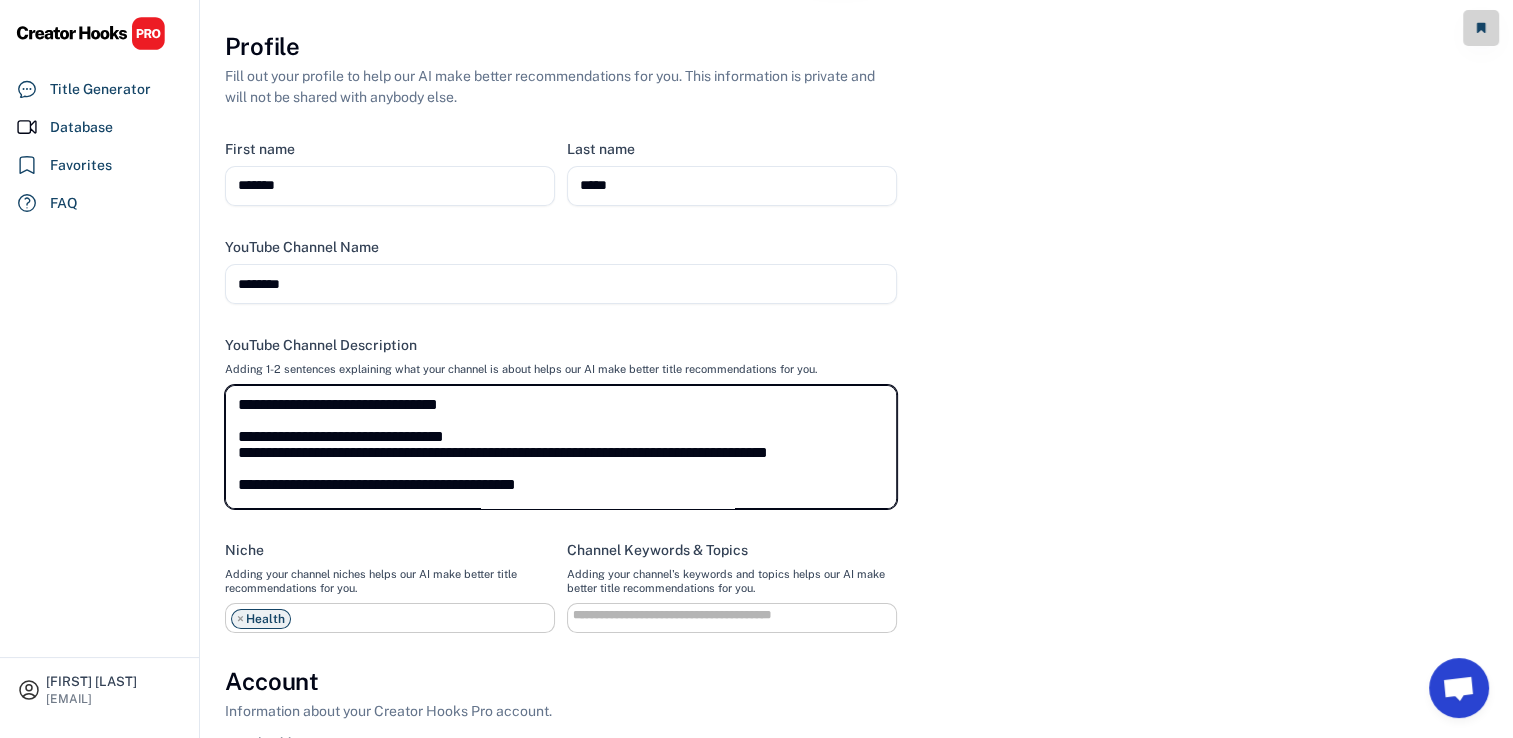 scroll, scrollTop: 500, scrollLeft: 0, axis: vertical 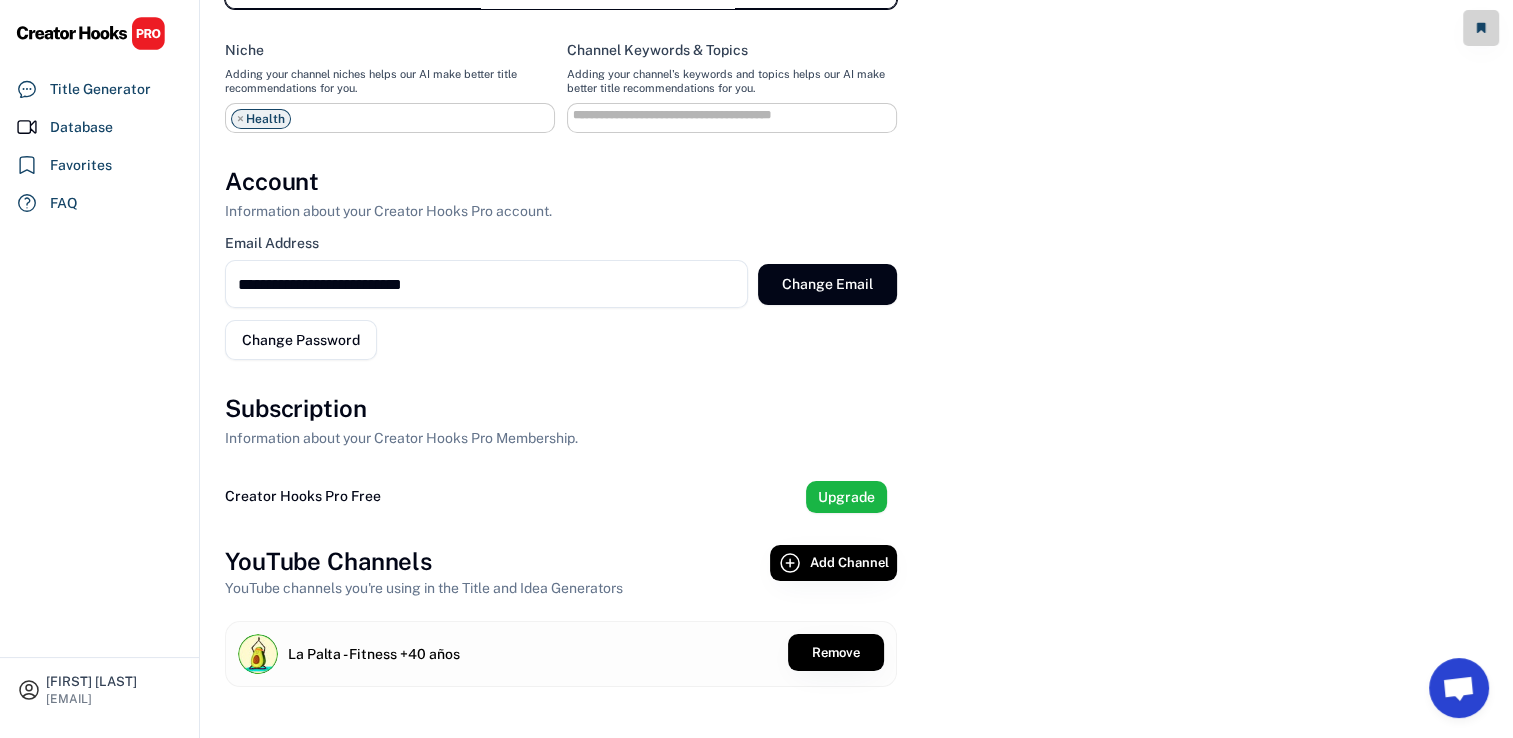 click on "**********" at bounding box center [561, 112] 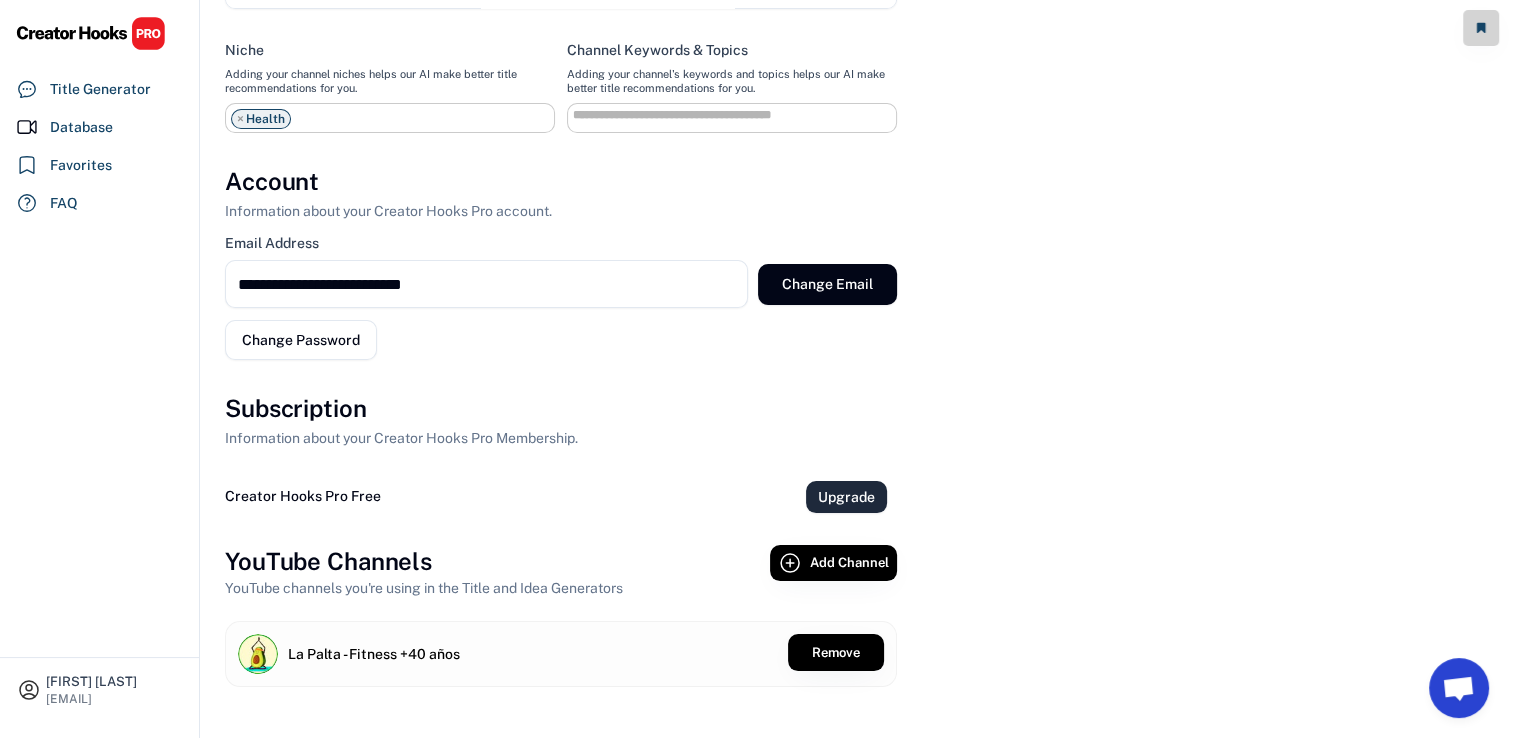 click on "Upgrade" at bounding box center (846, 497) 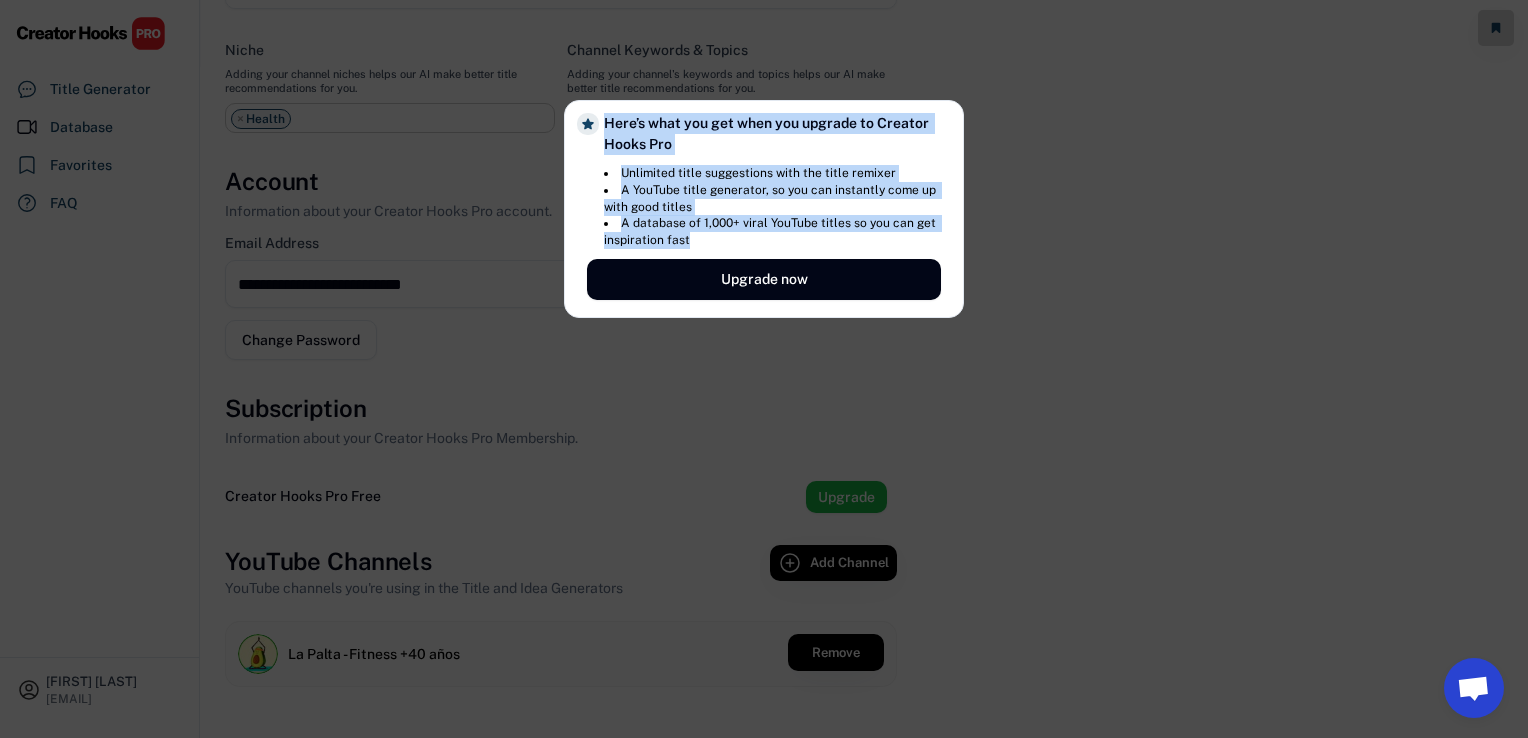 drag, startPoint x: 730, startPoint y: 243, endPoint x: 590, endPoint y: 129, distance: 180.54362 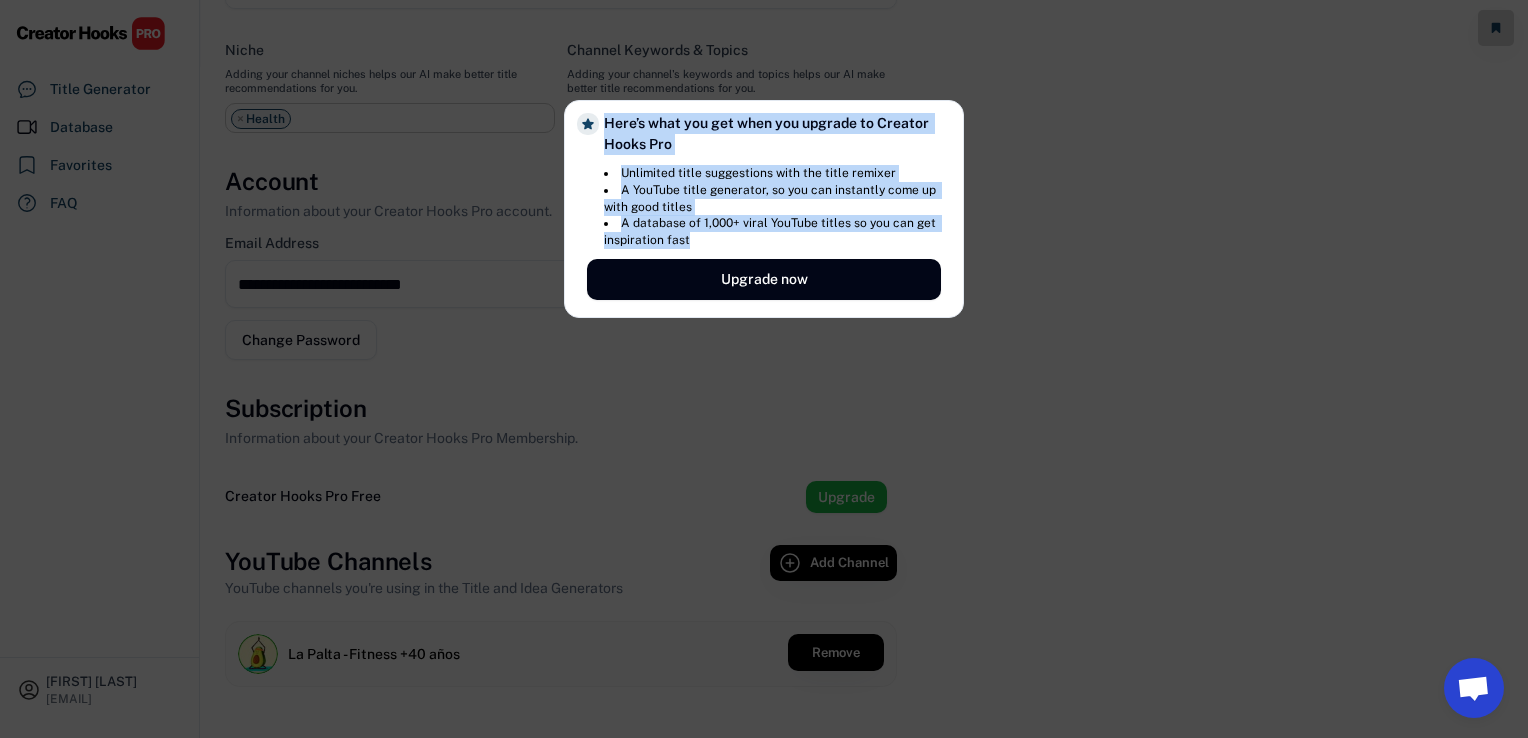 drag, startPoint x: 590, startPoint y: 129, endPoint x: 768, endPoint y: 166, distance: 181.80484 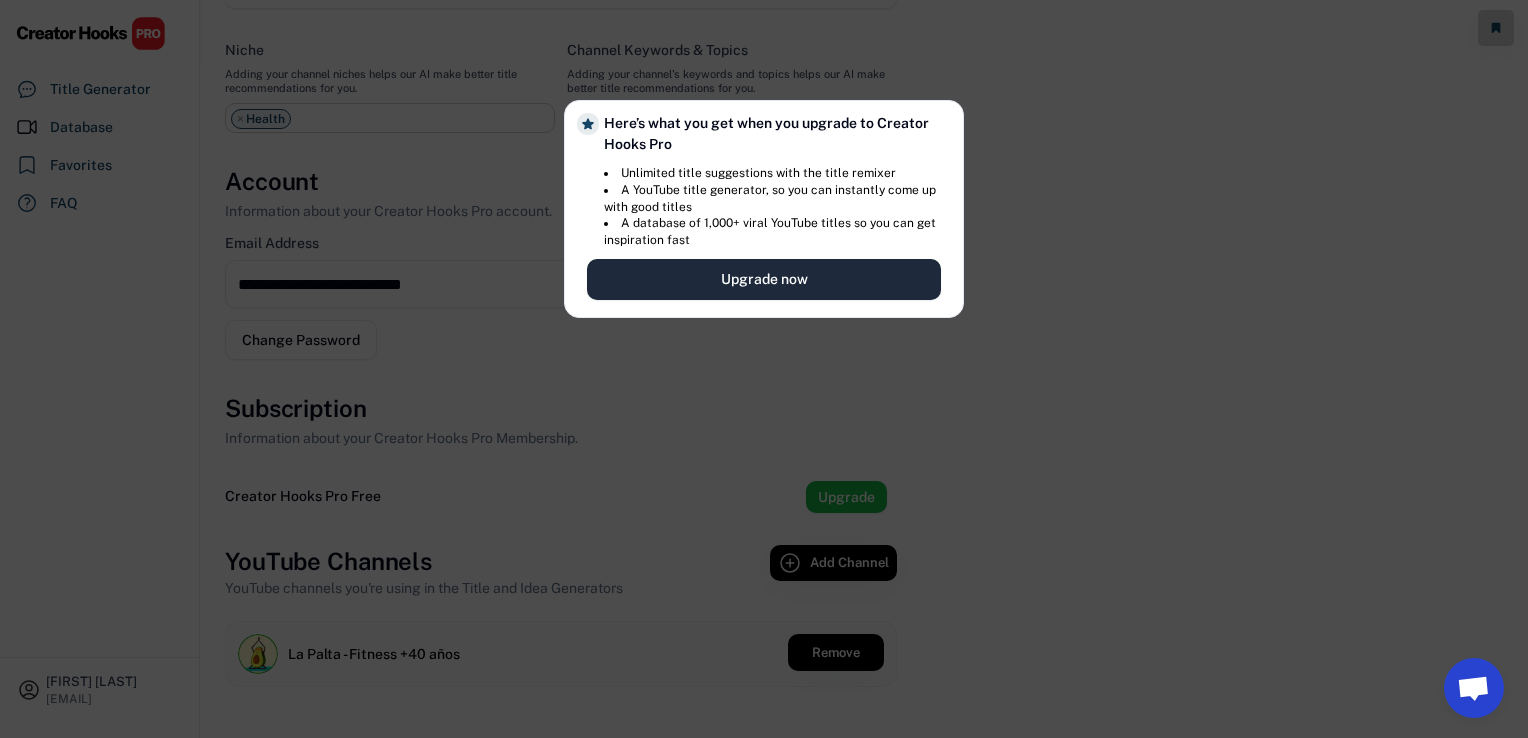 click on "Upgrade now" at bounding box center [764, 279] 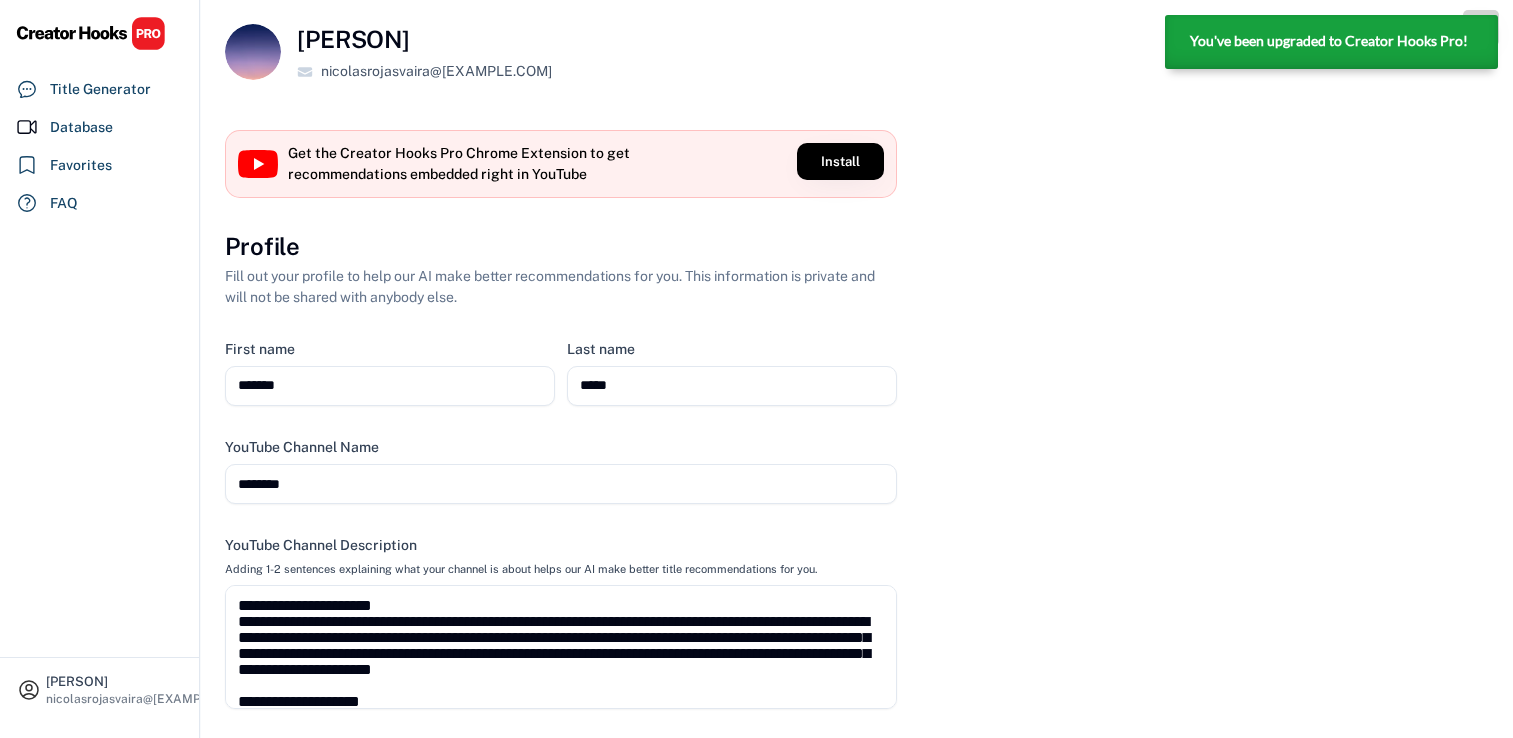 scroll, scrollTop: 0, scrollLeft: 0, axis: both 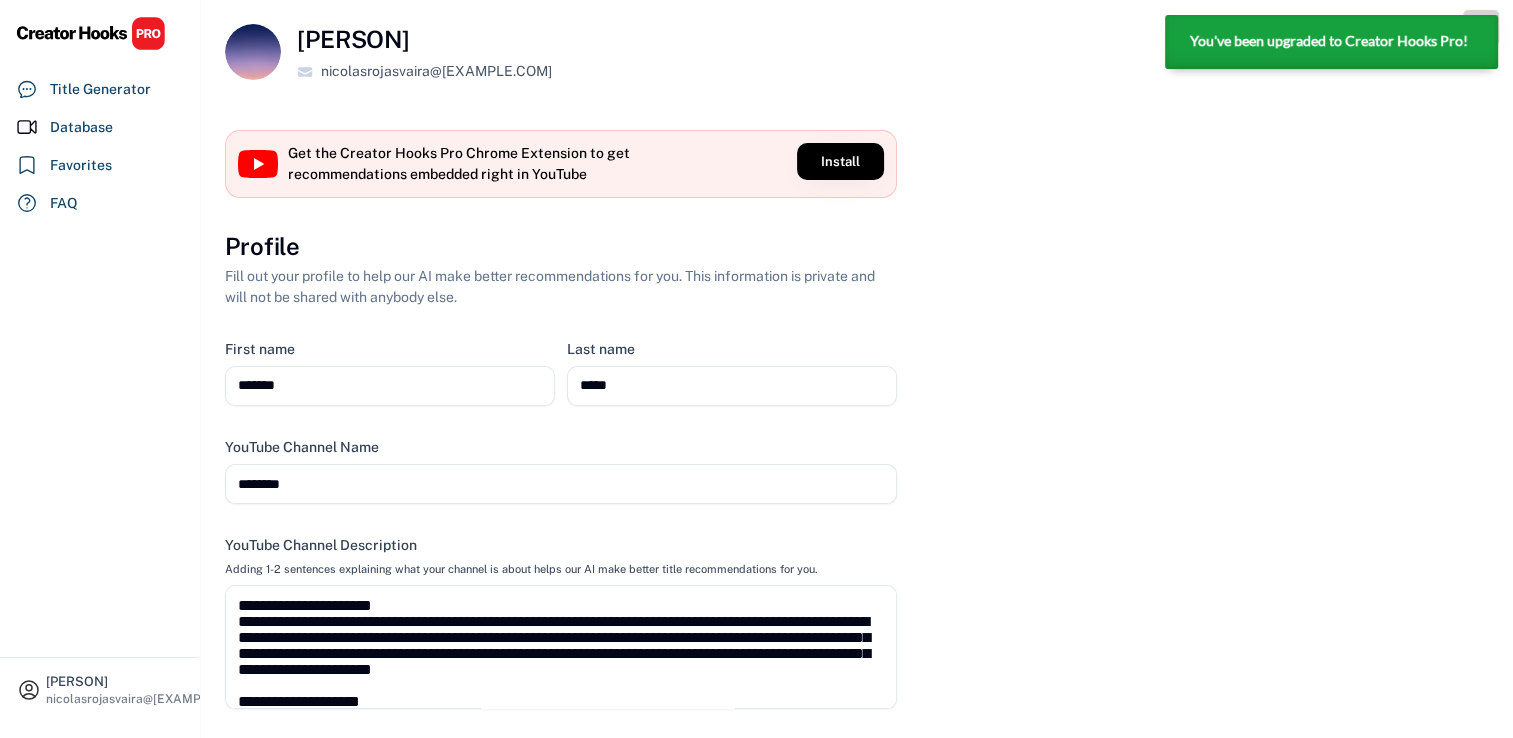 select on "**********" 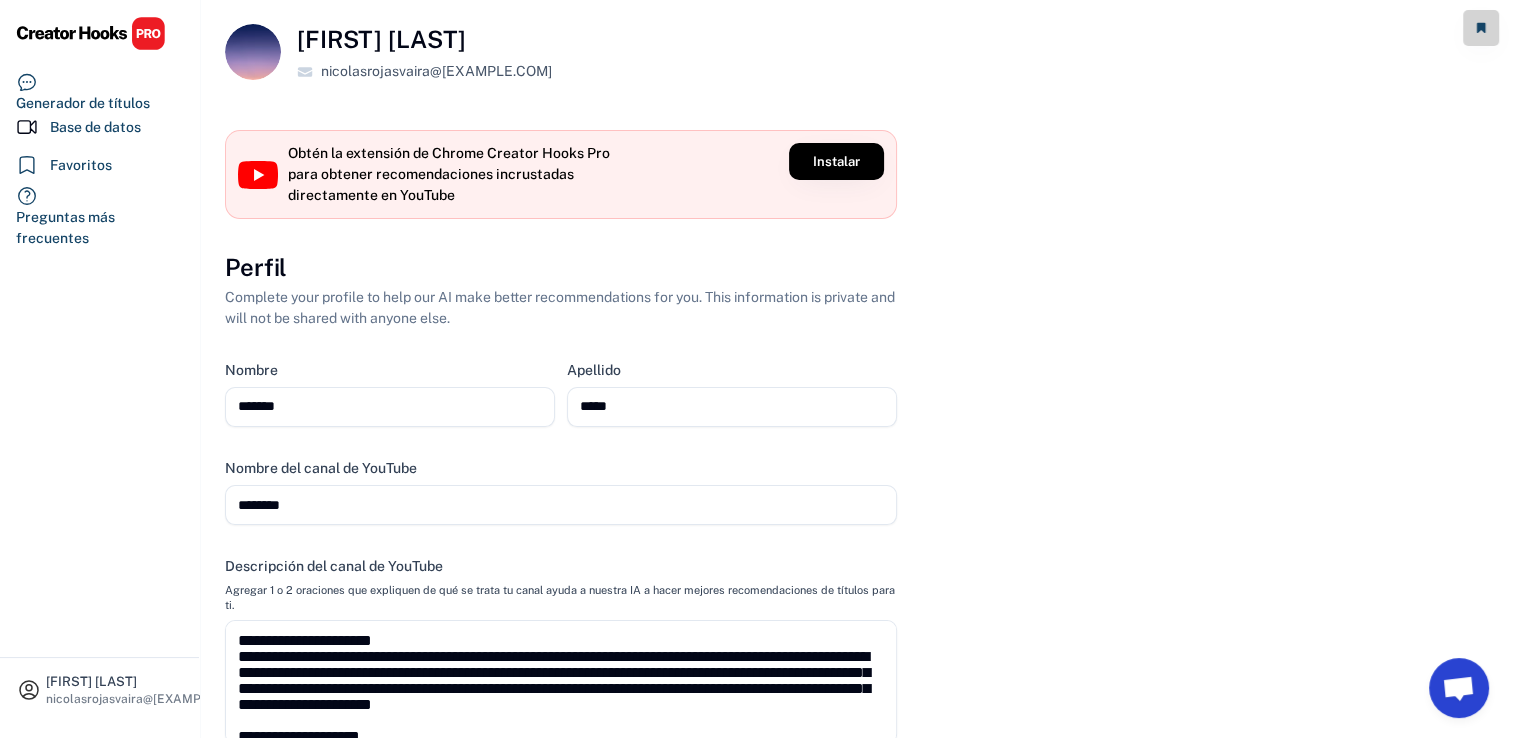 click at bounding box center (390, 407) 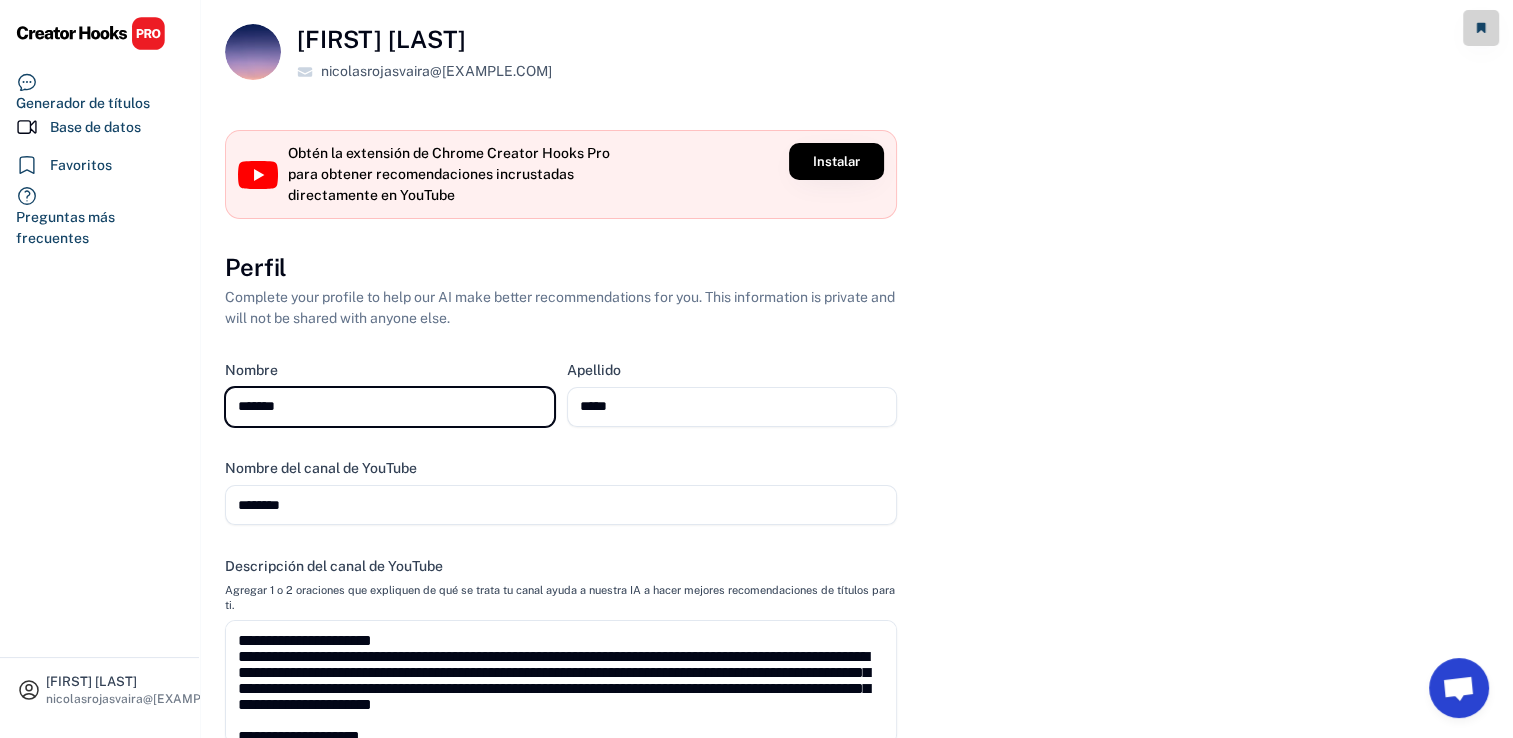 type on "*******" 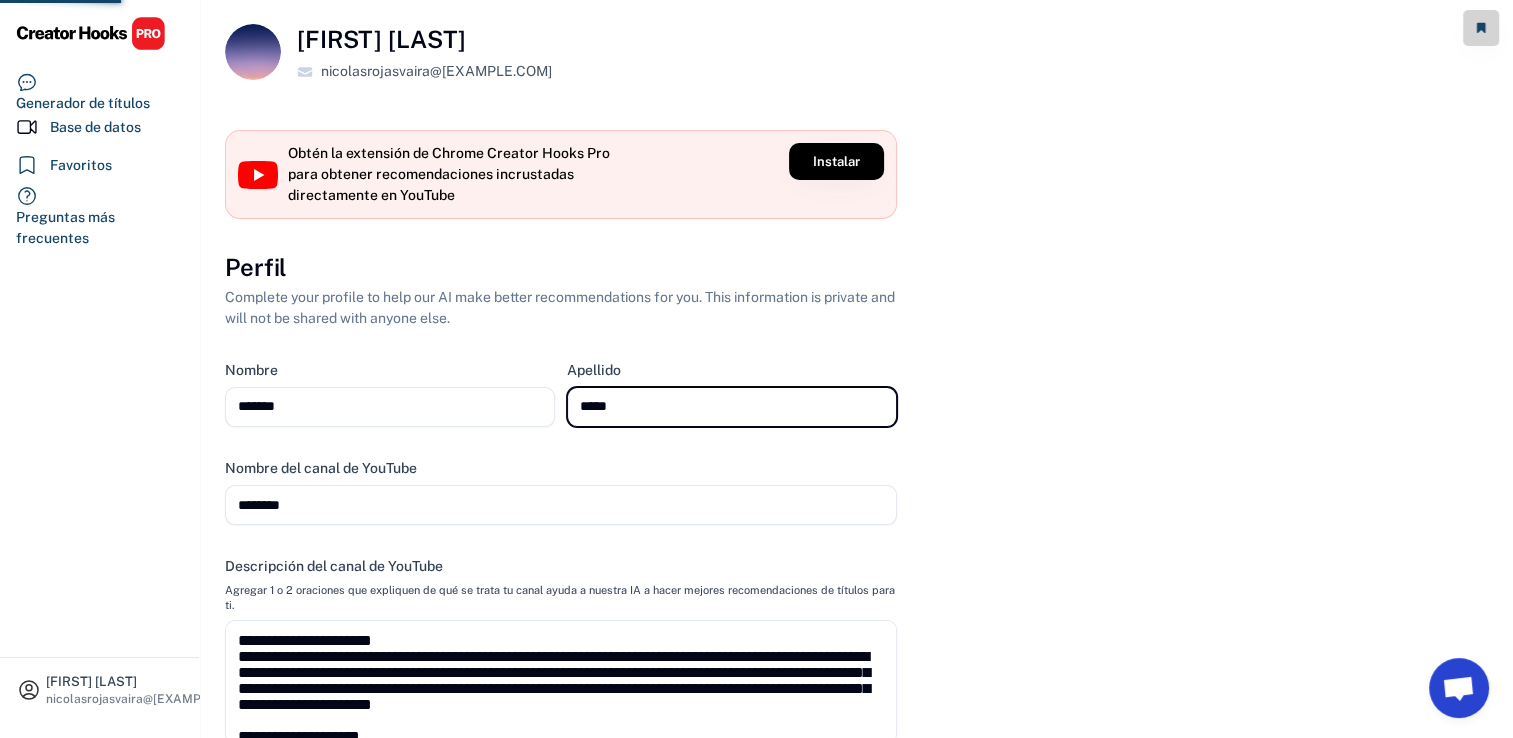click at bounding box center (732, 407) 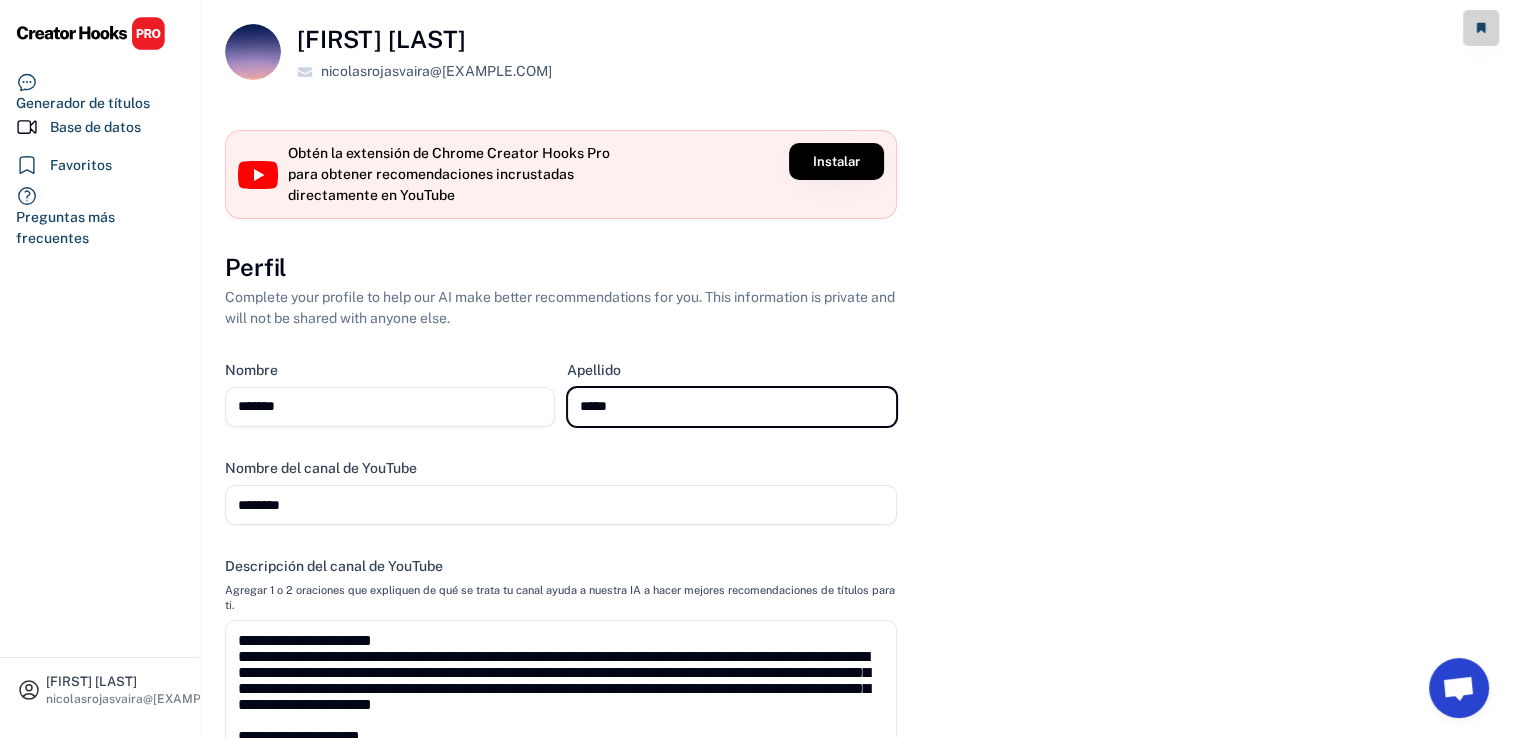 select on "**********" 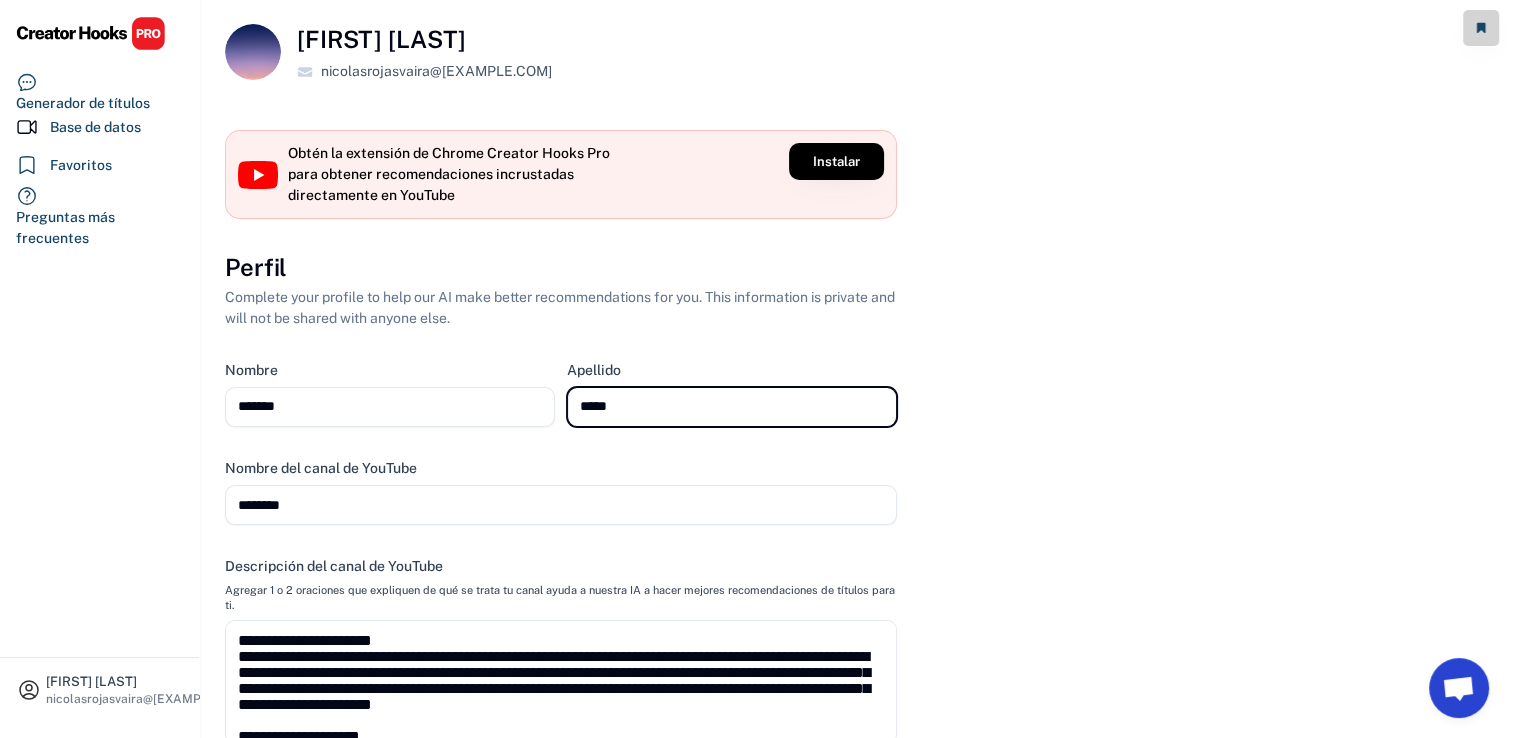 type on "*****" 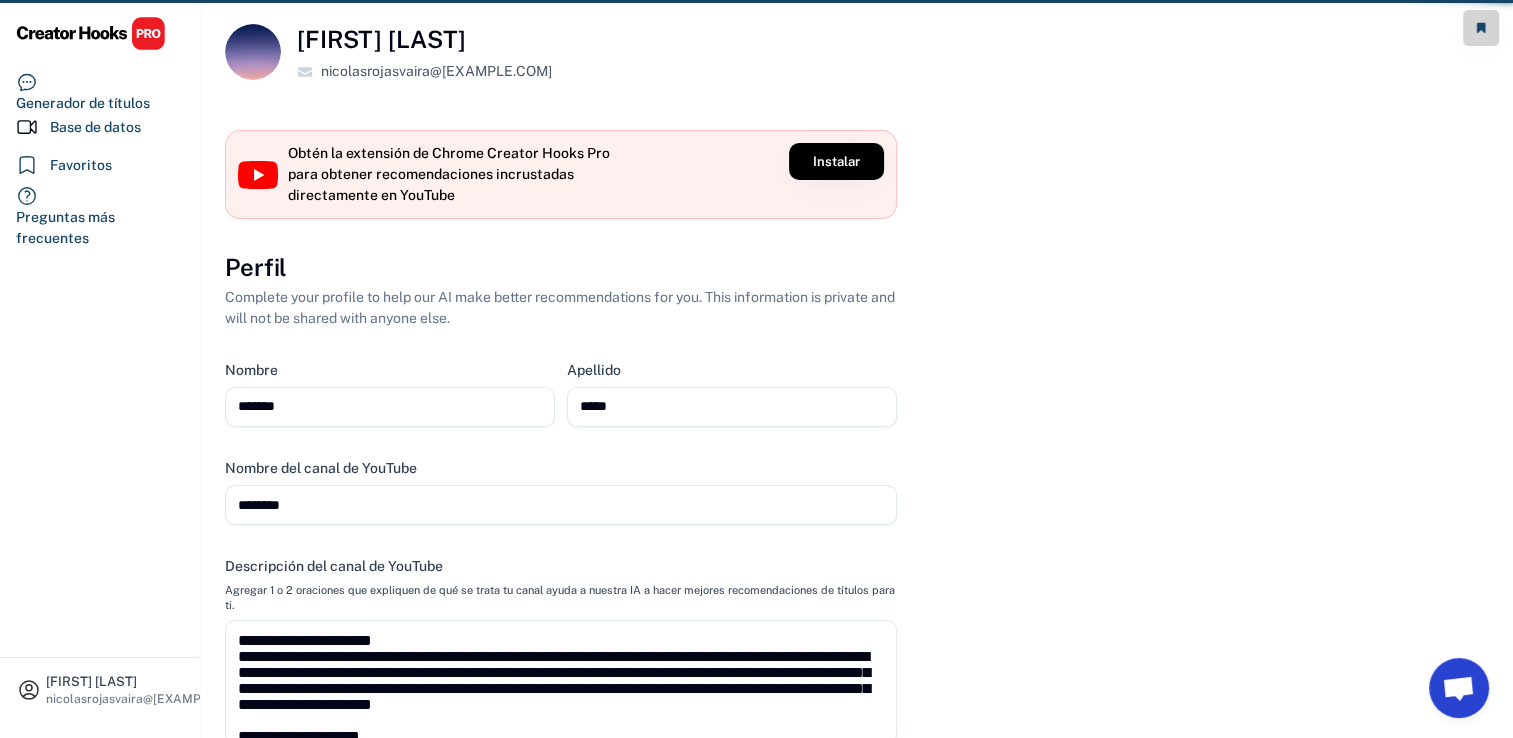 select on "**********" 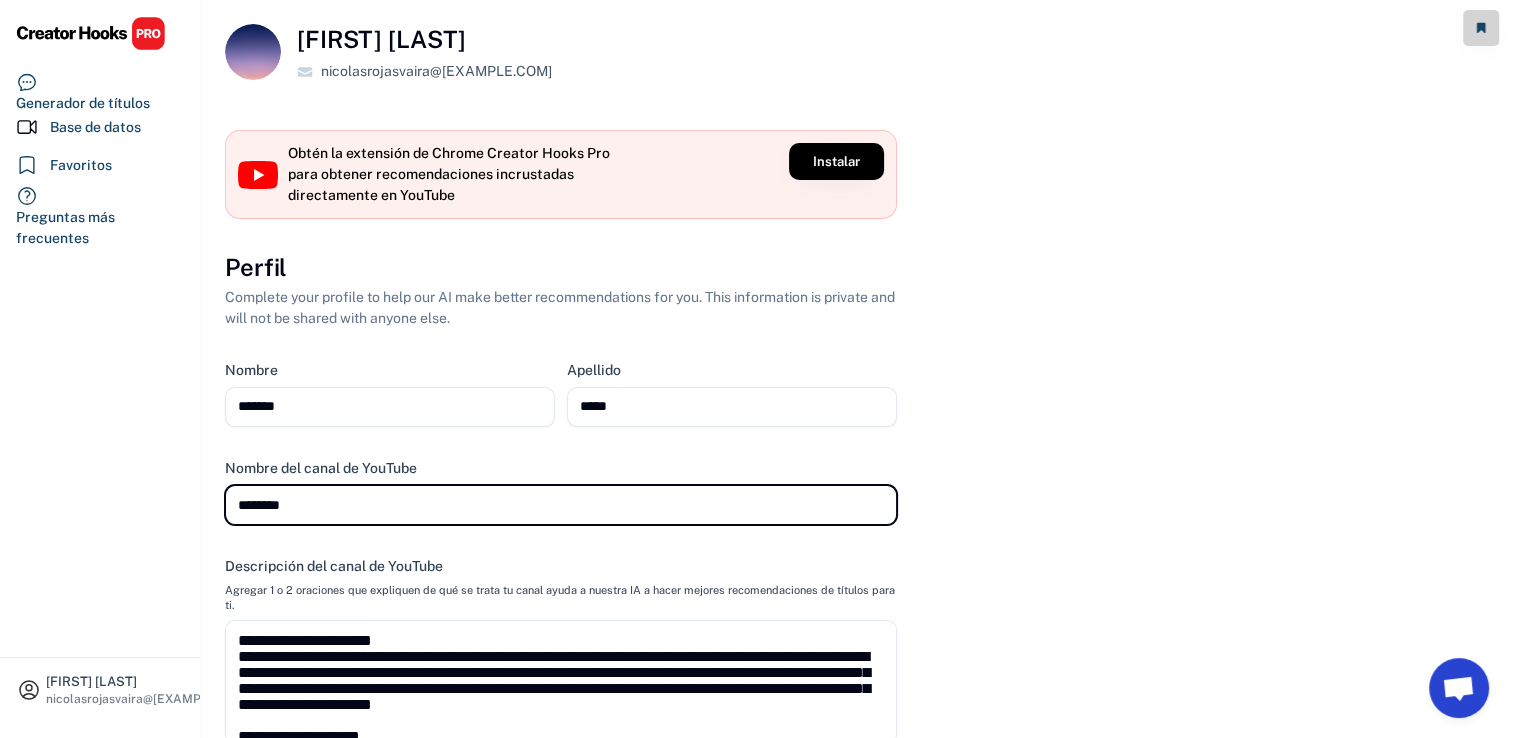 click at bounding box center (561, 505) 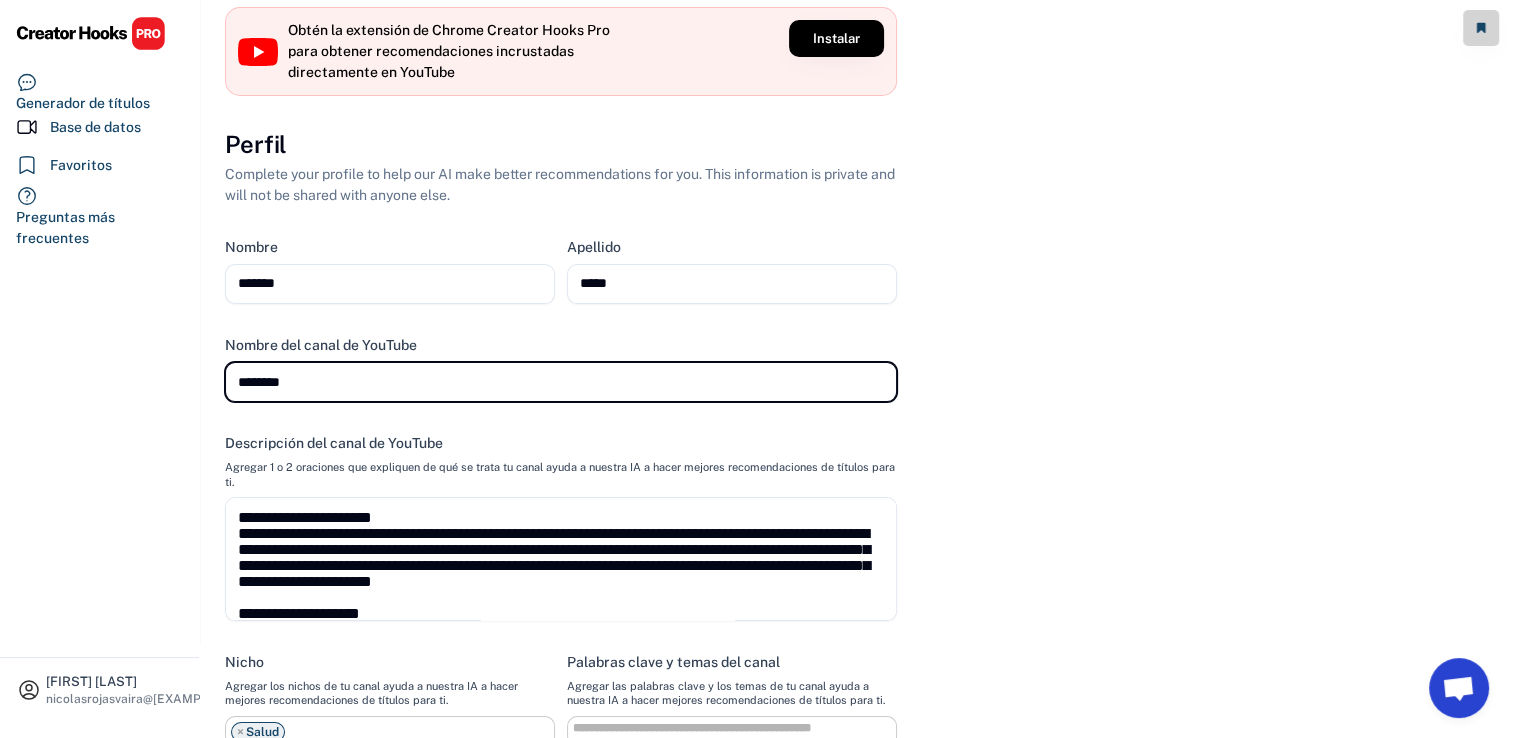scroll, scrollTop: 200, scrollLeft: 0, axis: vertical 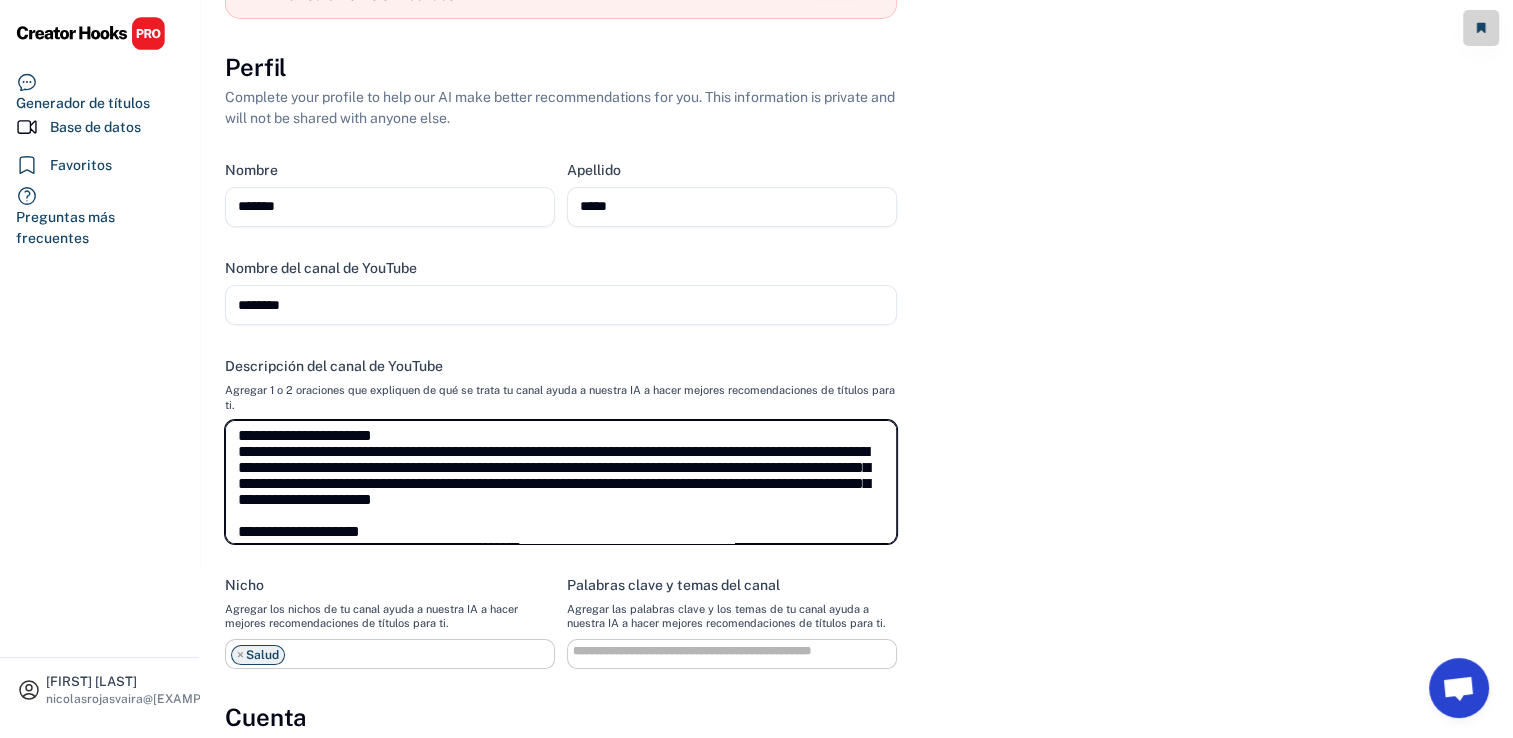 click at bounding box center [561, 482] 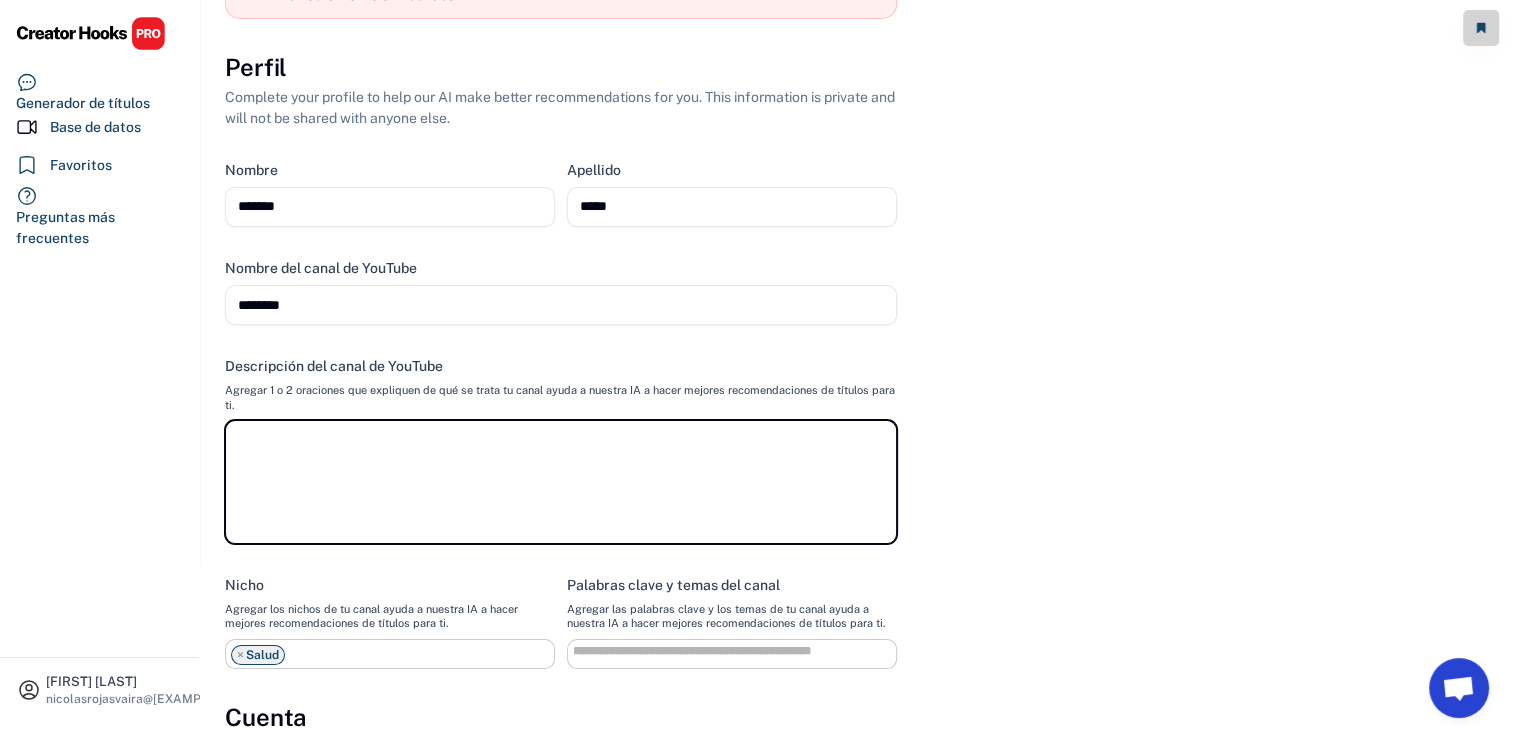 scroll, scrollTop: 0, scrollLeft: 0, axis: both 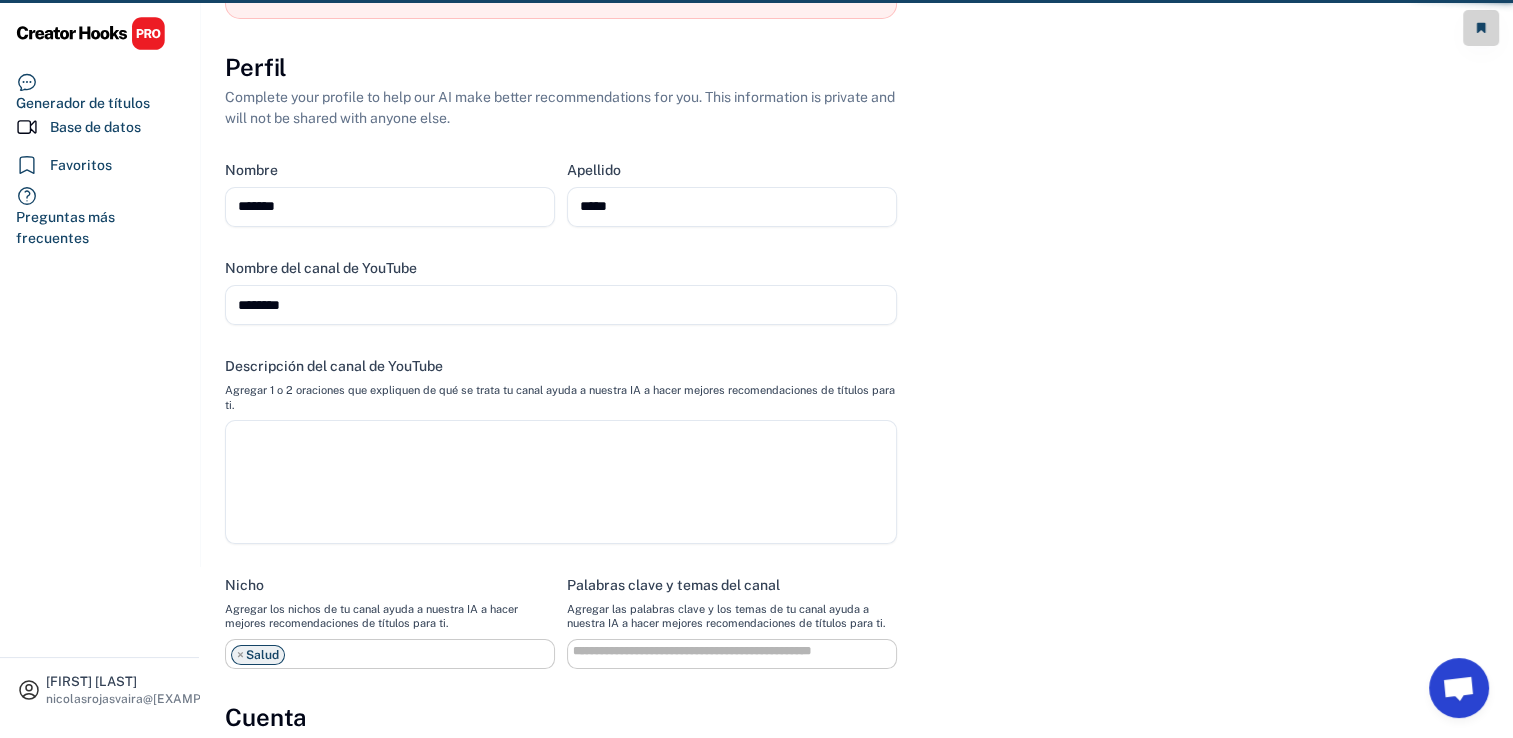select on "**********" 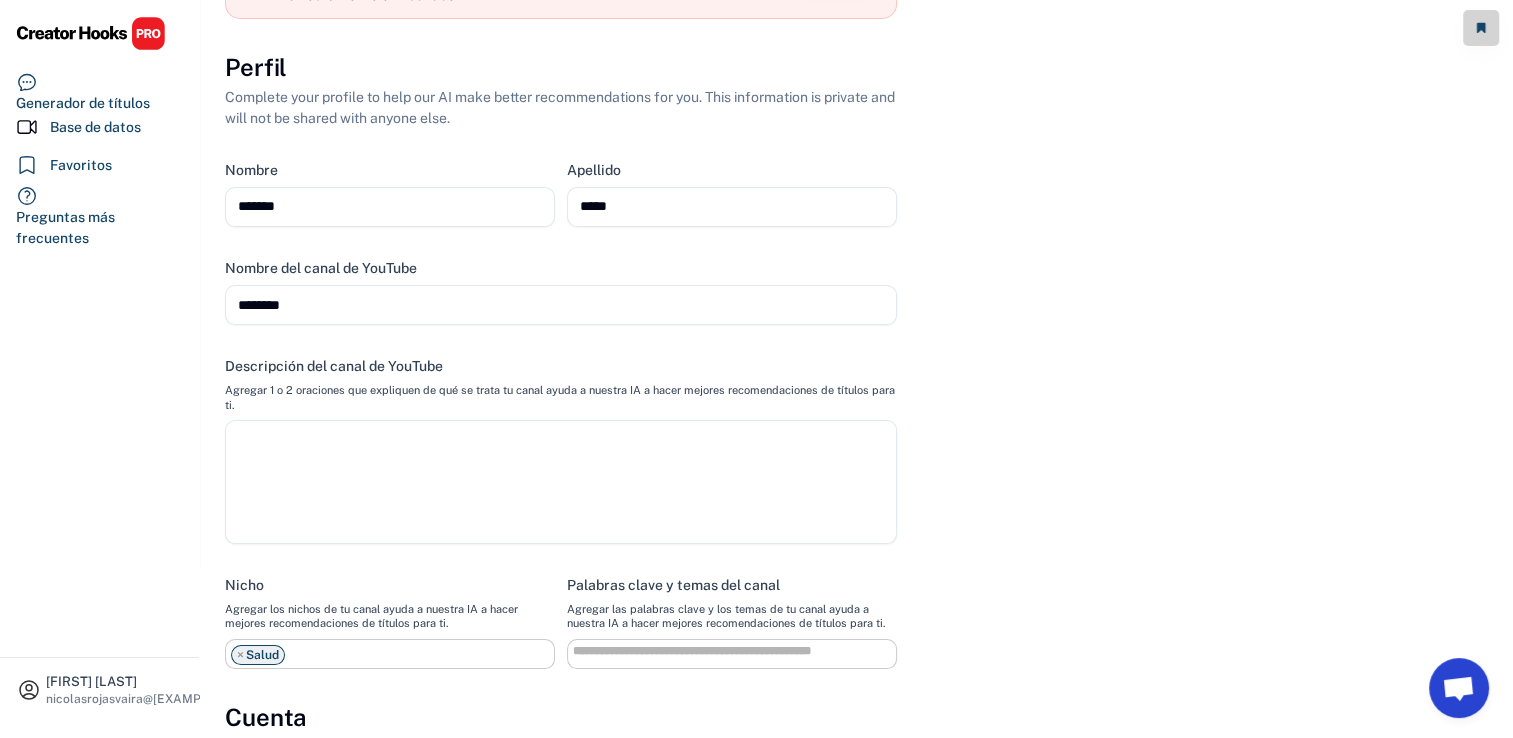 click at bounding box center [561, 482] 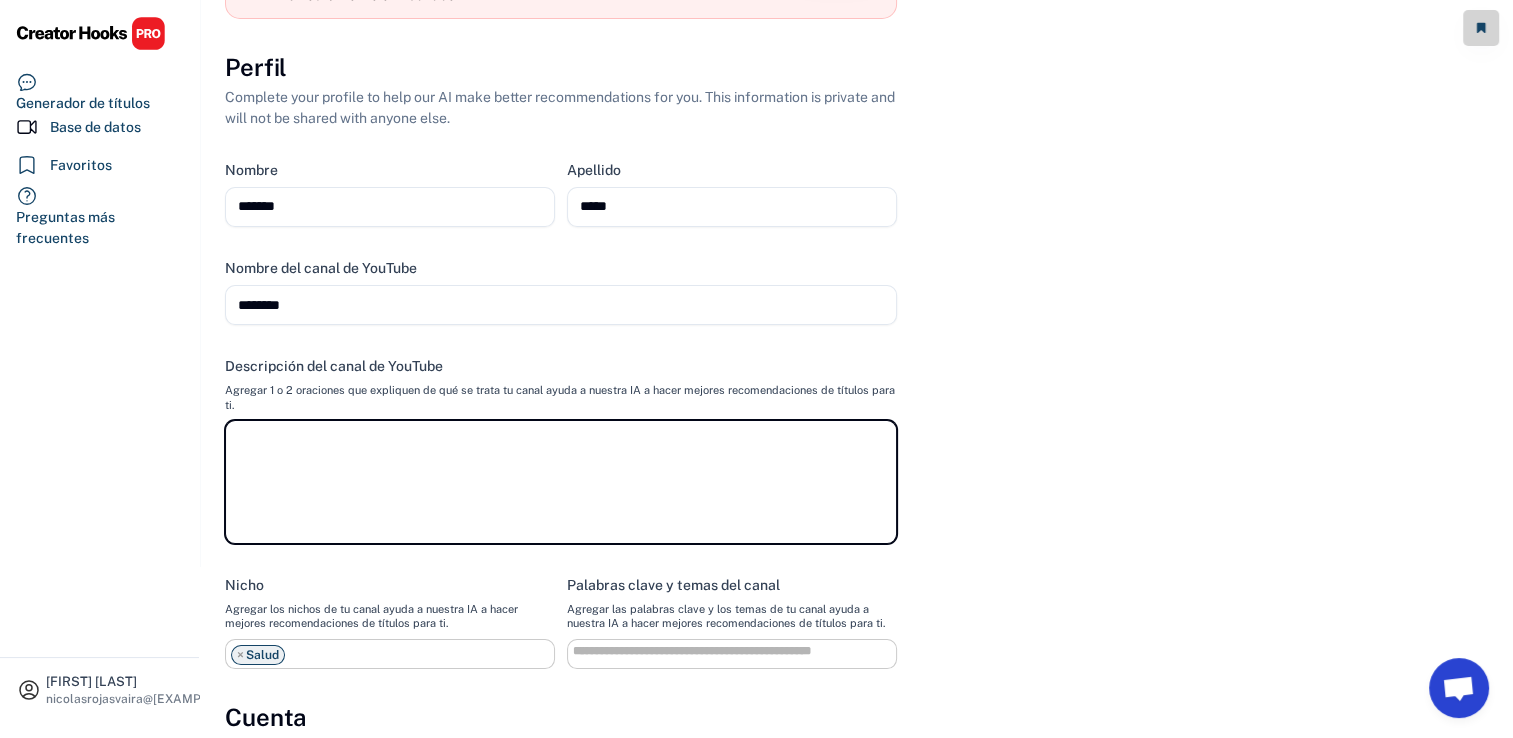 paste on "**********" 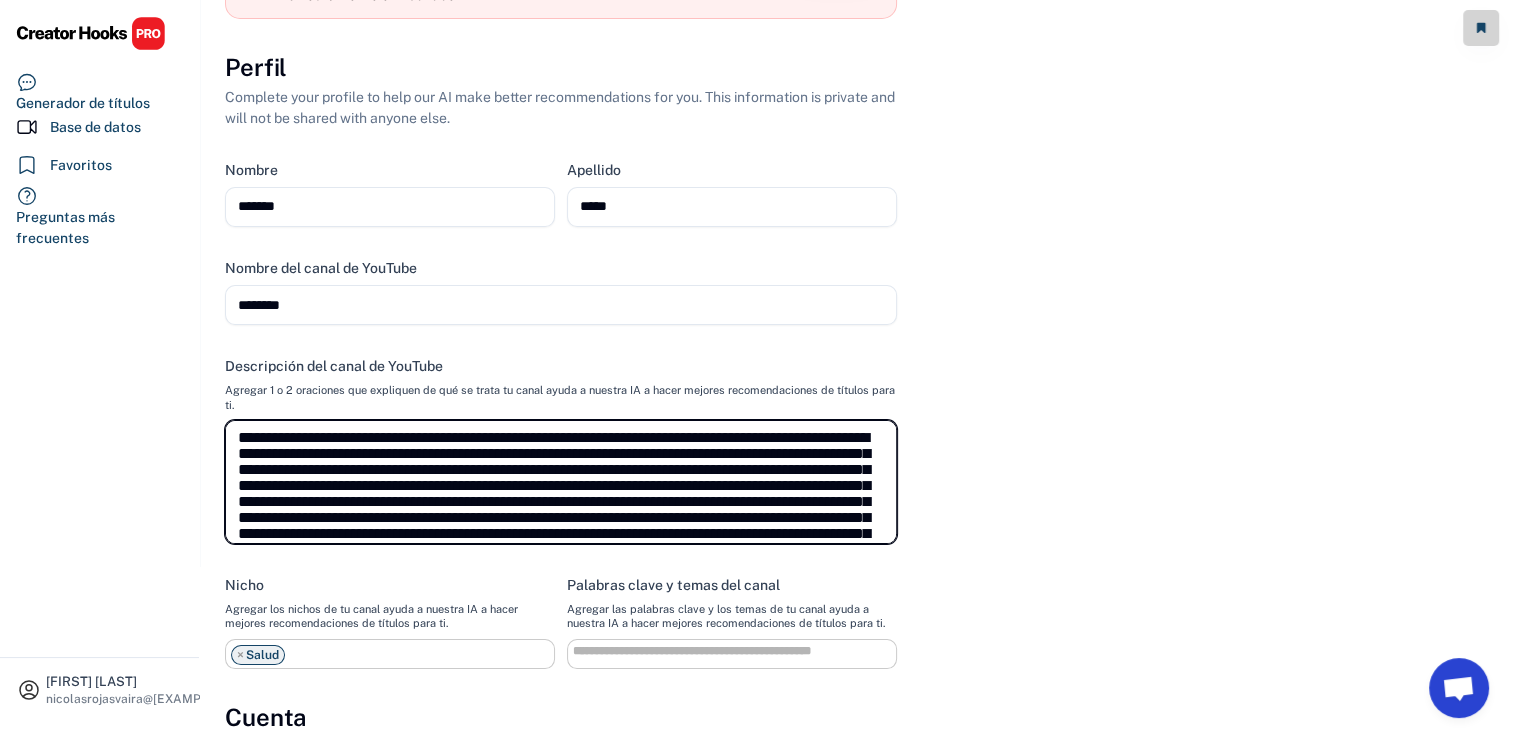 scroll, scrollTop: 0, scrollLeft: 0, axis: both 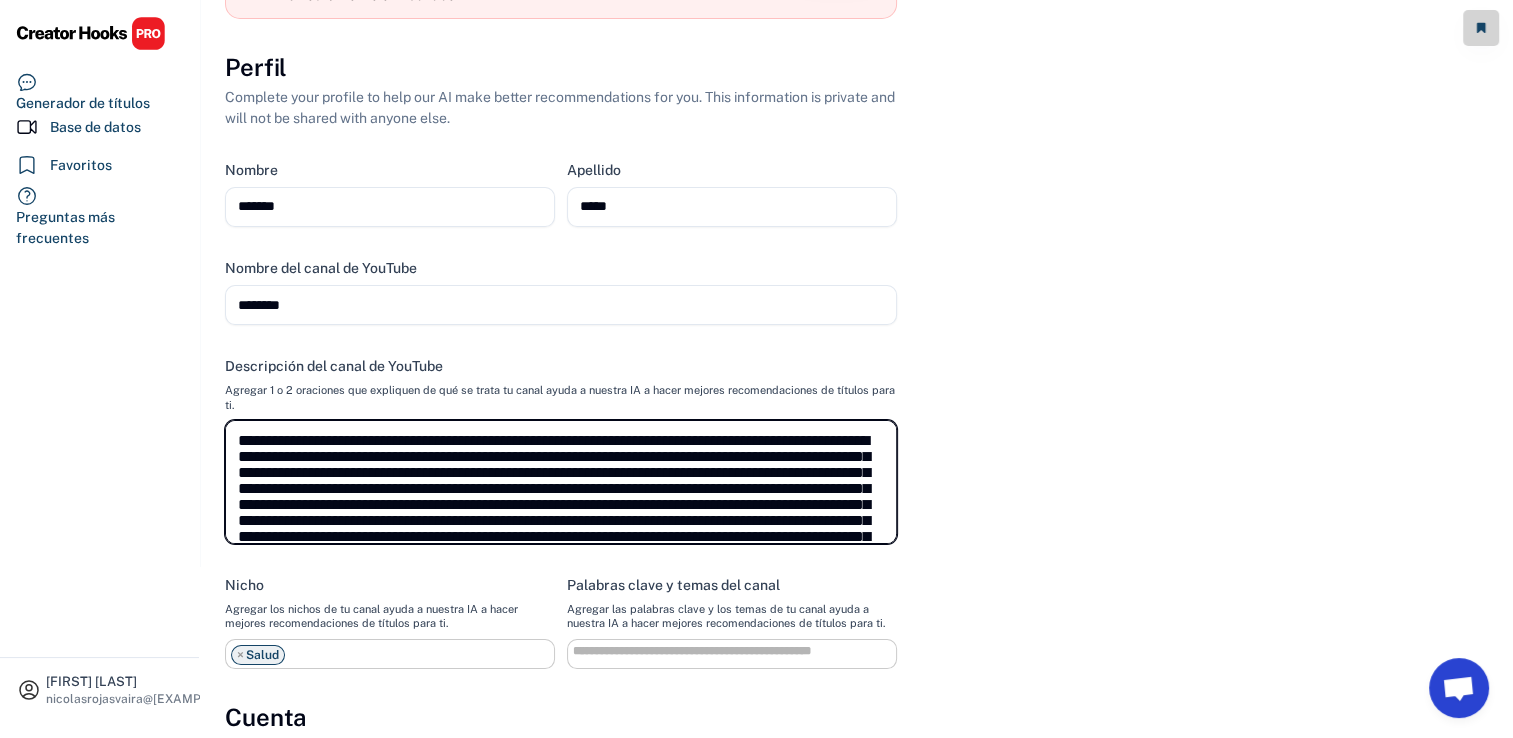 click on "**********" at bounding box center (561, 482) 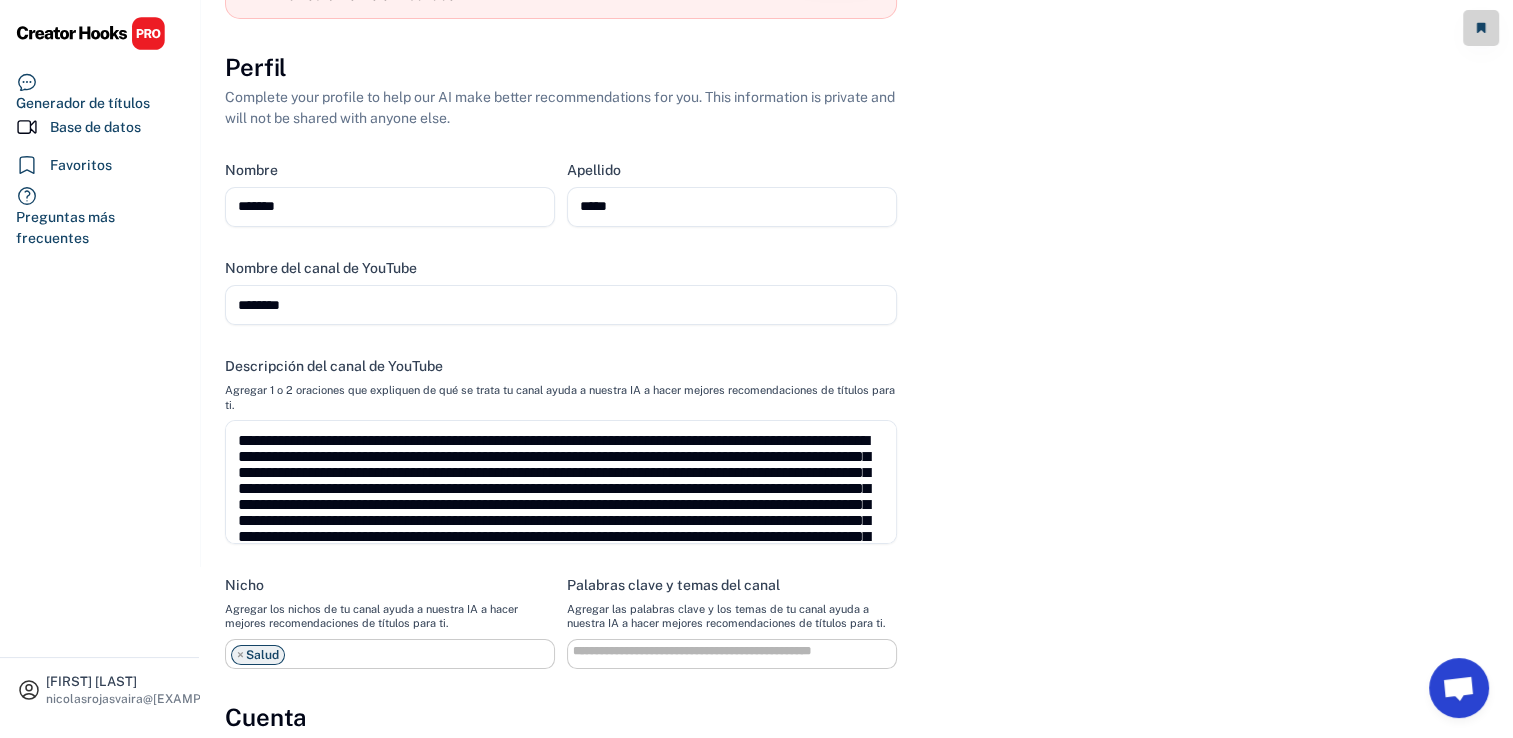 select on "**********" 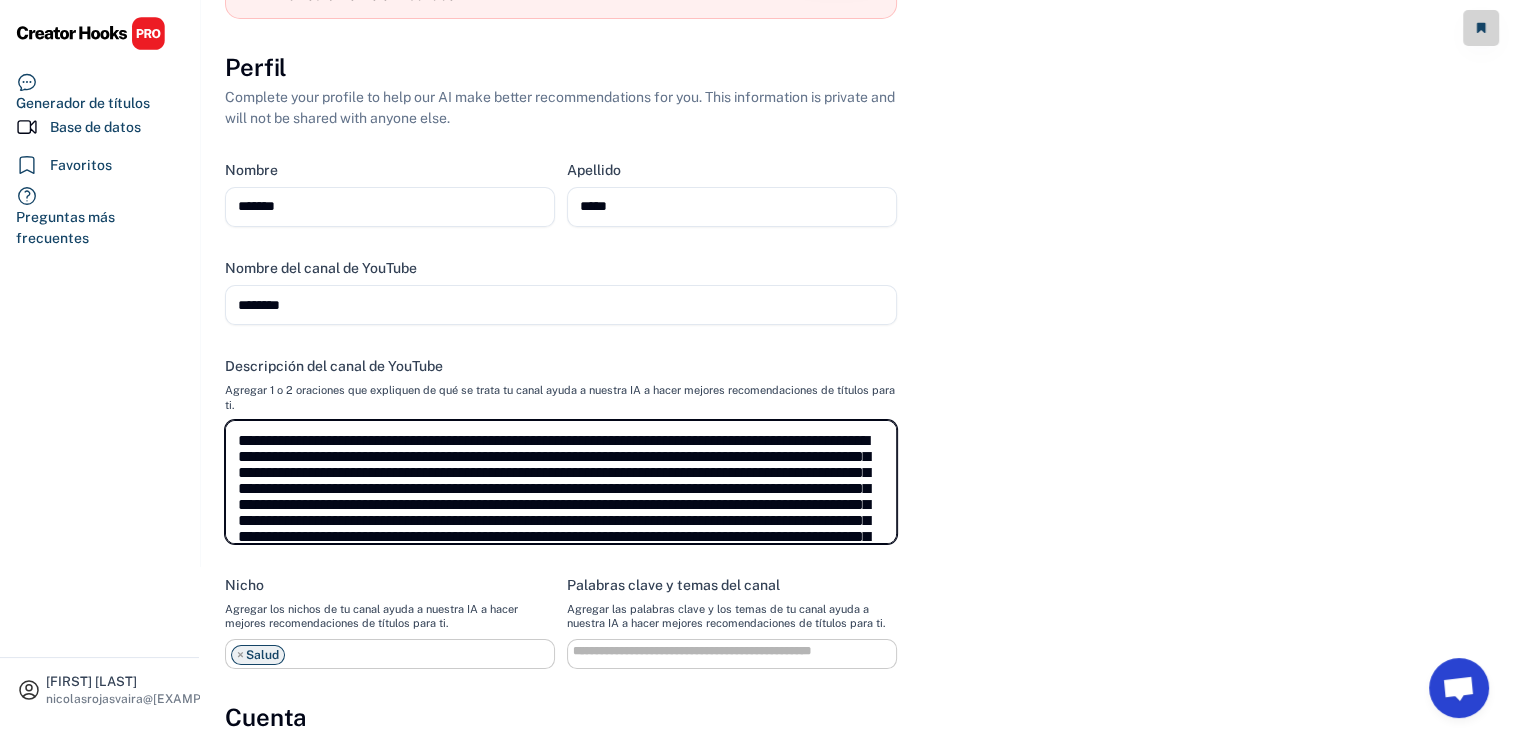 paste on "**********" 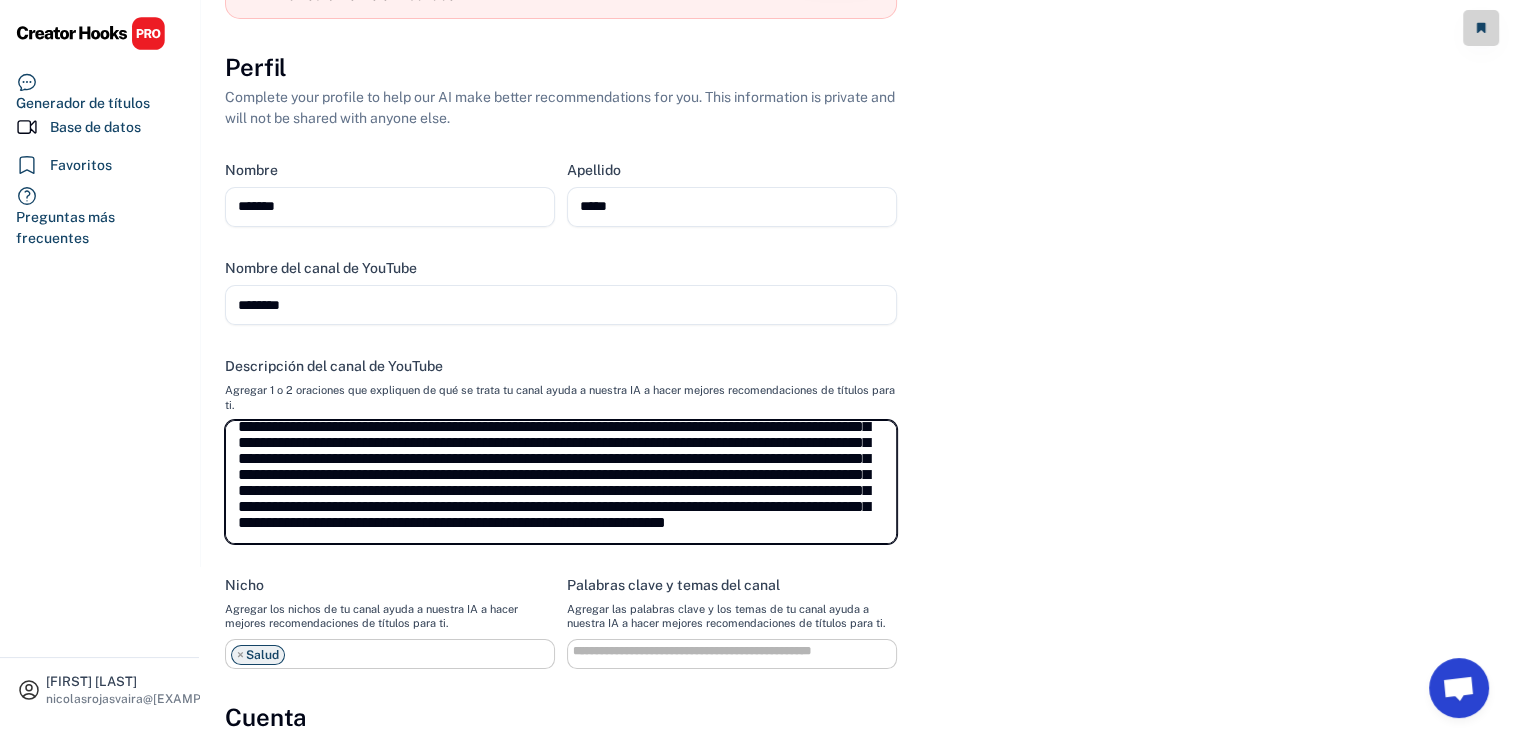 scroll, scrollTop: 173, scrollLeft: 0, axis: vertical 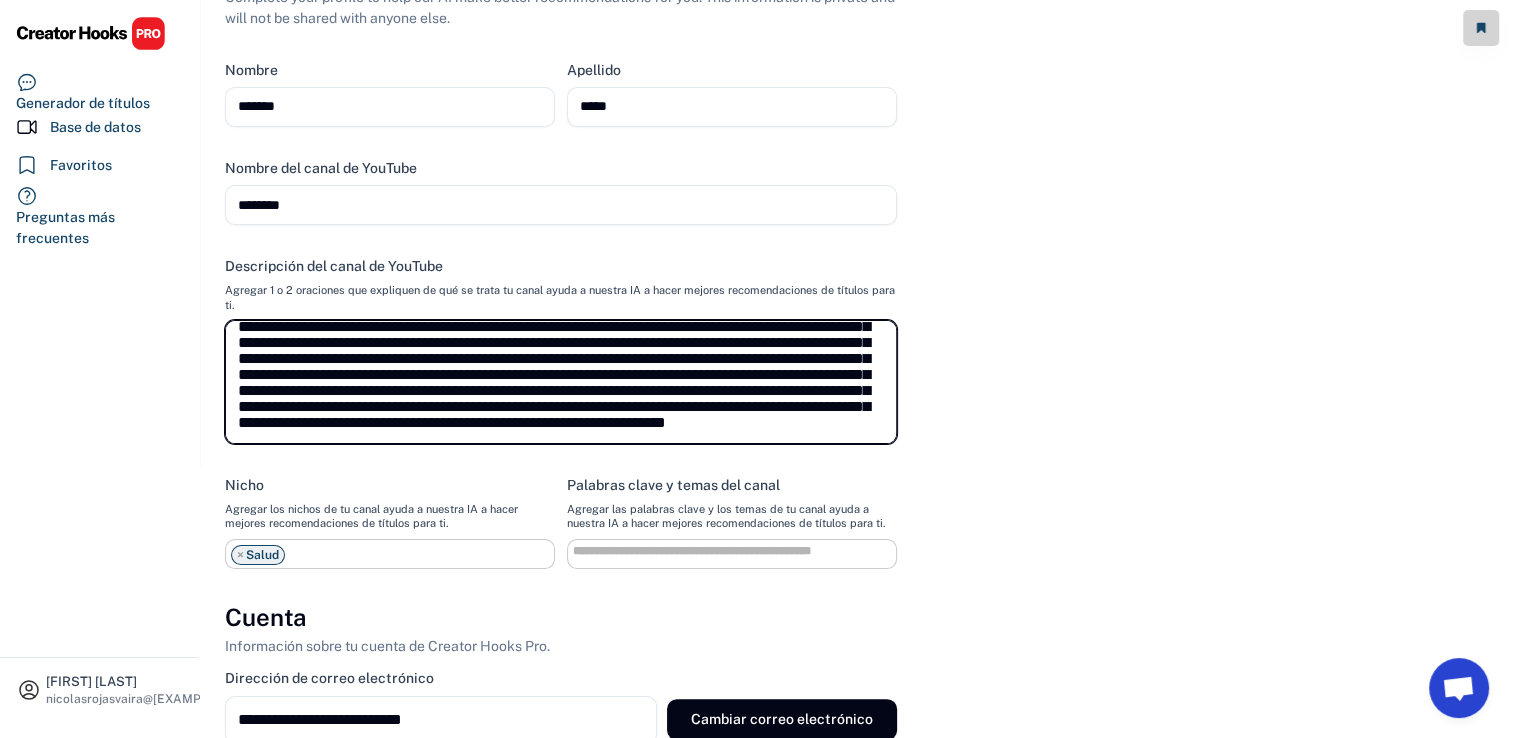 type on "**********" 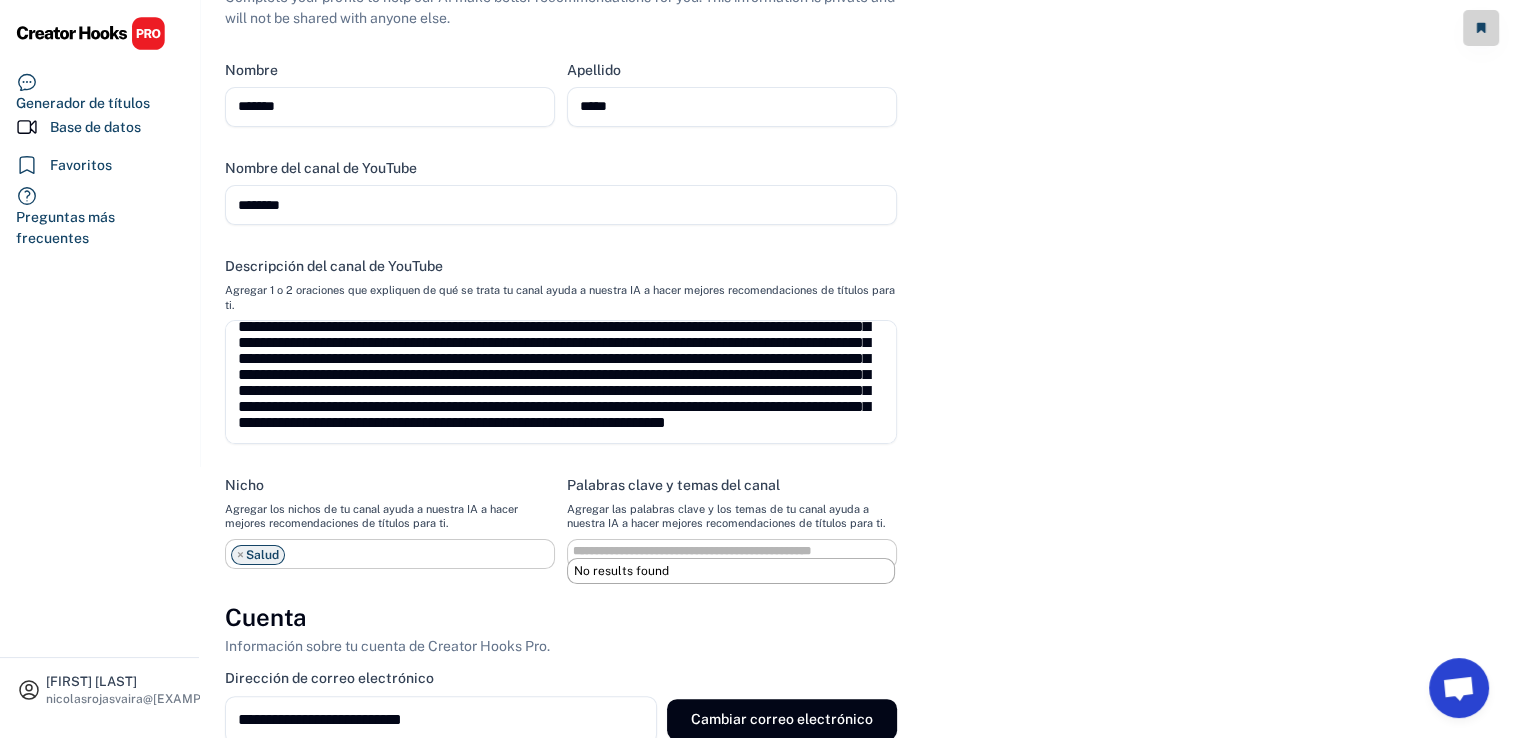 select on "**********" 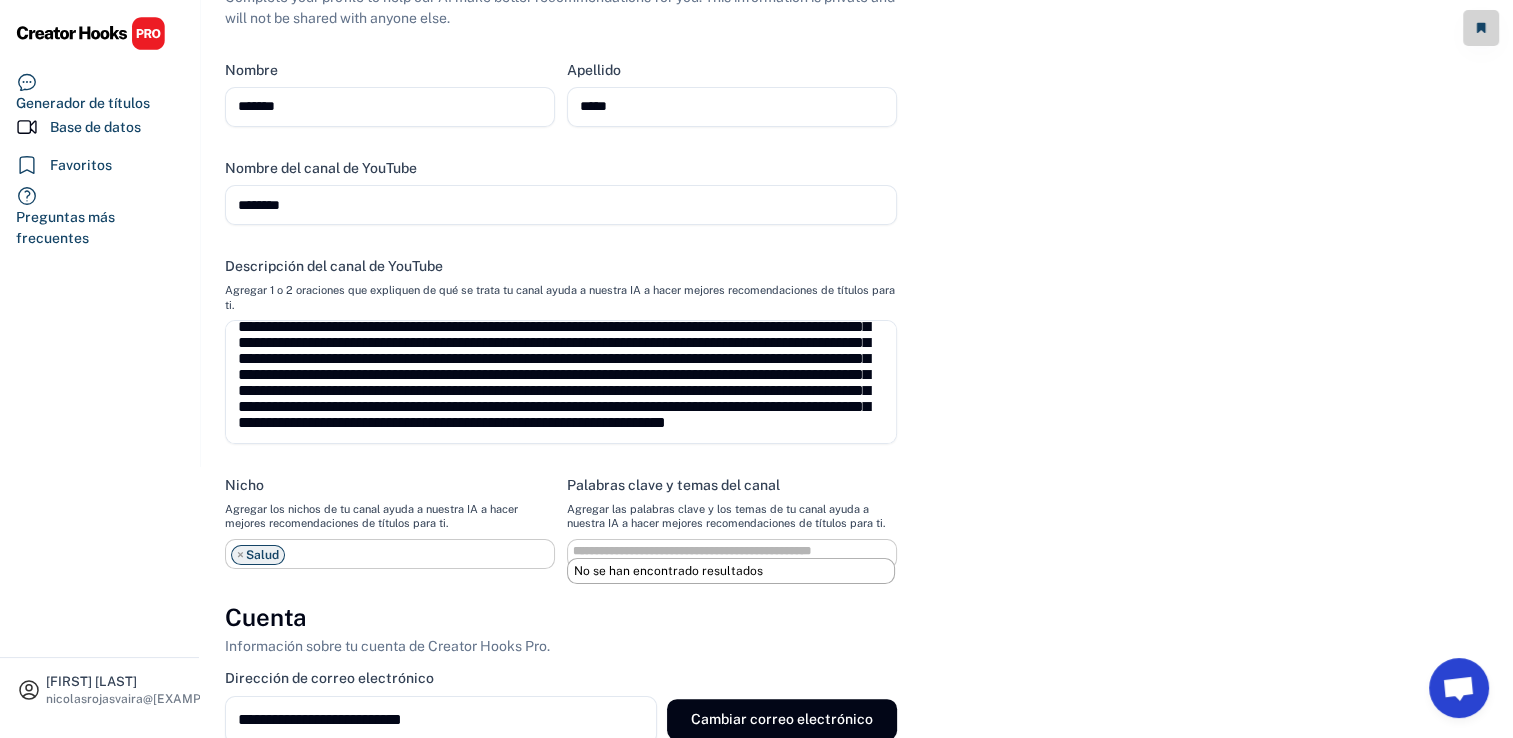 click at bounding box center (738, 551) 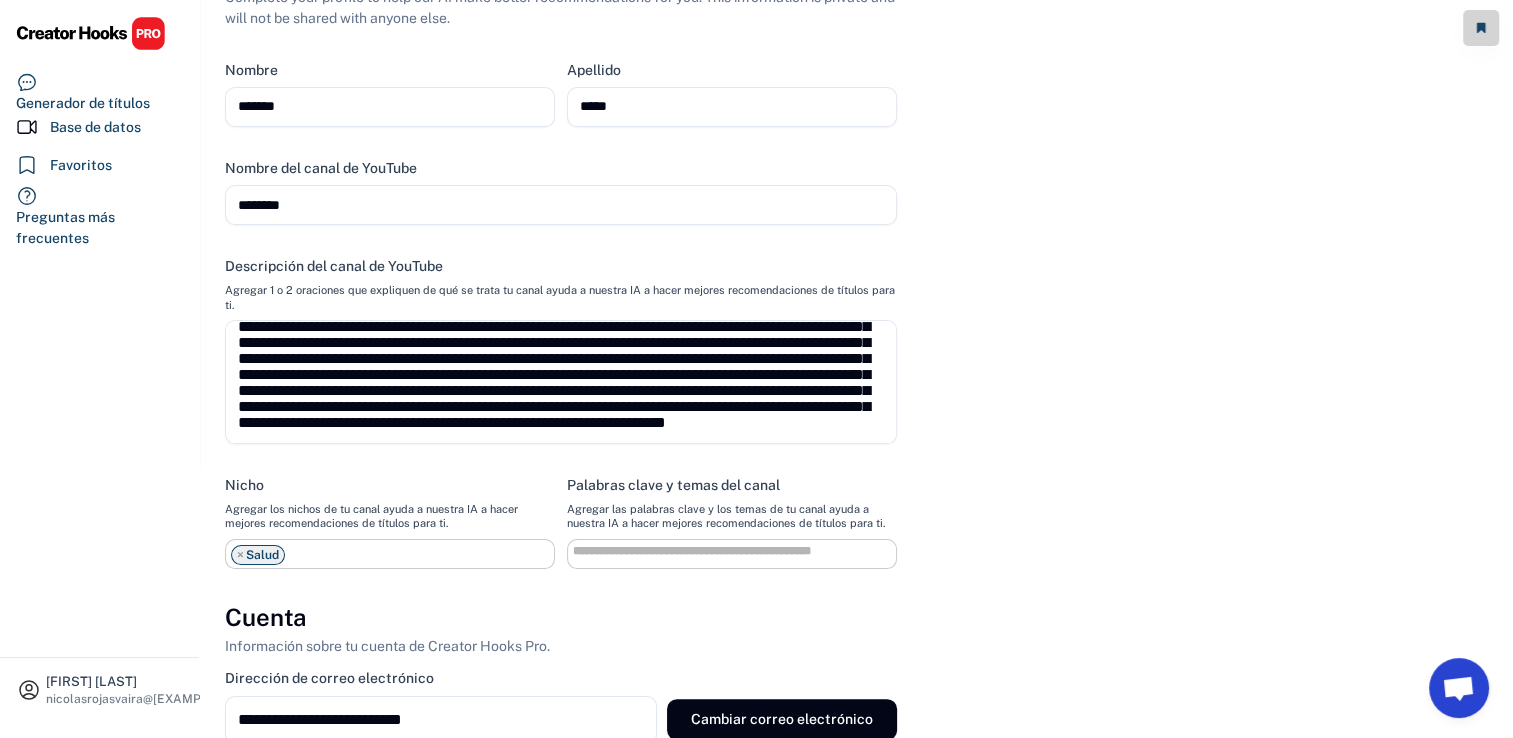 click at bounding box center (738, 551) 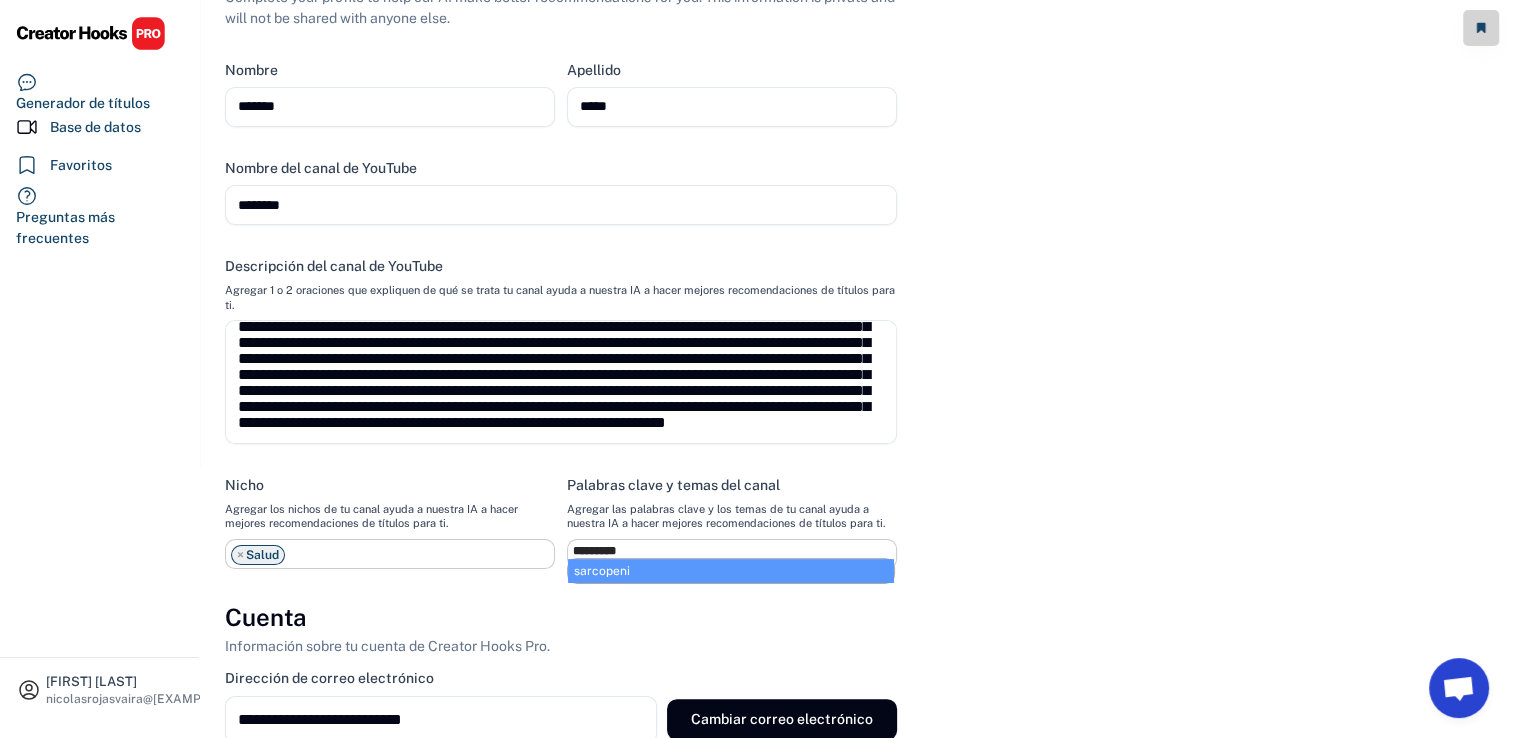 type on "**********" 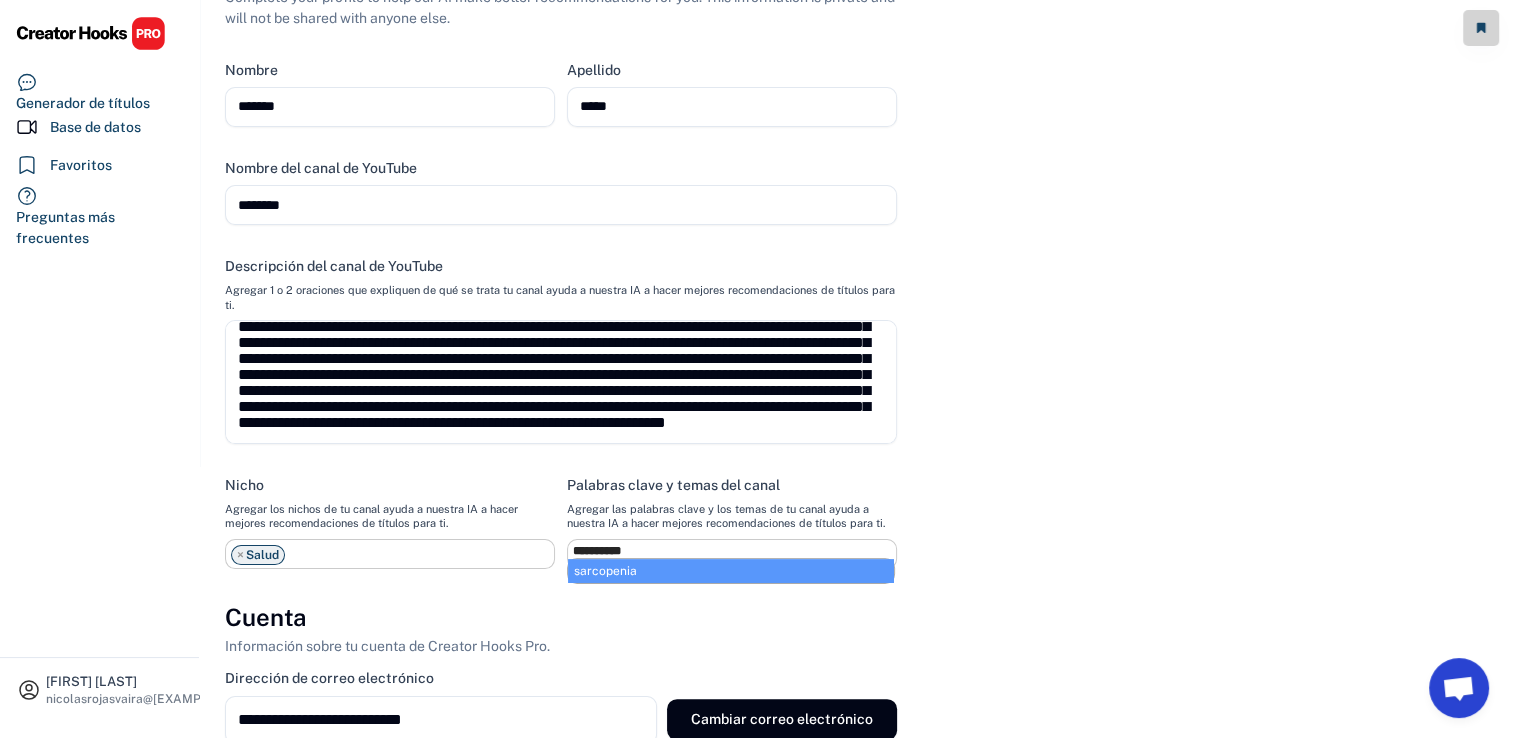 select on "**********" 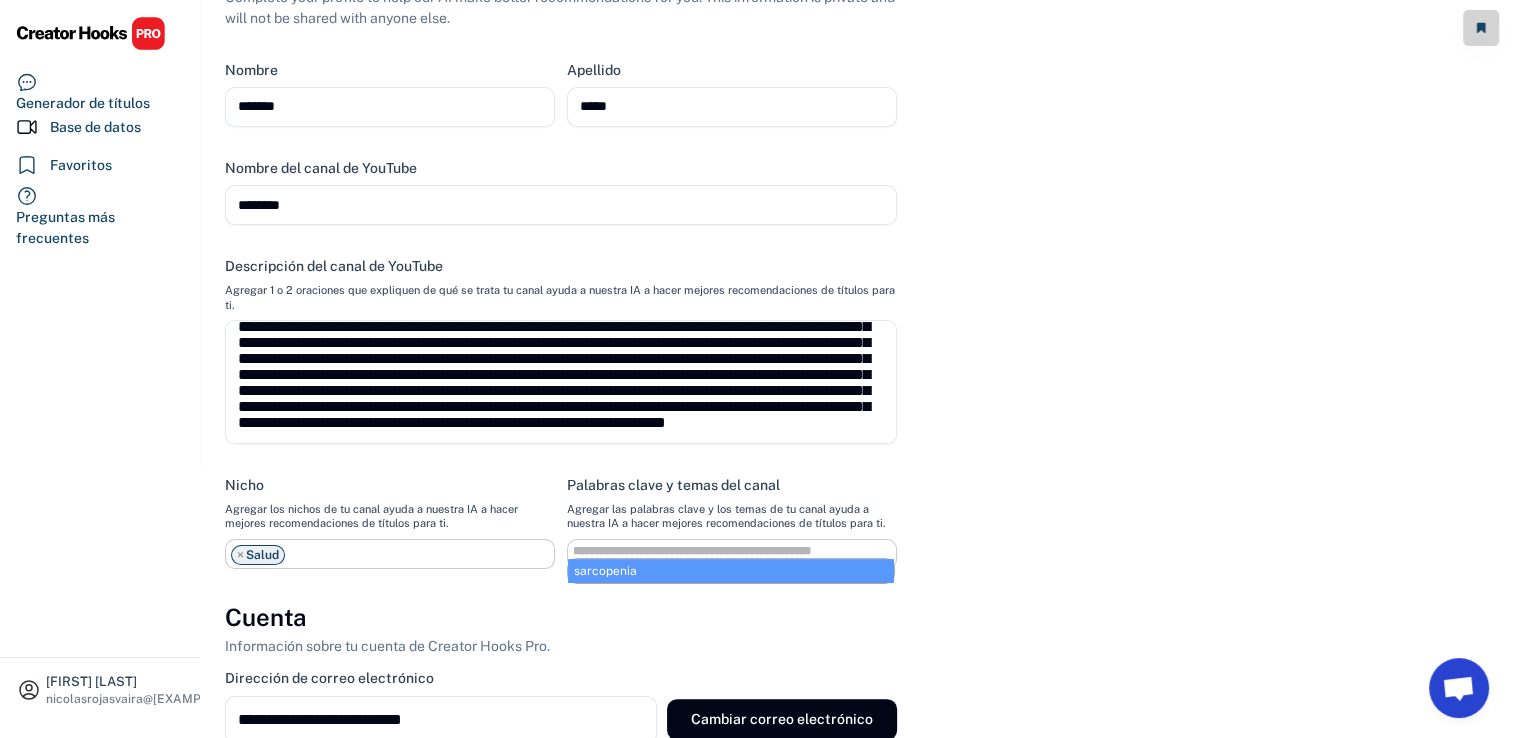 select on "**********" 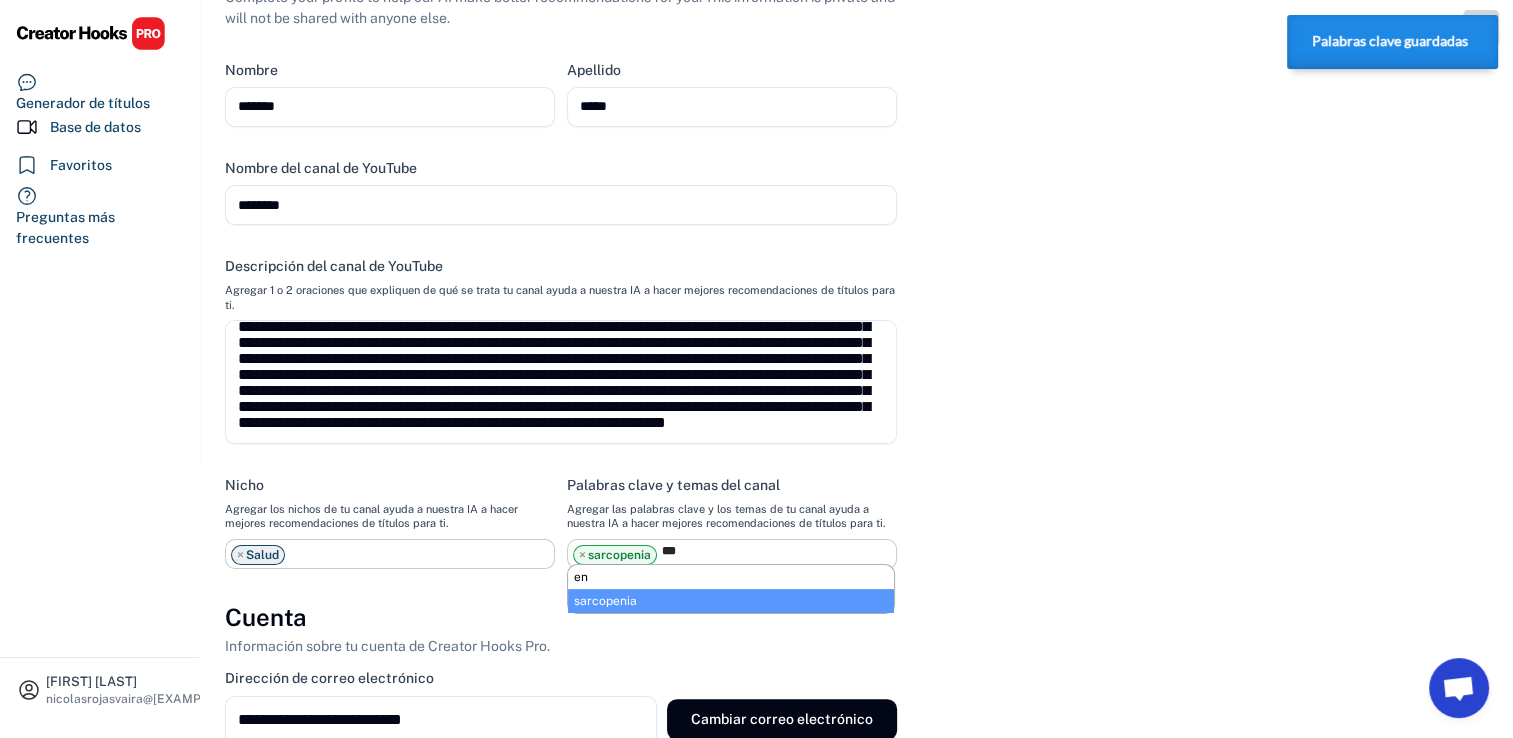 type on "****" 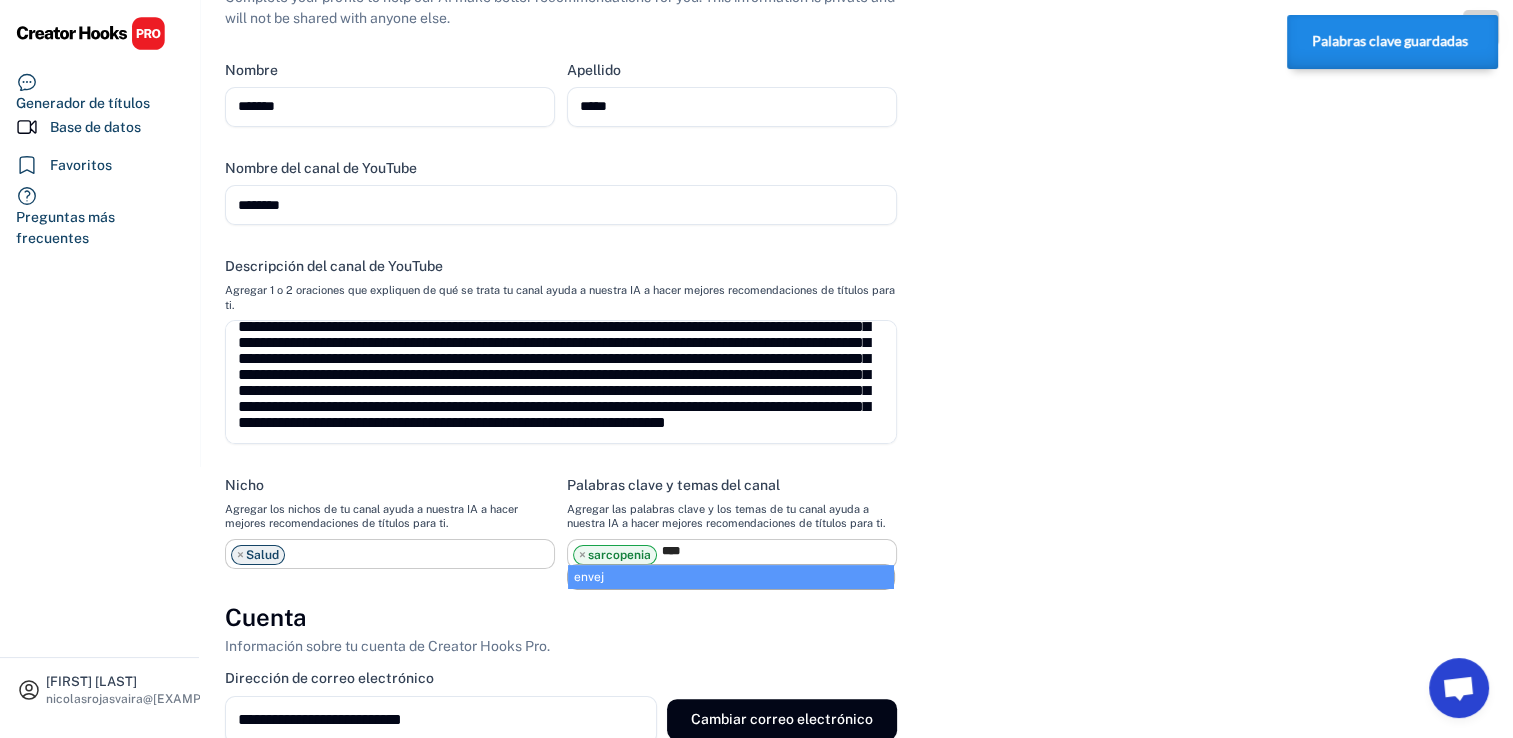 select on "**********" 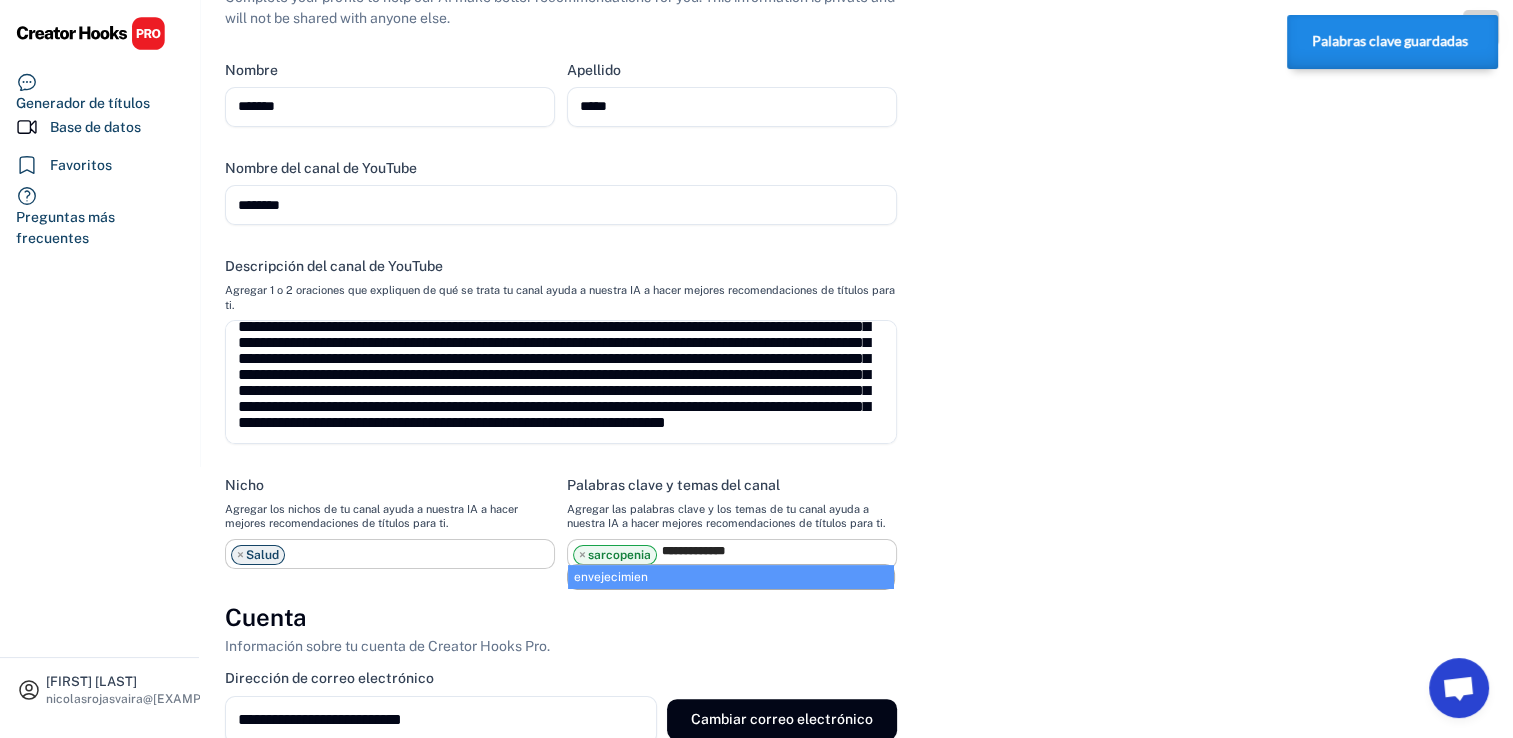 type on "**********" 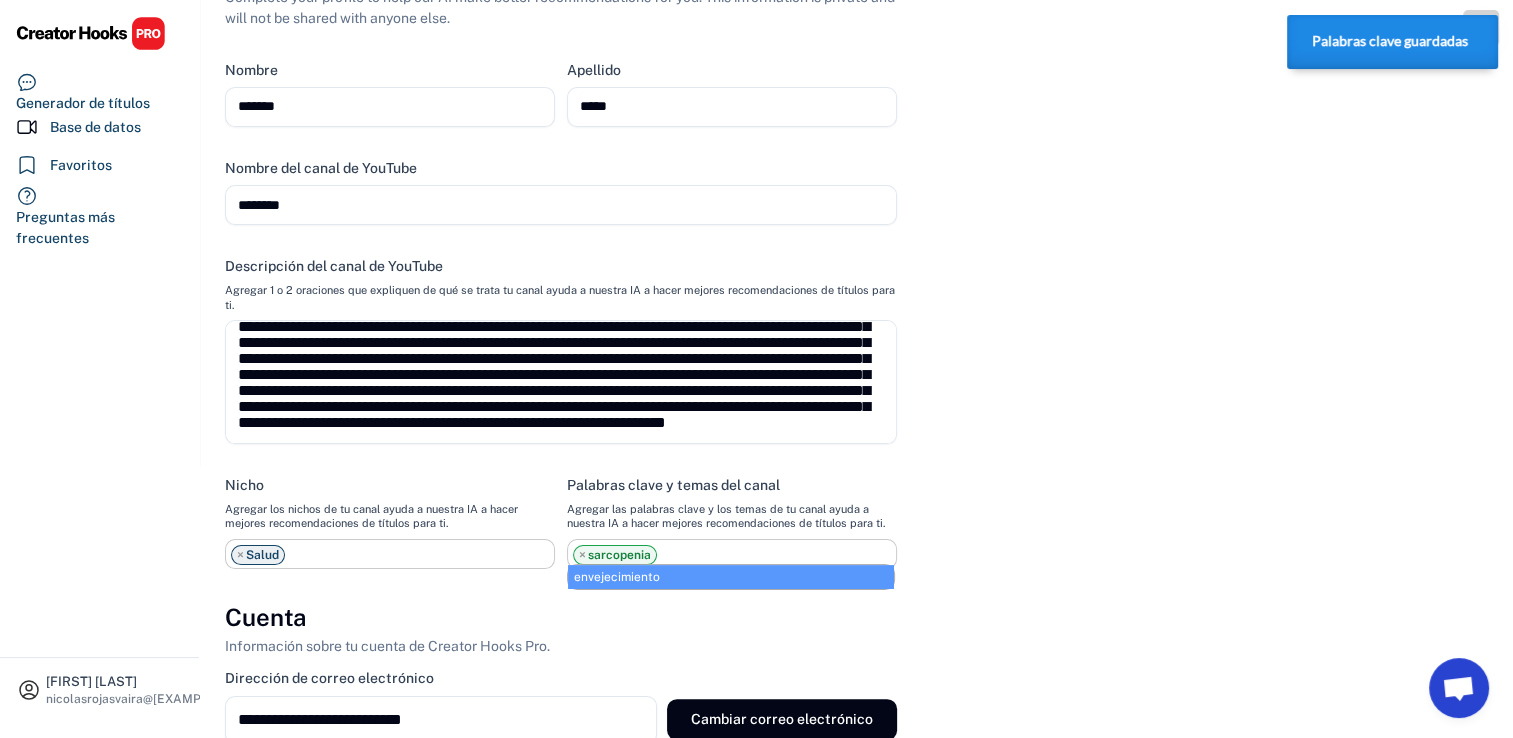select on "**********" 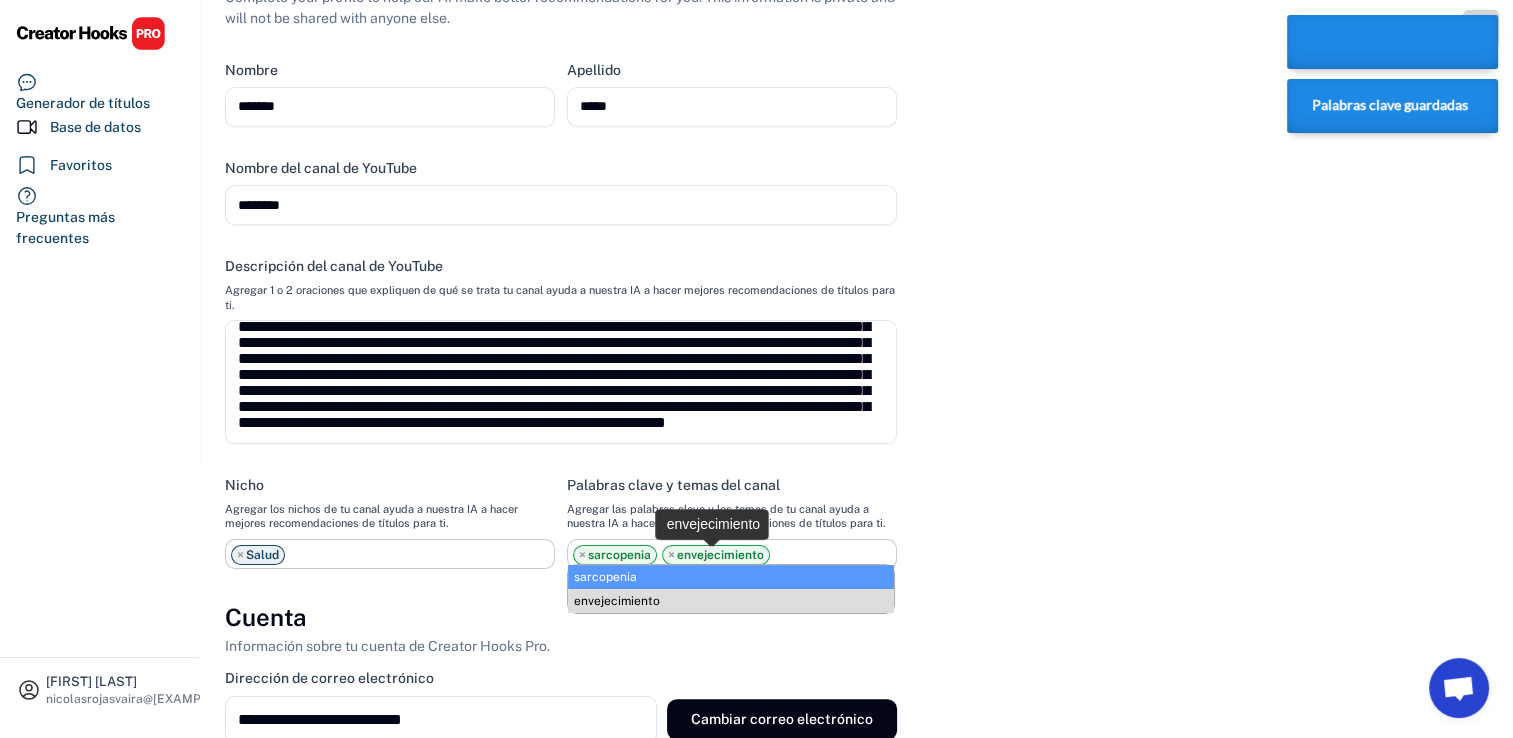 scroll, scrollTop: 16, scrollLeft: 0, axis: vertical 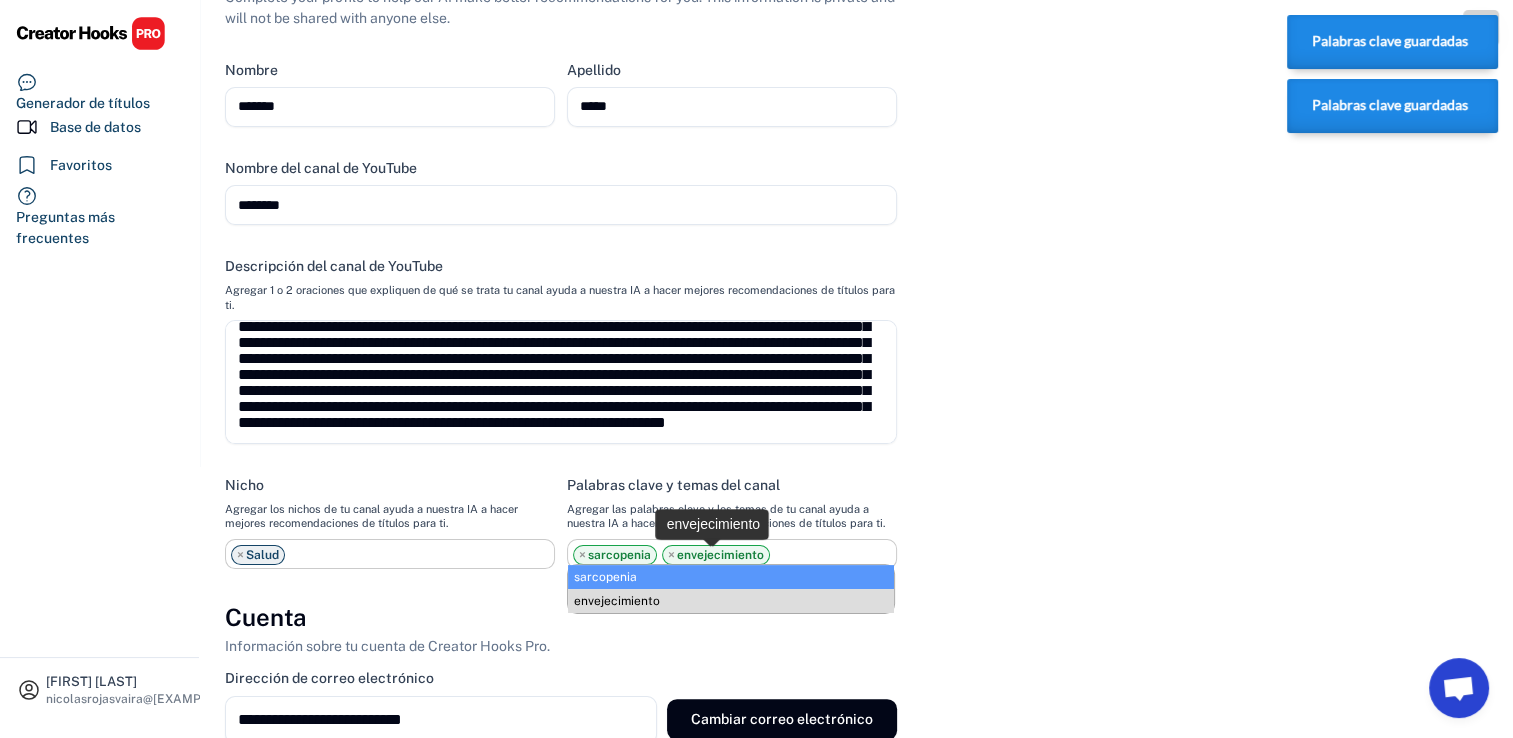 select on "**********" 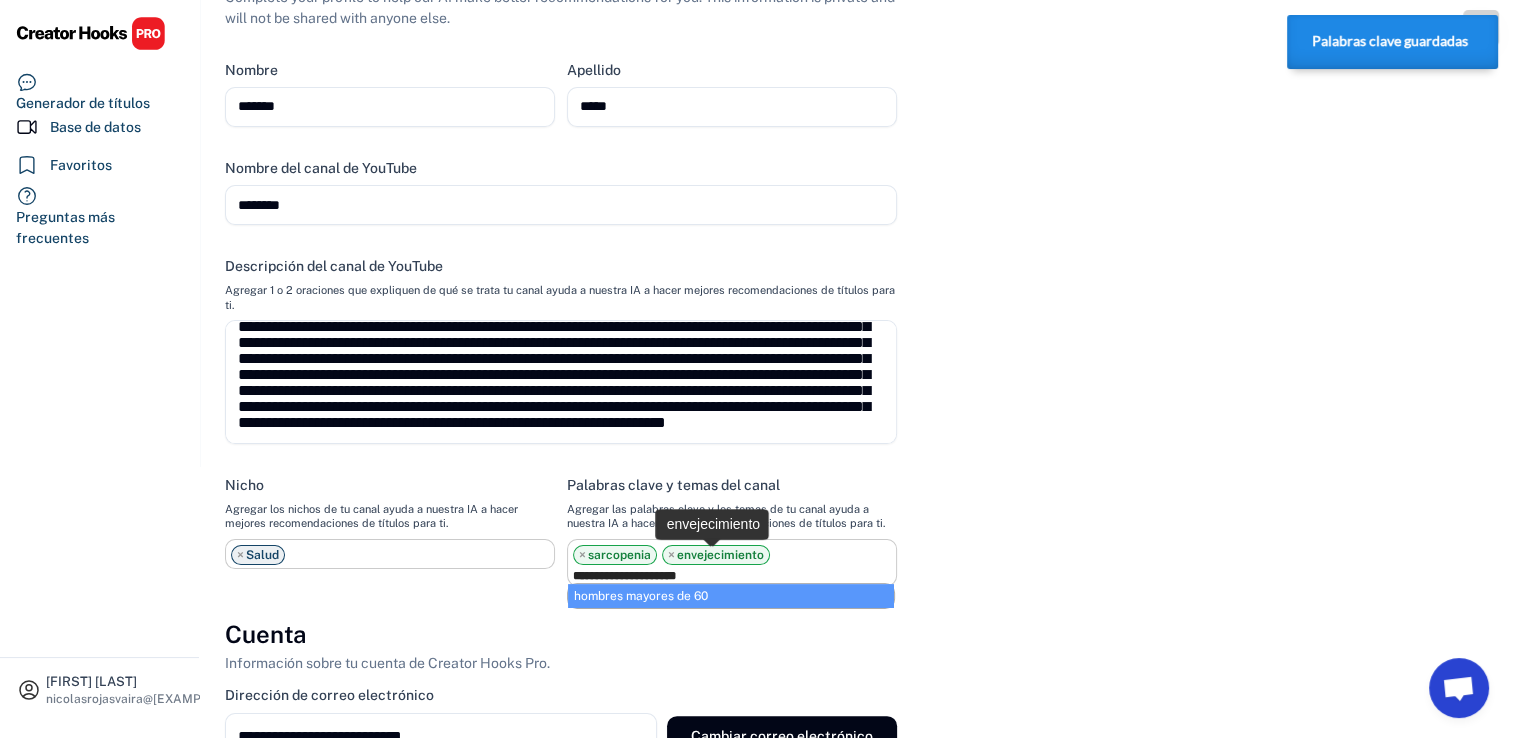 type on "**********" 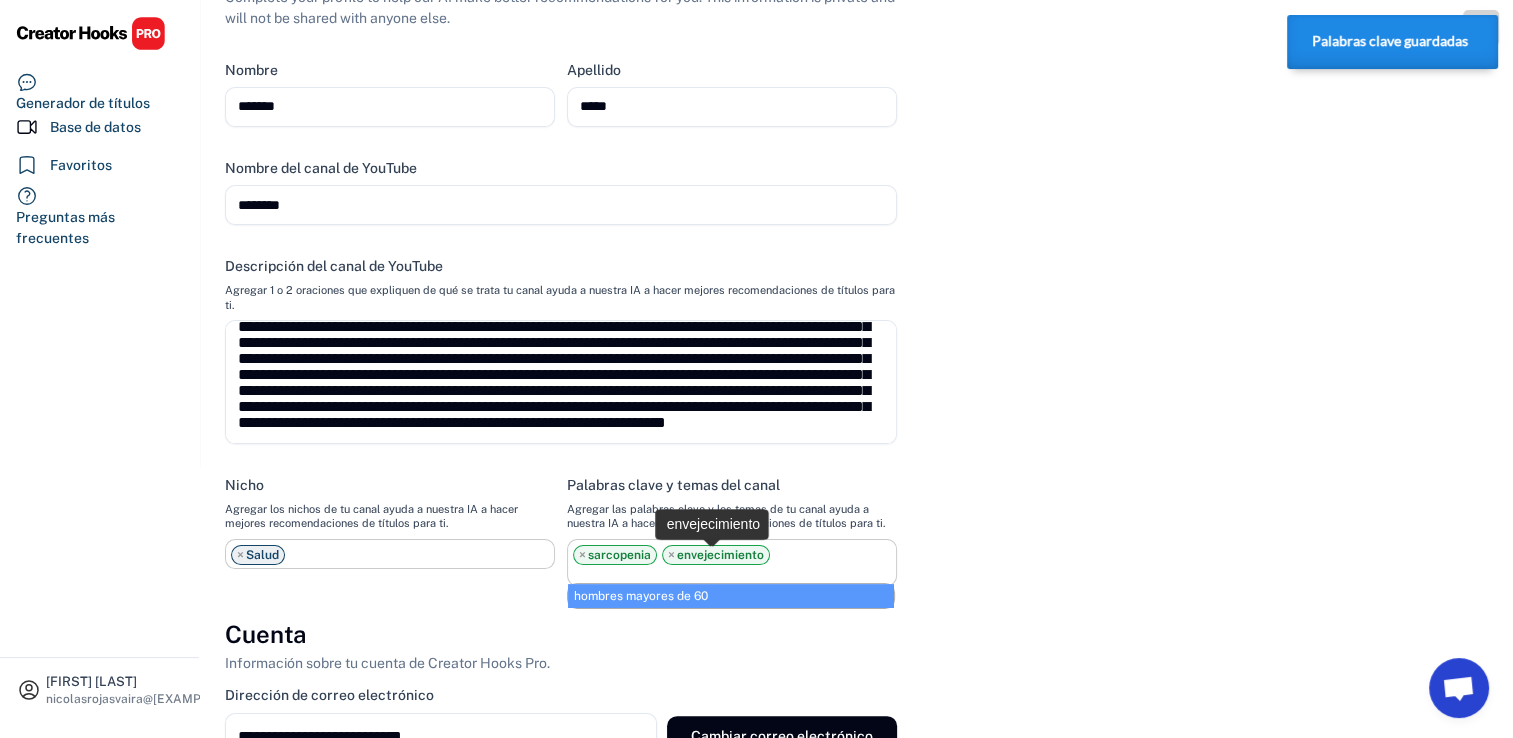 select on "**********" 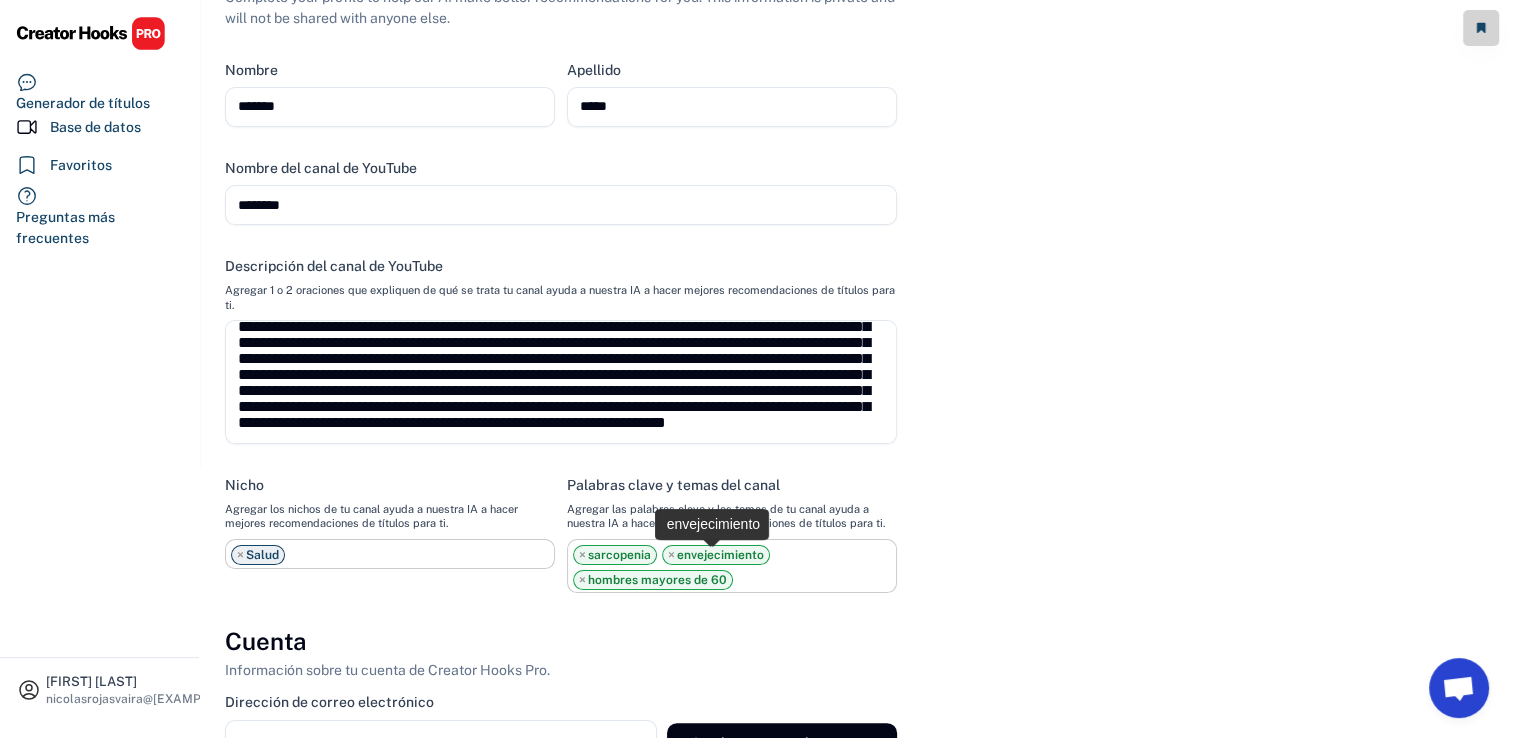 scroll, scrollTop: 34, scrollLeft: 0, axis: vertical 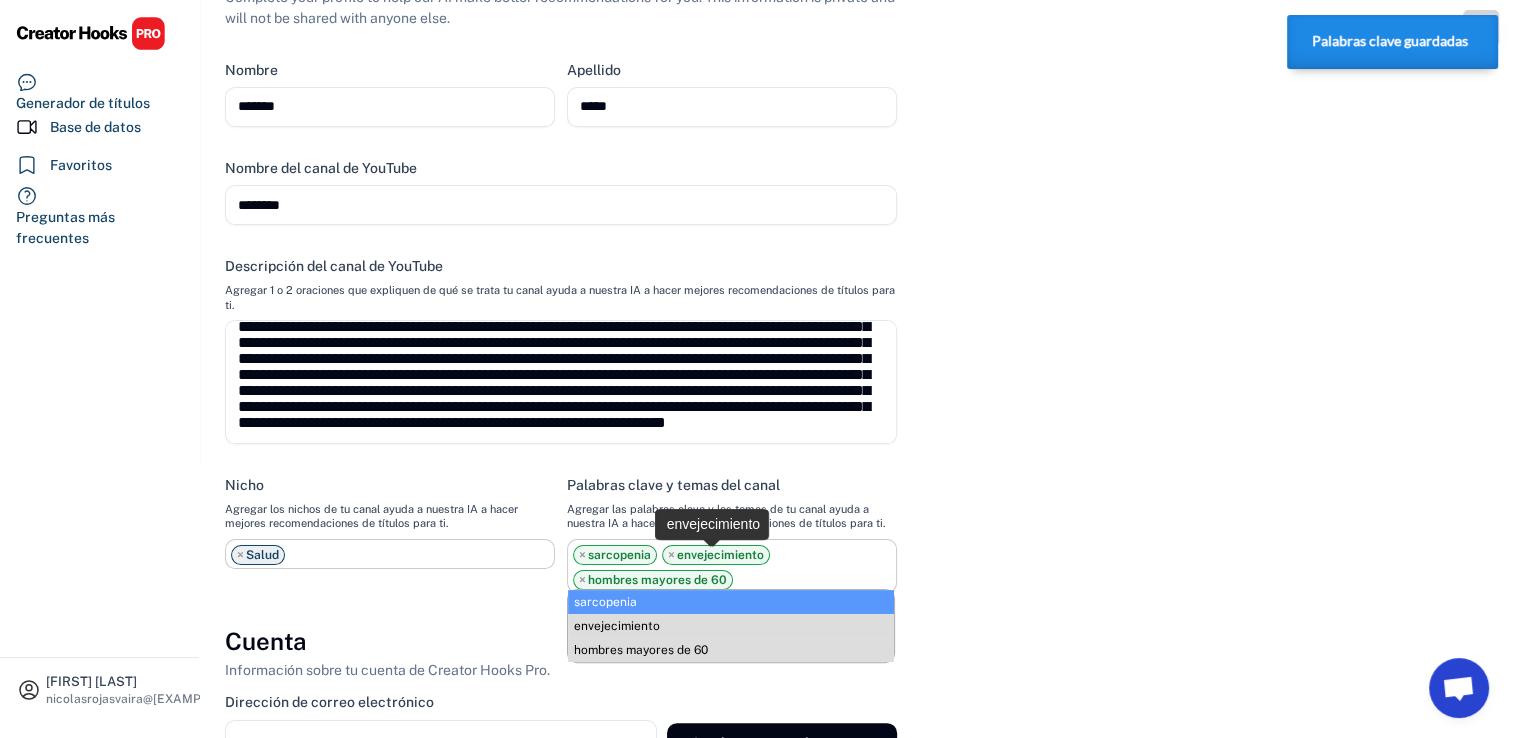 select on "**********" 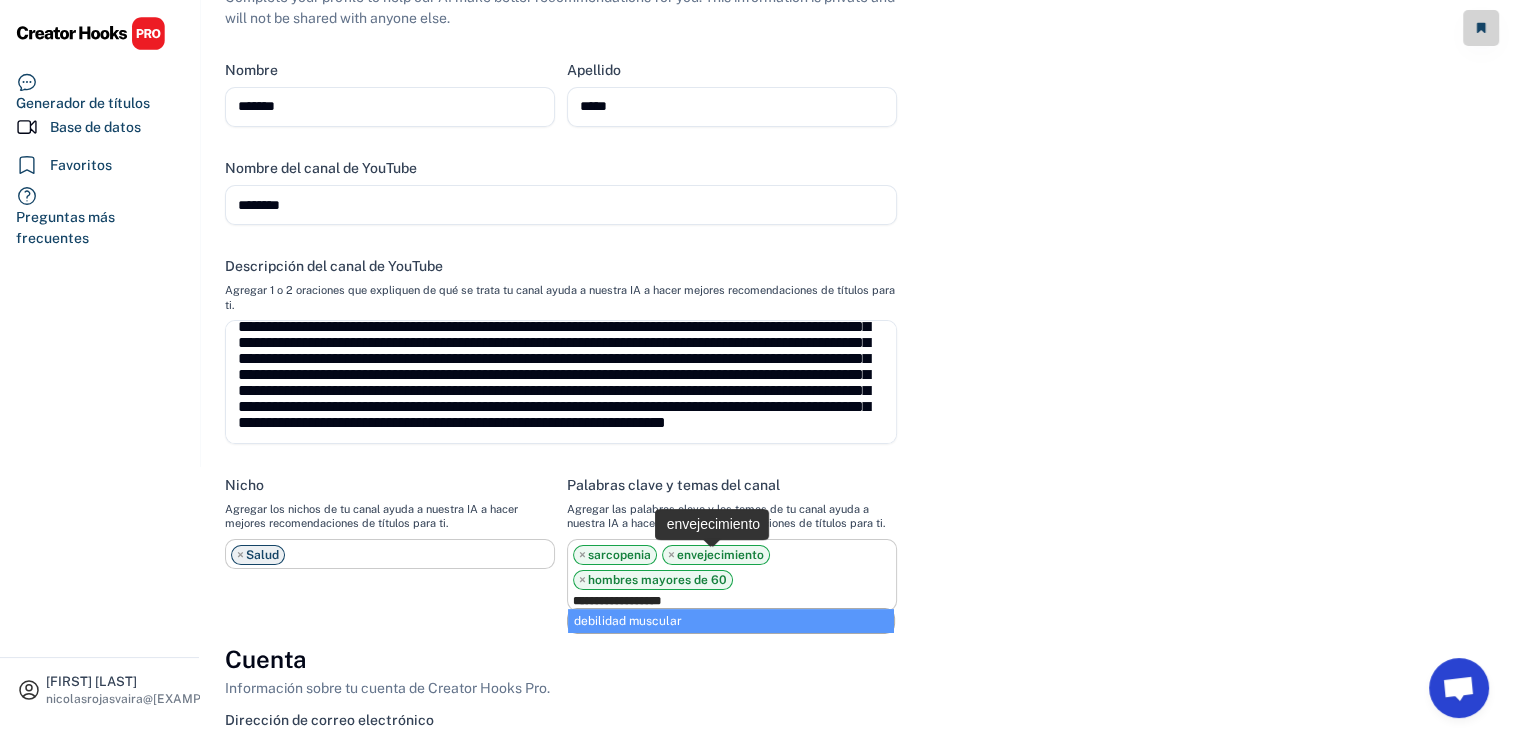 type on "**********" 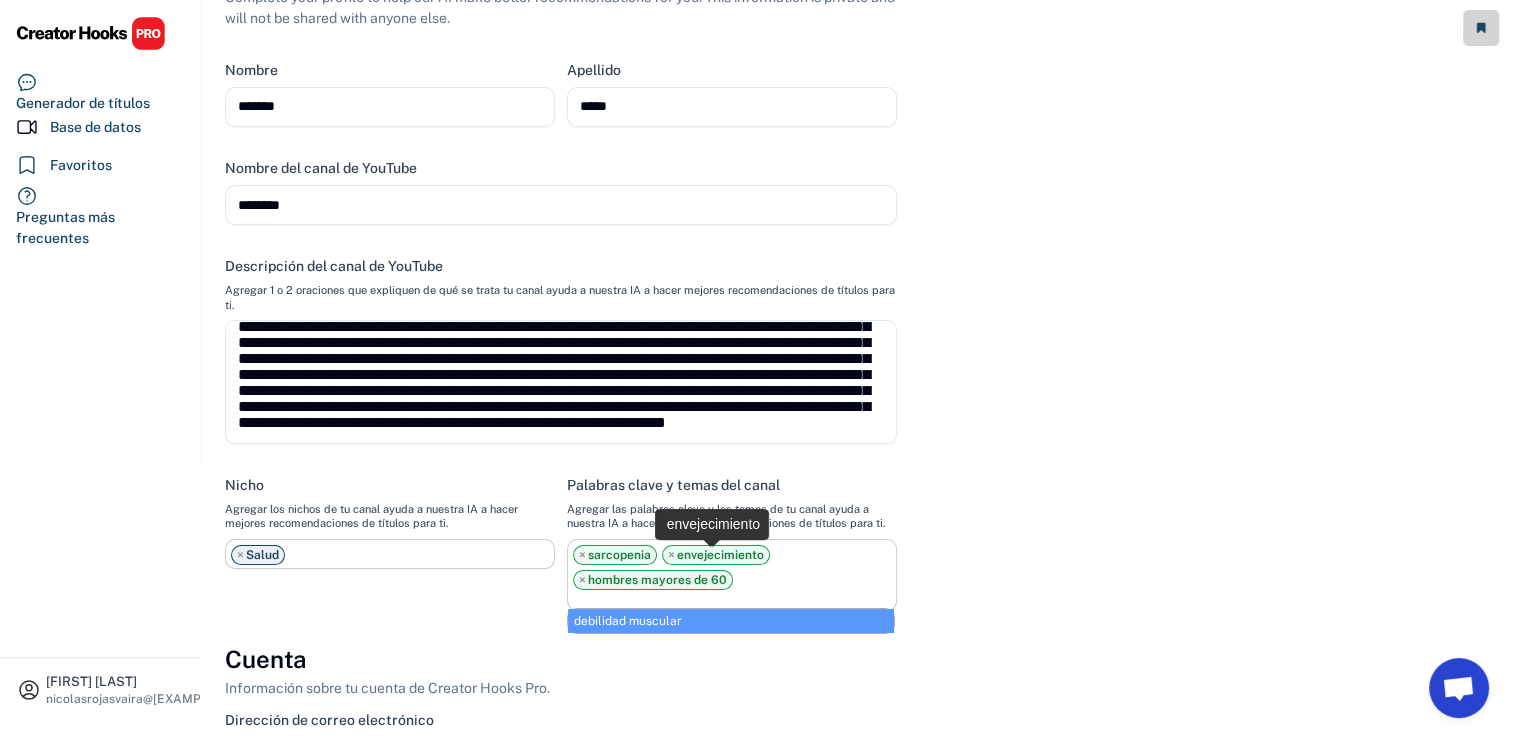 scroll, scrollTop: 51, scrollLeft: 0, axis: vertical 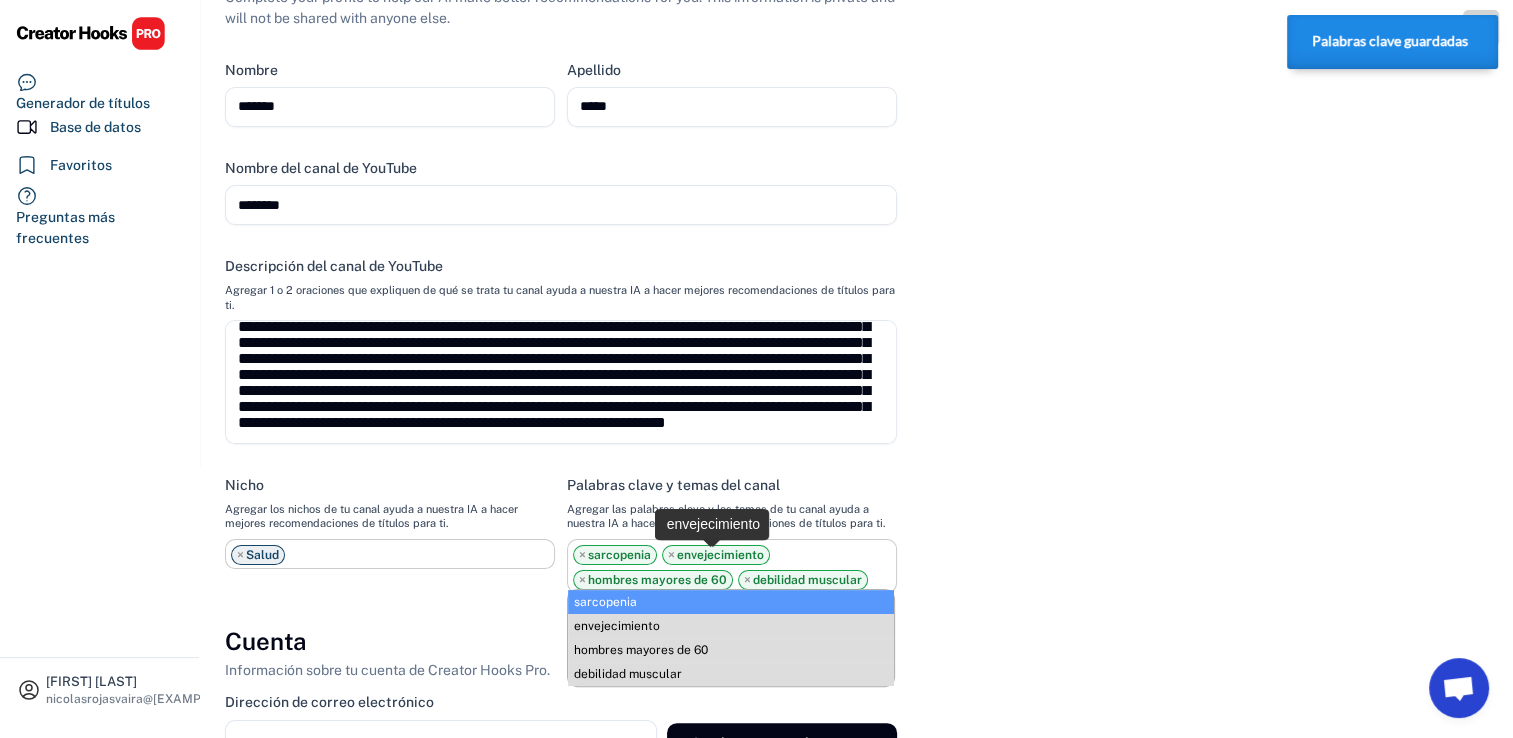 select on "**********" 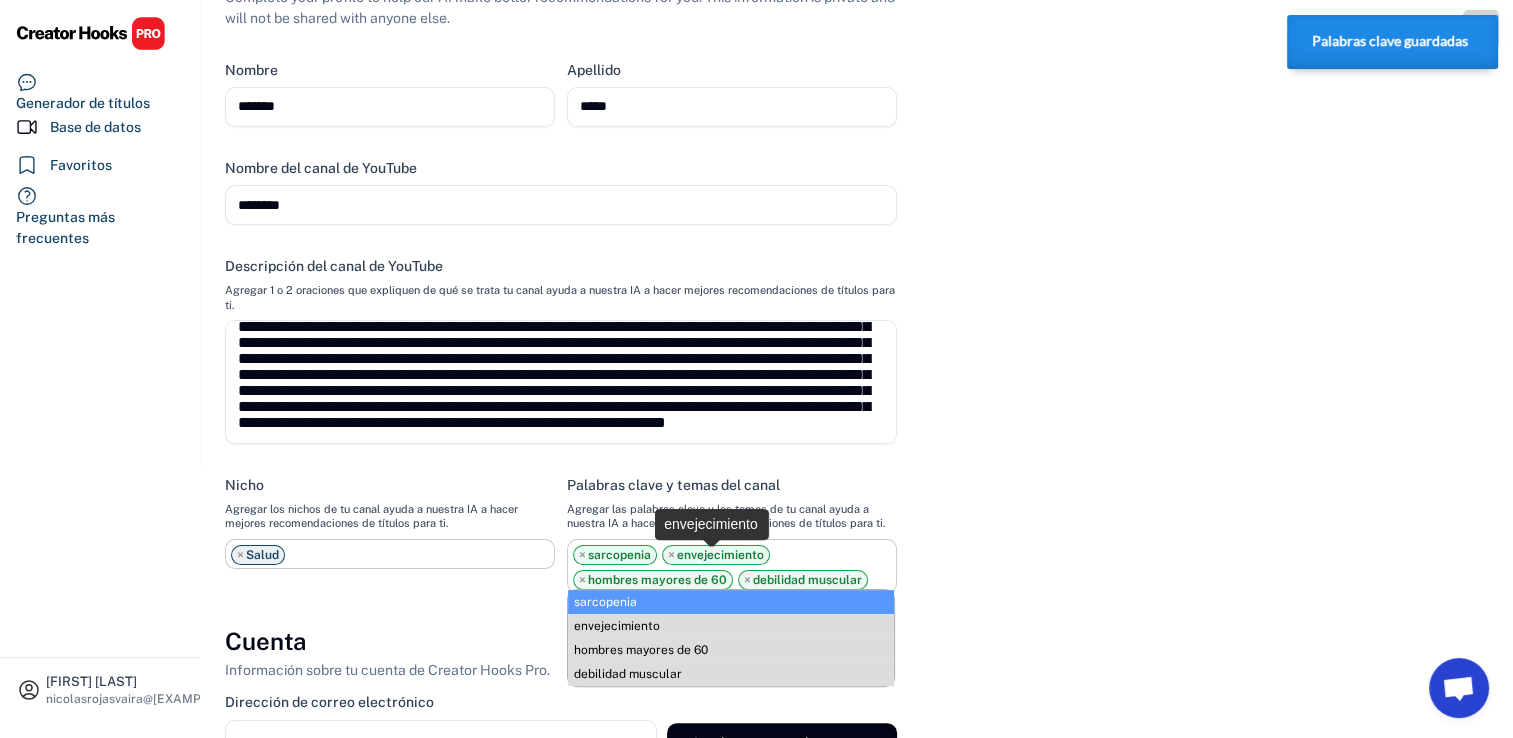 click on "**********" at bounding box center [857, 565] 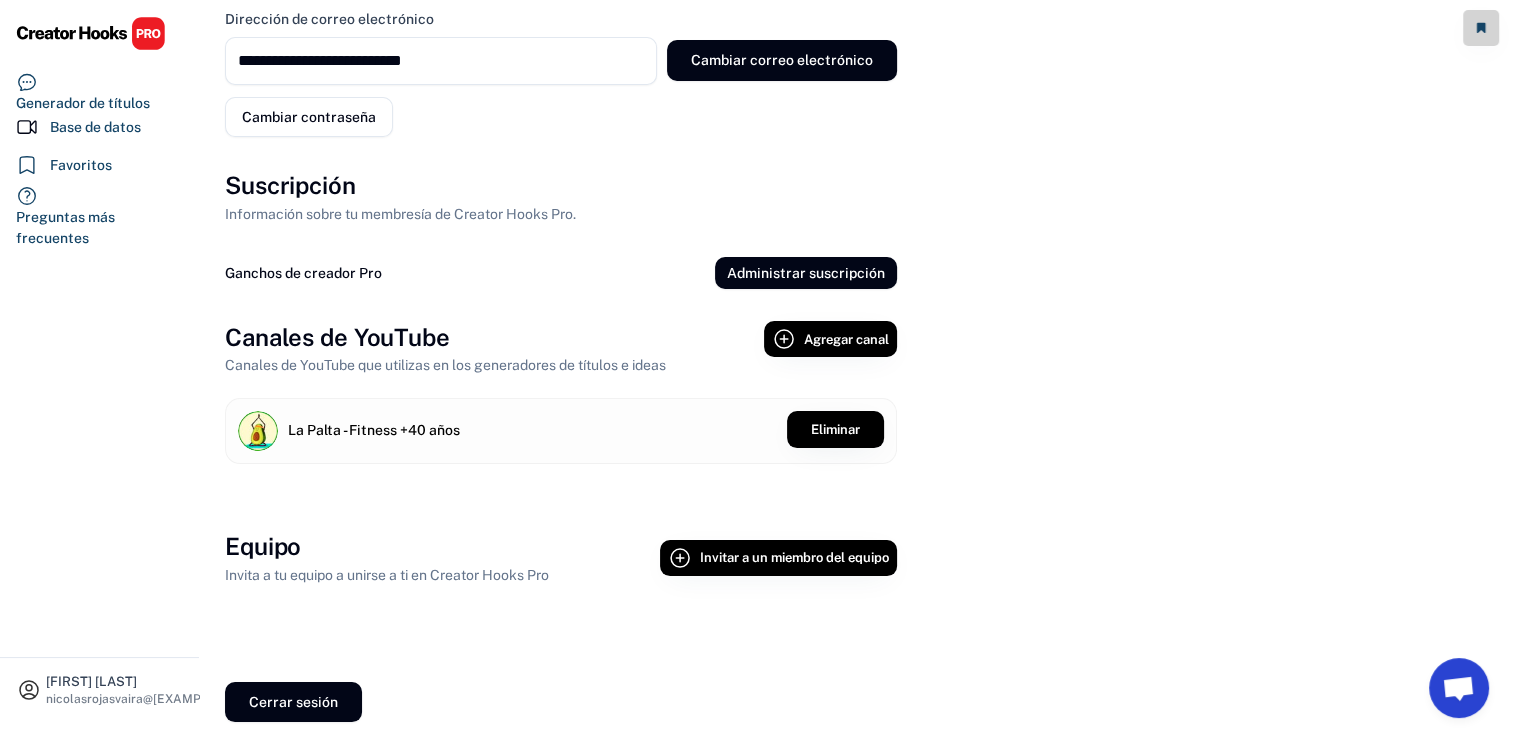 scroll, scrollTop: 990, scrollLeft: 0, axis: vertical 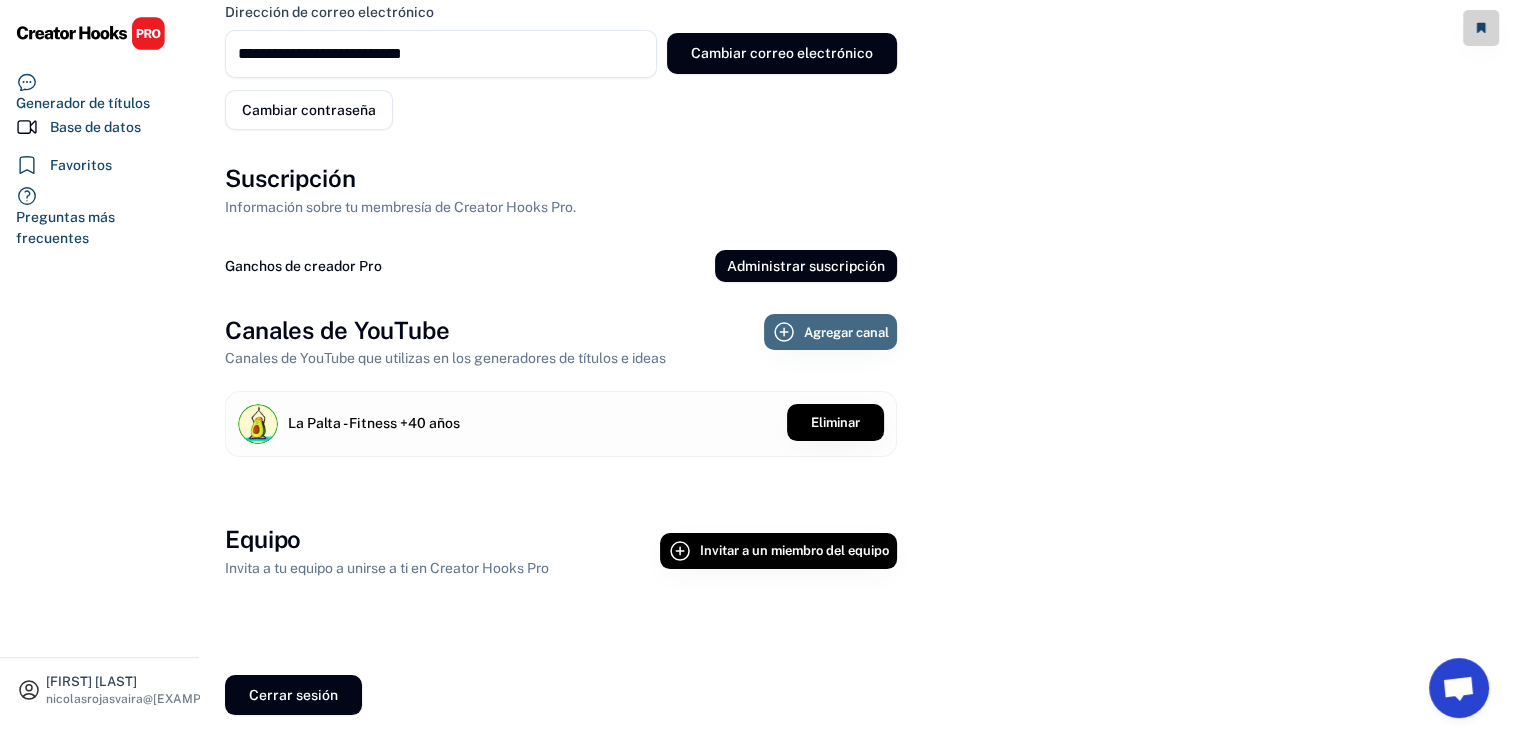 click on "Agregar canal" at bounding box center [846, 332] 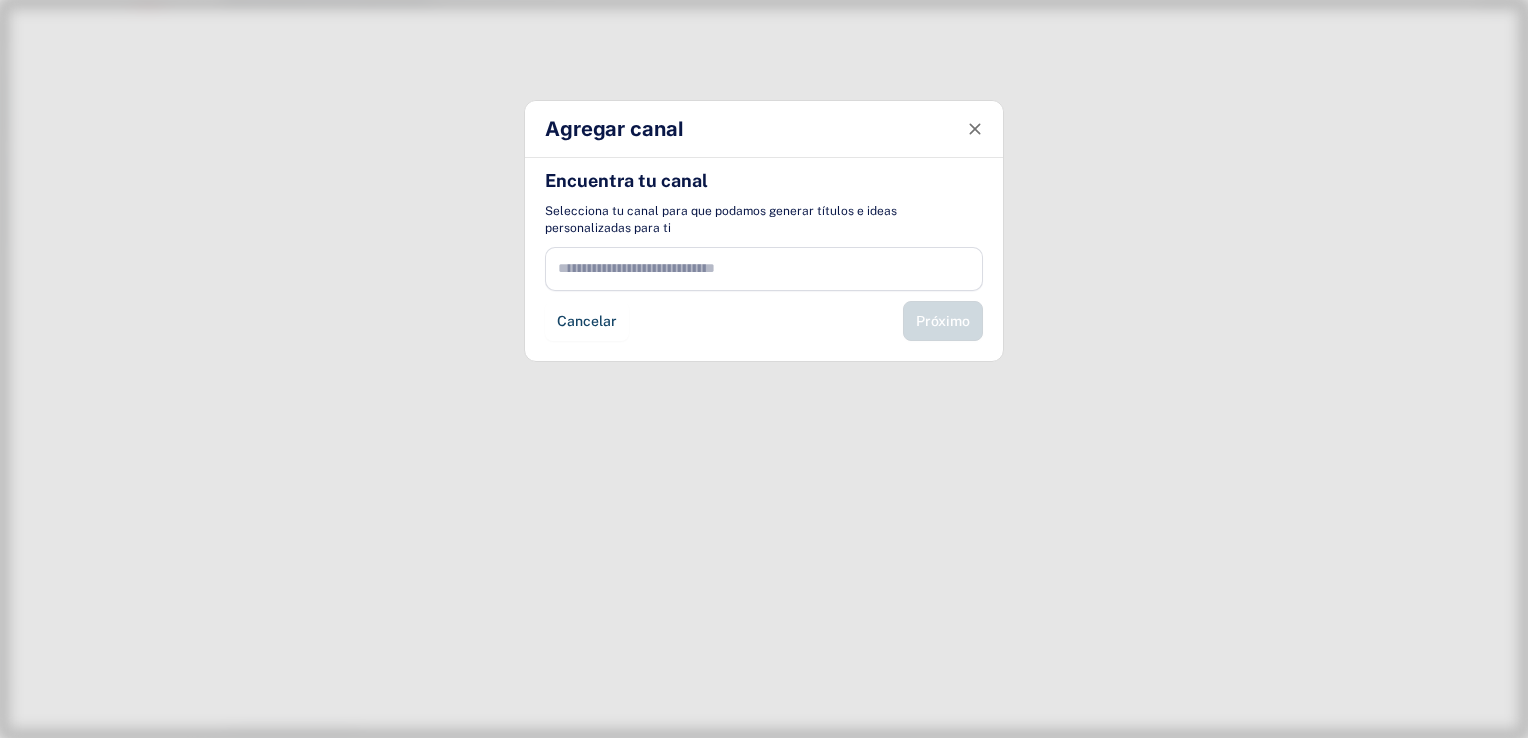 click at bounding box center [764, 269] 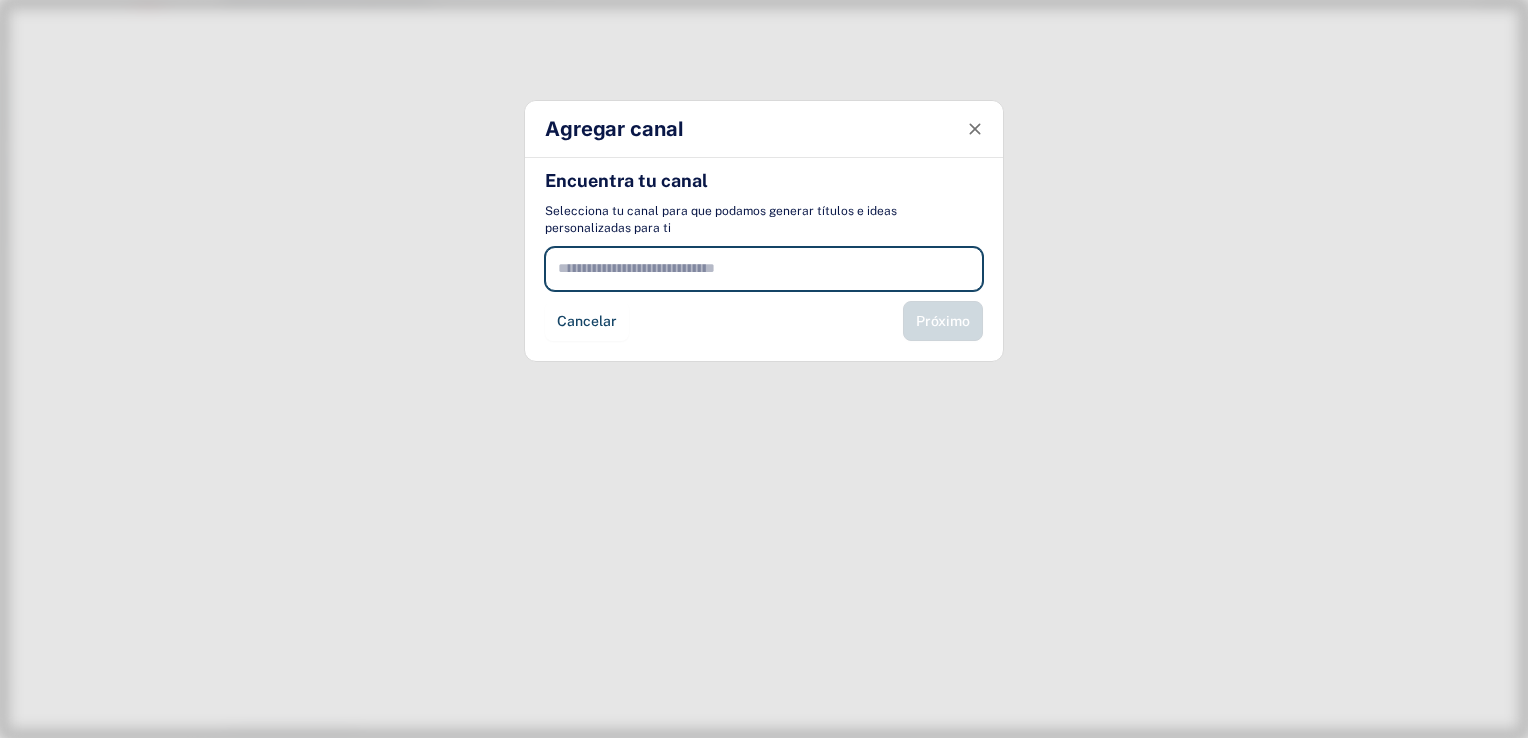 click at bounding box center [764, 269] 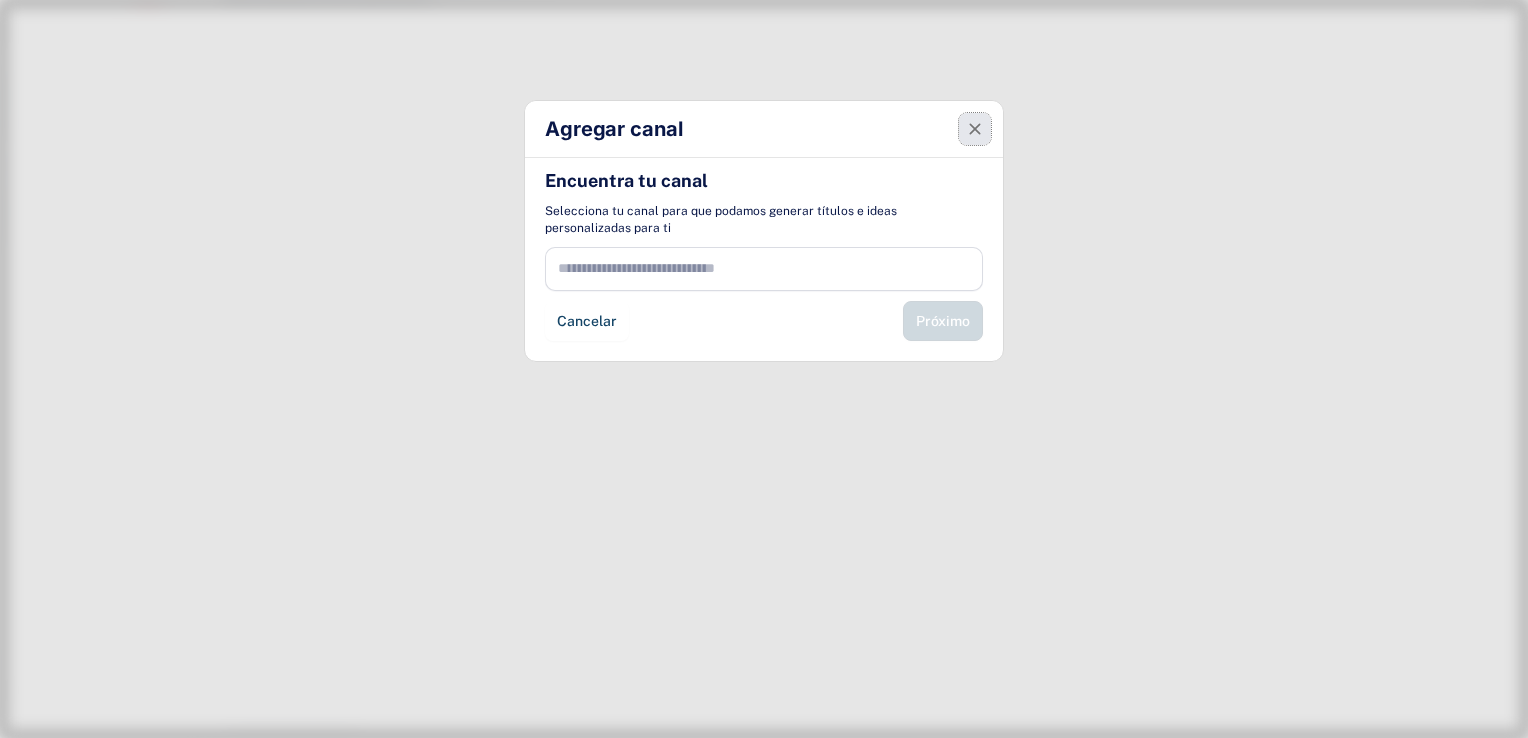 click at bounding box center [975, 129] 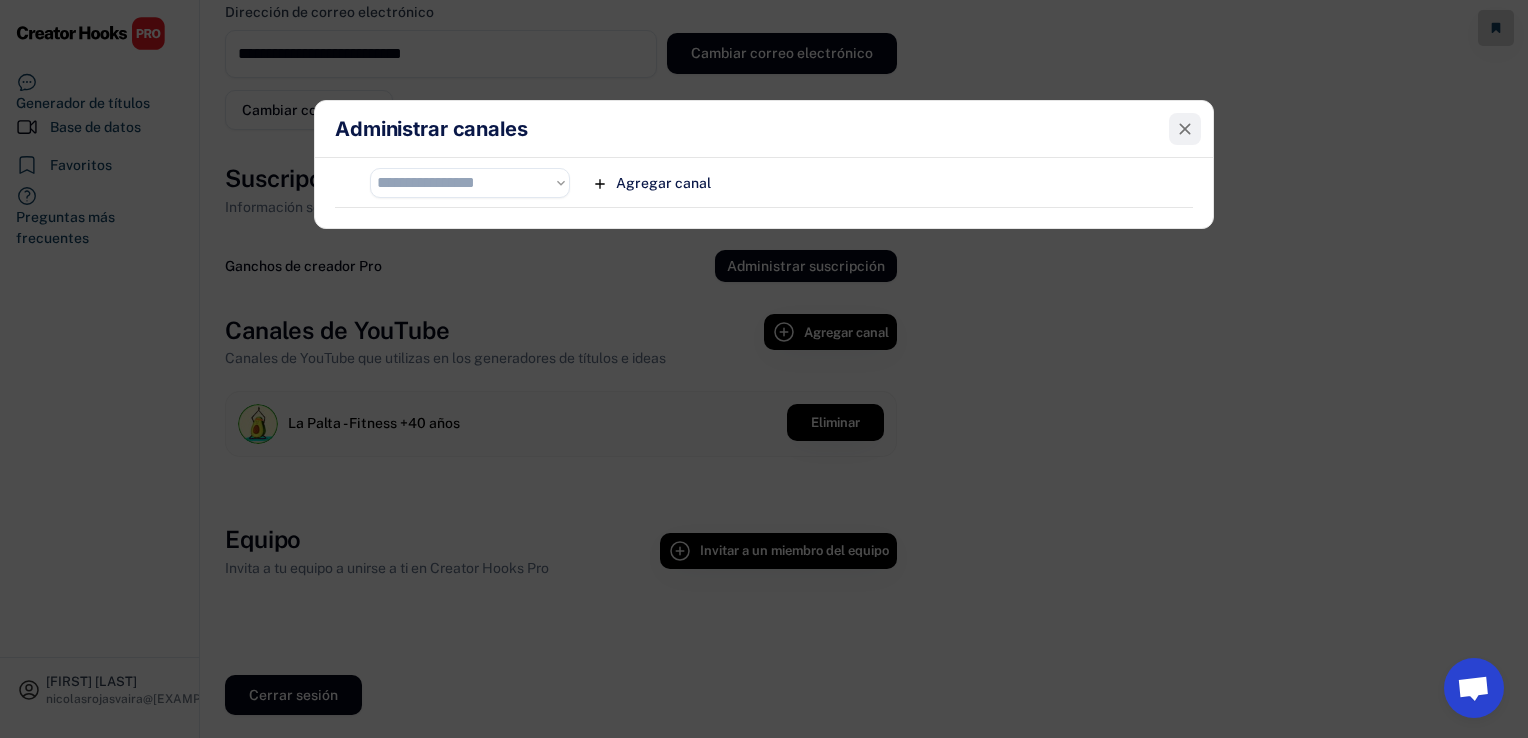 click at bounding box center (1185, 129) 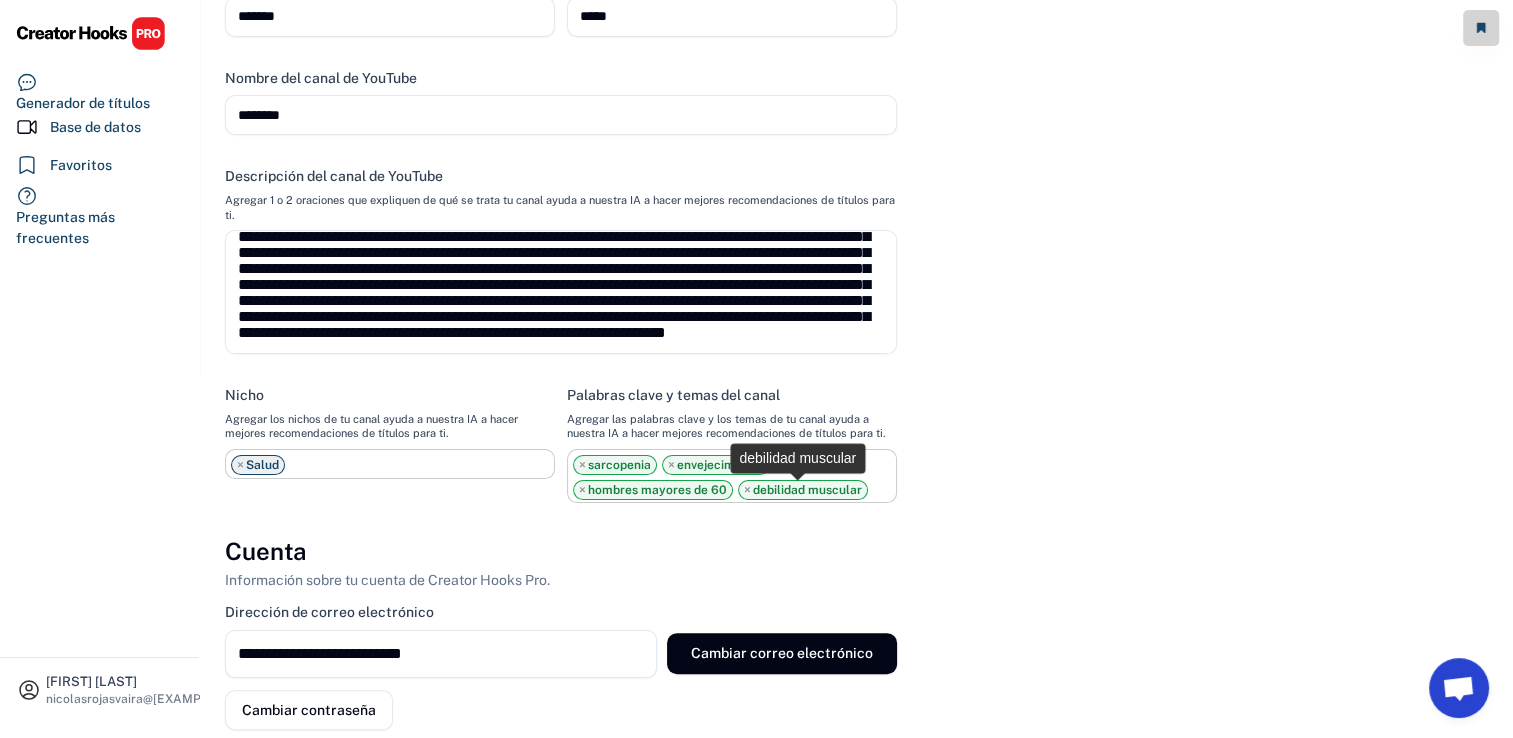 scroll, scrollTop: 0, scrollLeft: 0, axis: both 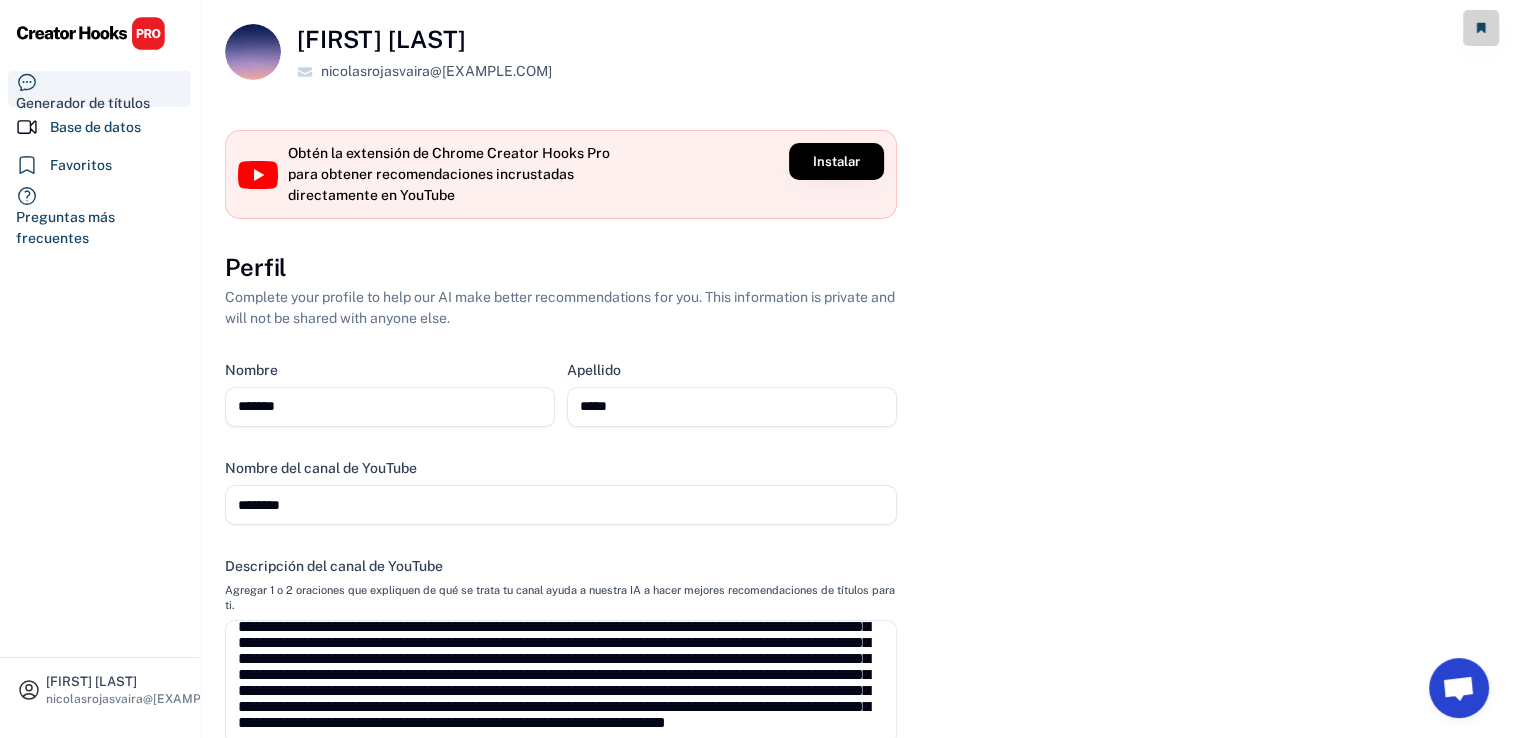 click on "Generador de títulos" at bounding box center [83, 103] 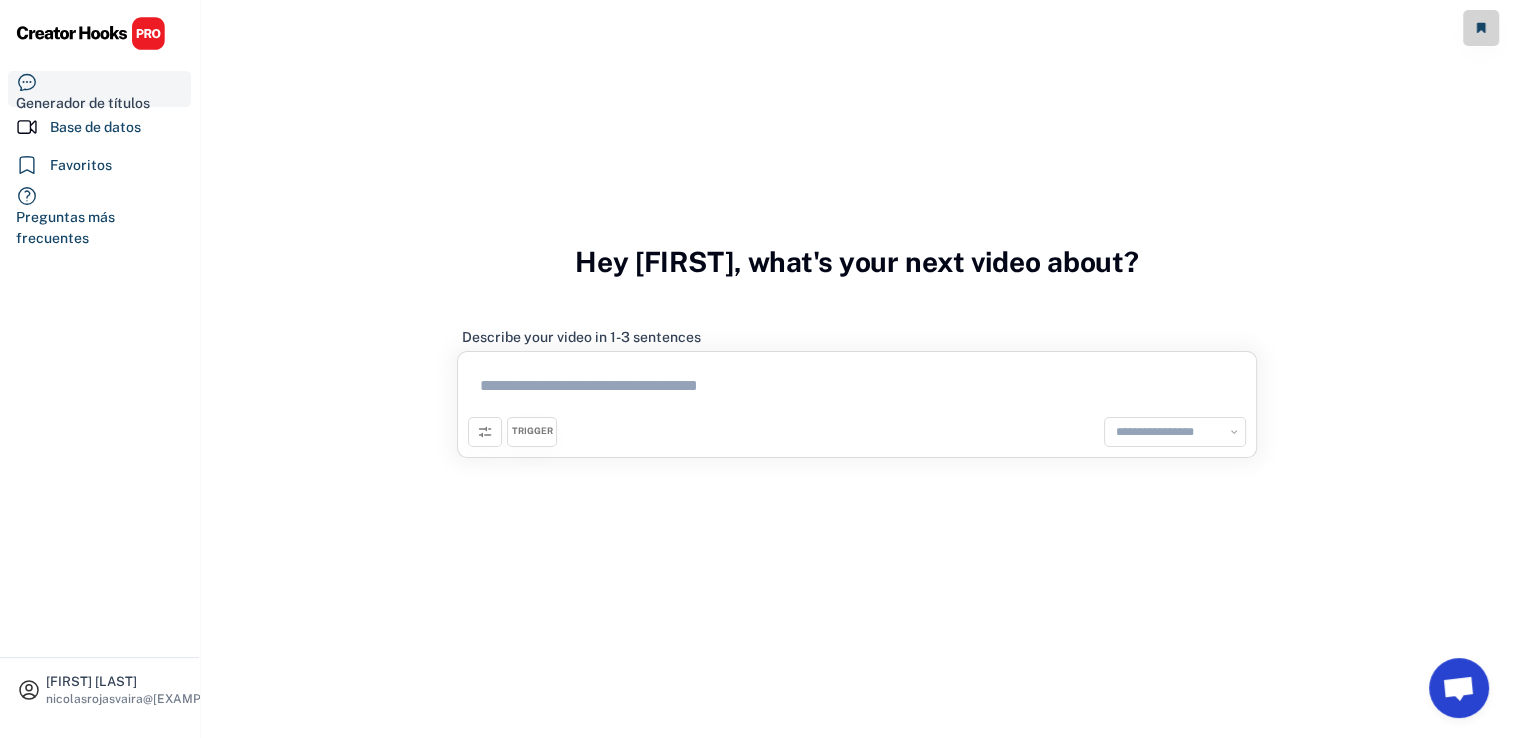 select on "**********" 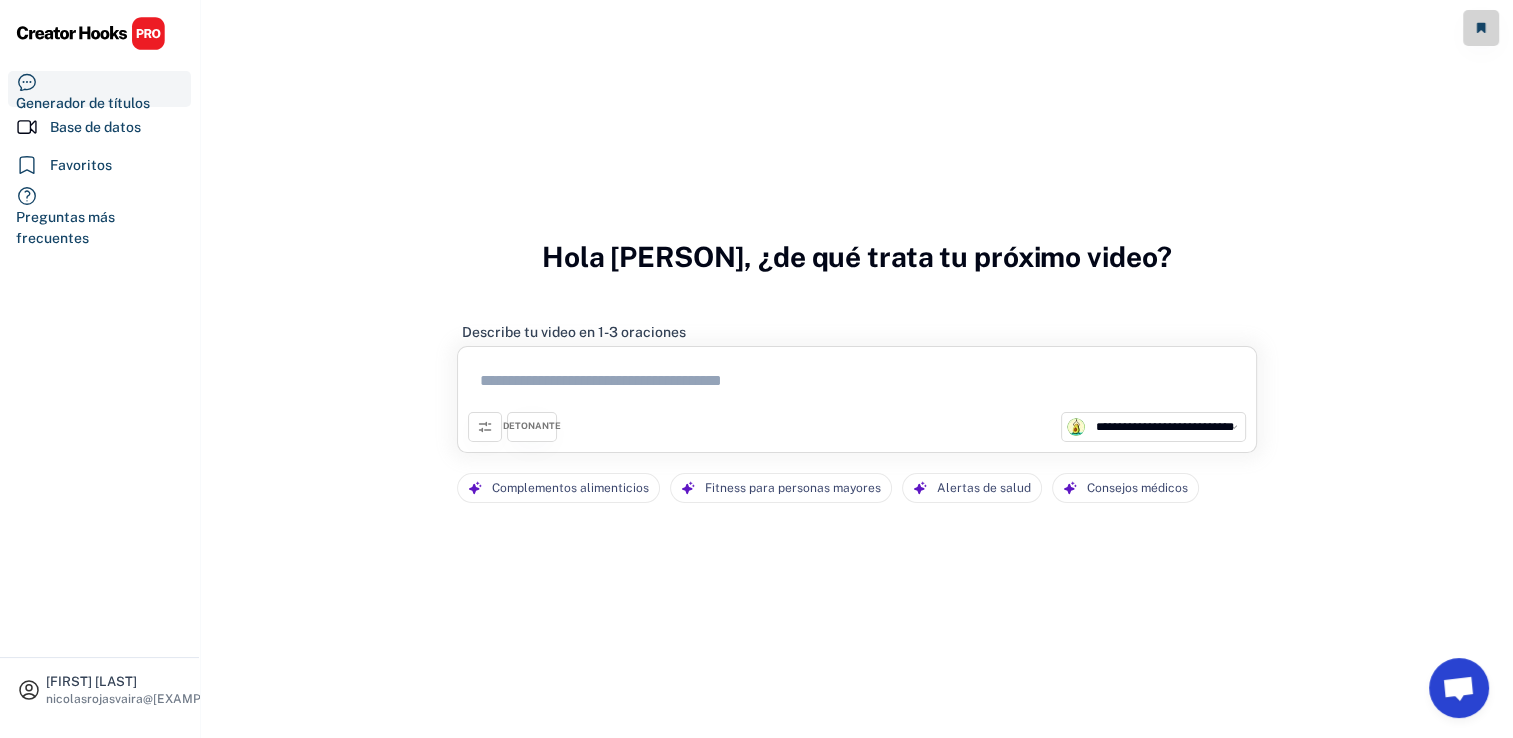click at bounding box center [857, 384] 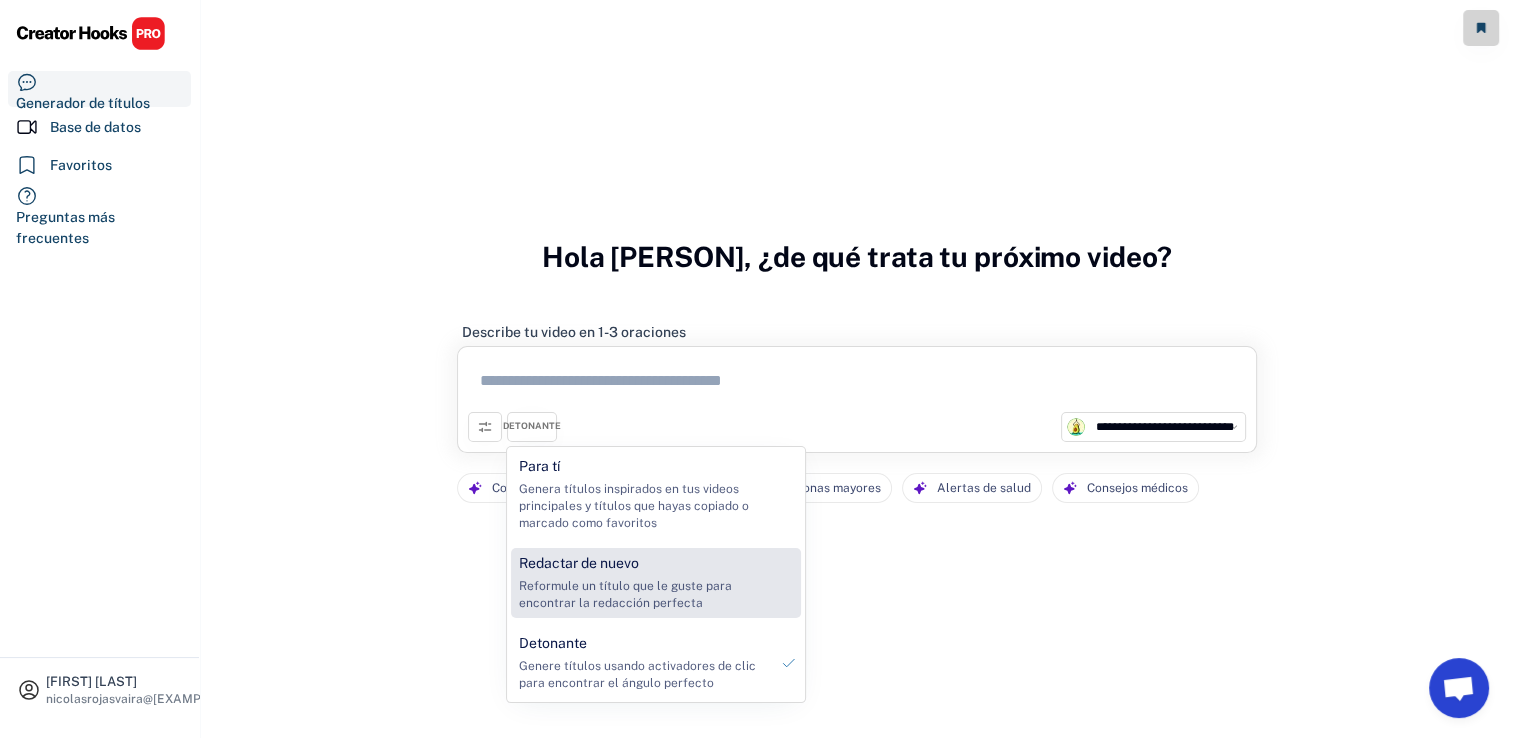 click on "Reformule un título que le guste para encontrar la redacción perfecta" at bounding box center [643, 595] 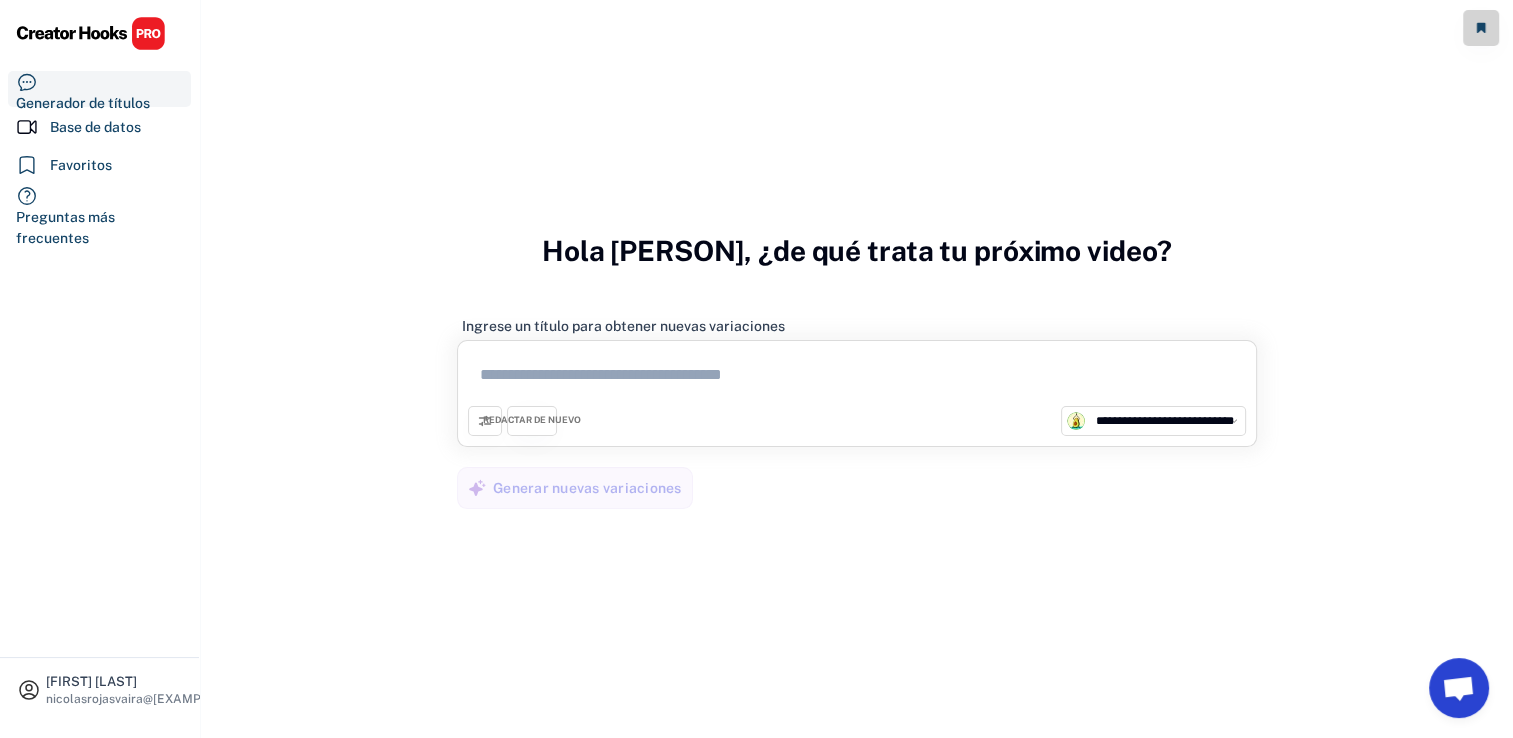 click at bounding box center (857, 378) 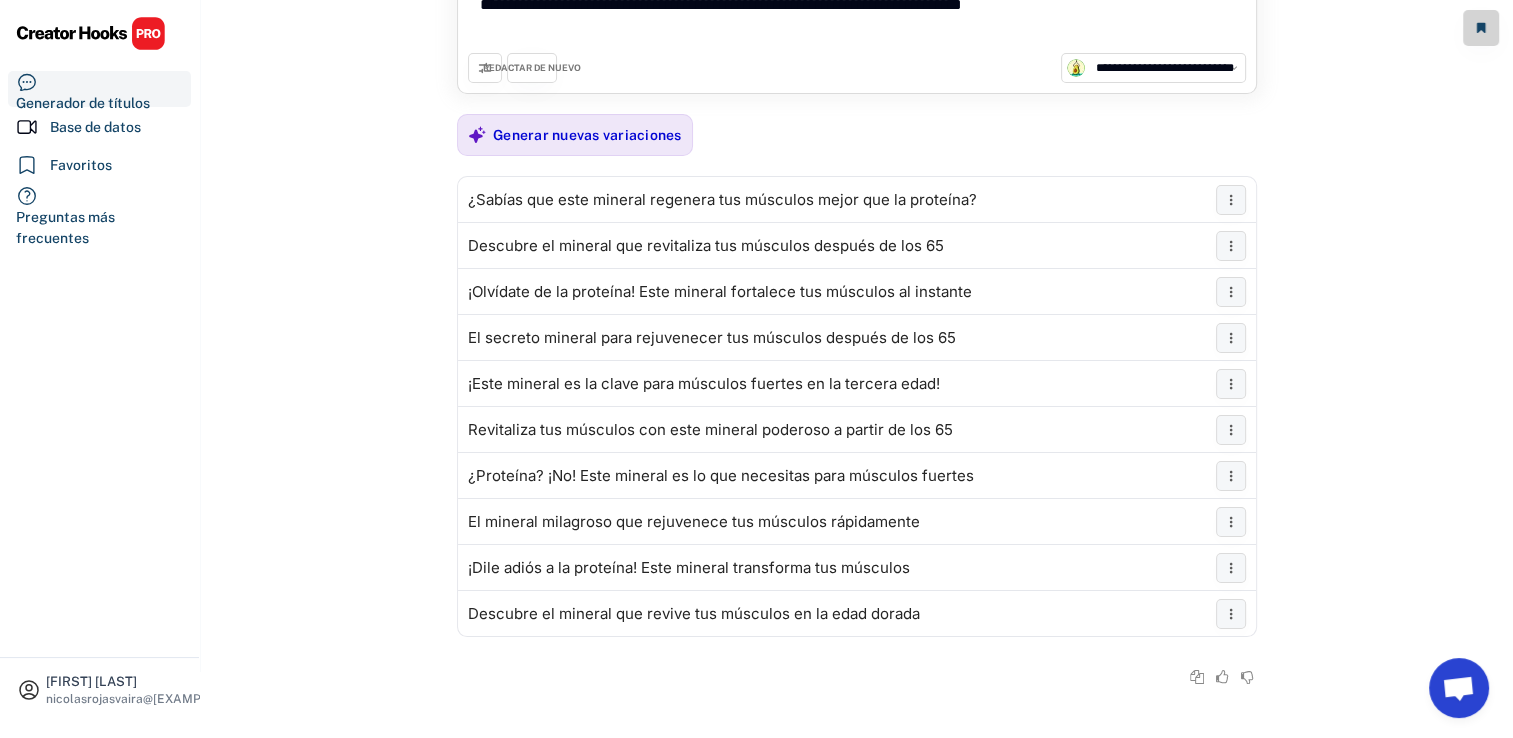 scroll, scrollTop: 102, scrollLeft: 0, axis: vertical 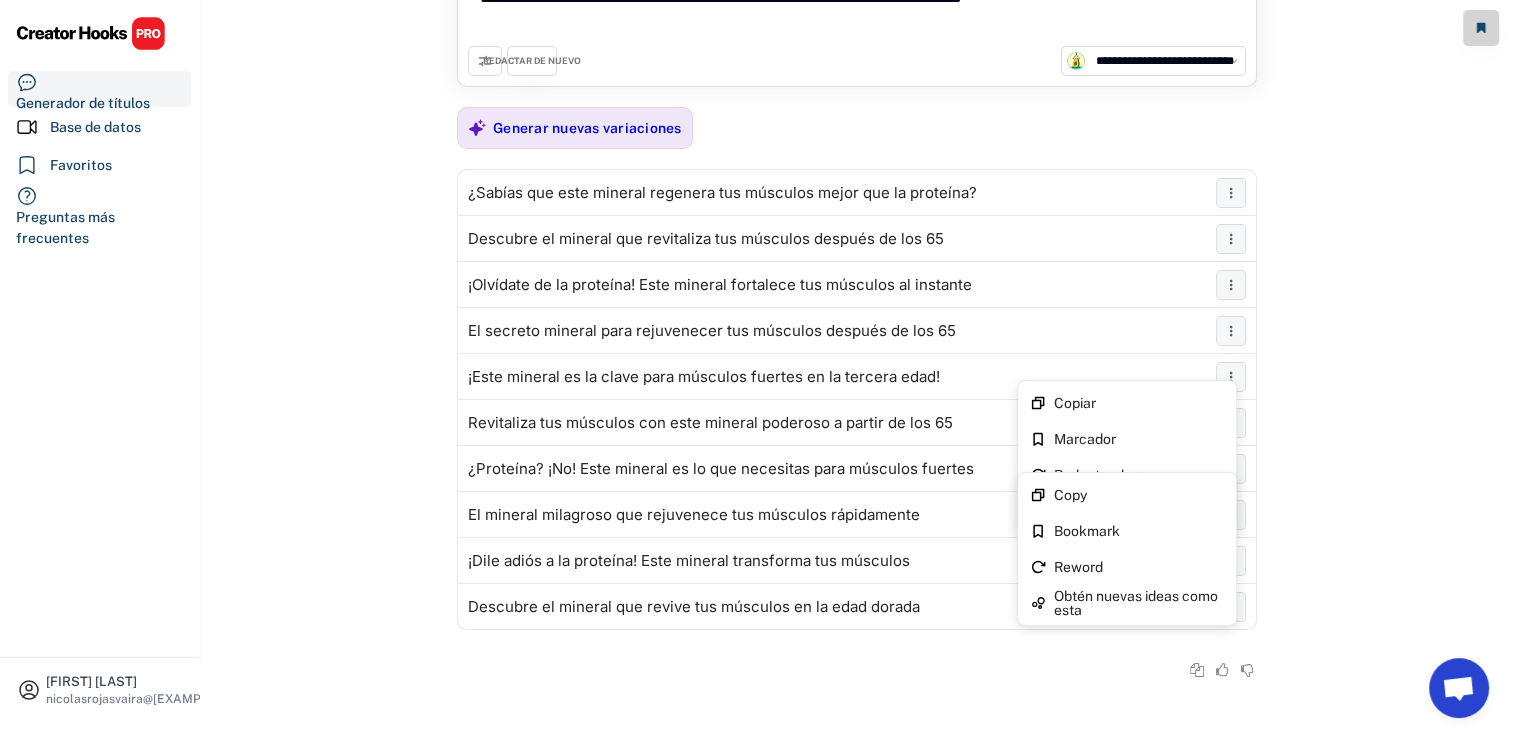 type on "**********" 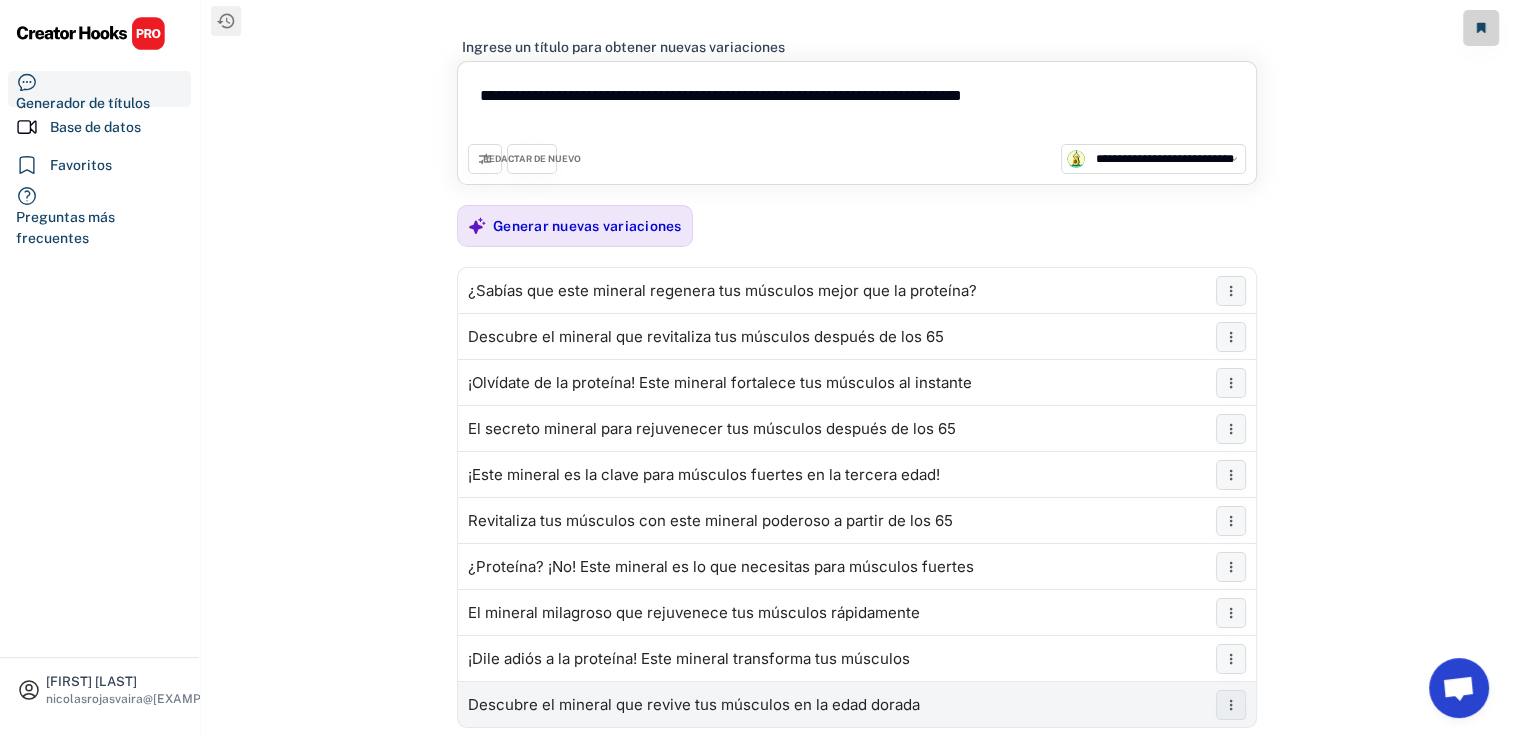 scroll, scrollTop: 2, scrollLeft: 0, axis: vertical 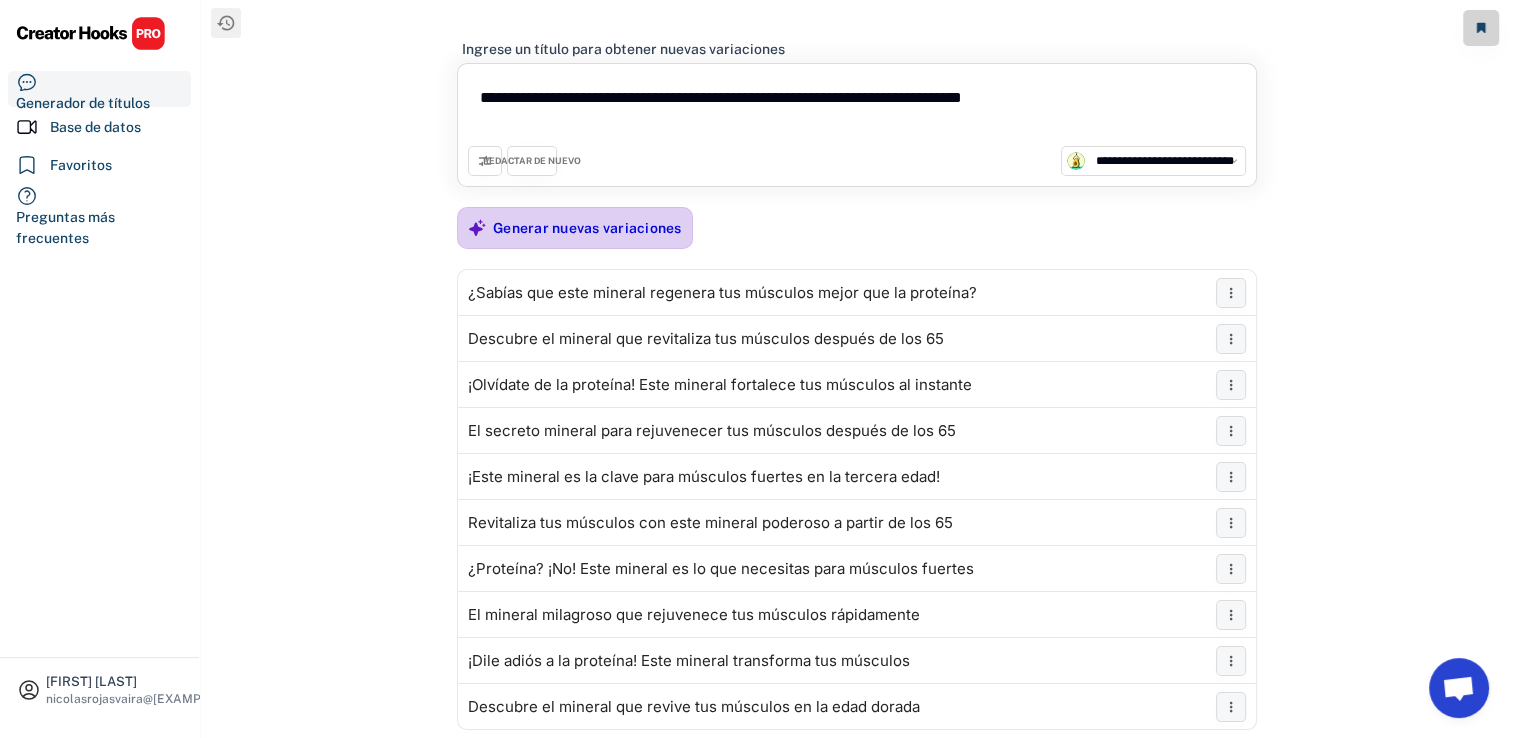 click on "Generar nuevas variaciones" at bounding box center [587, 228] 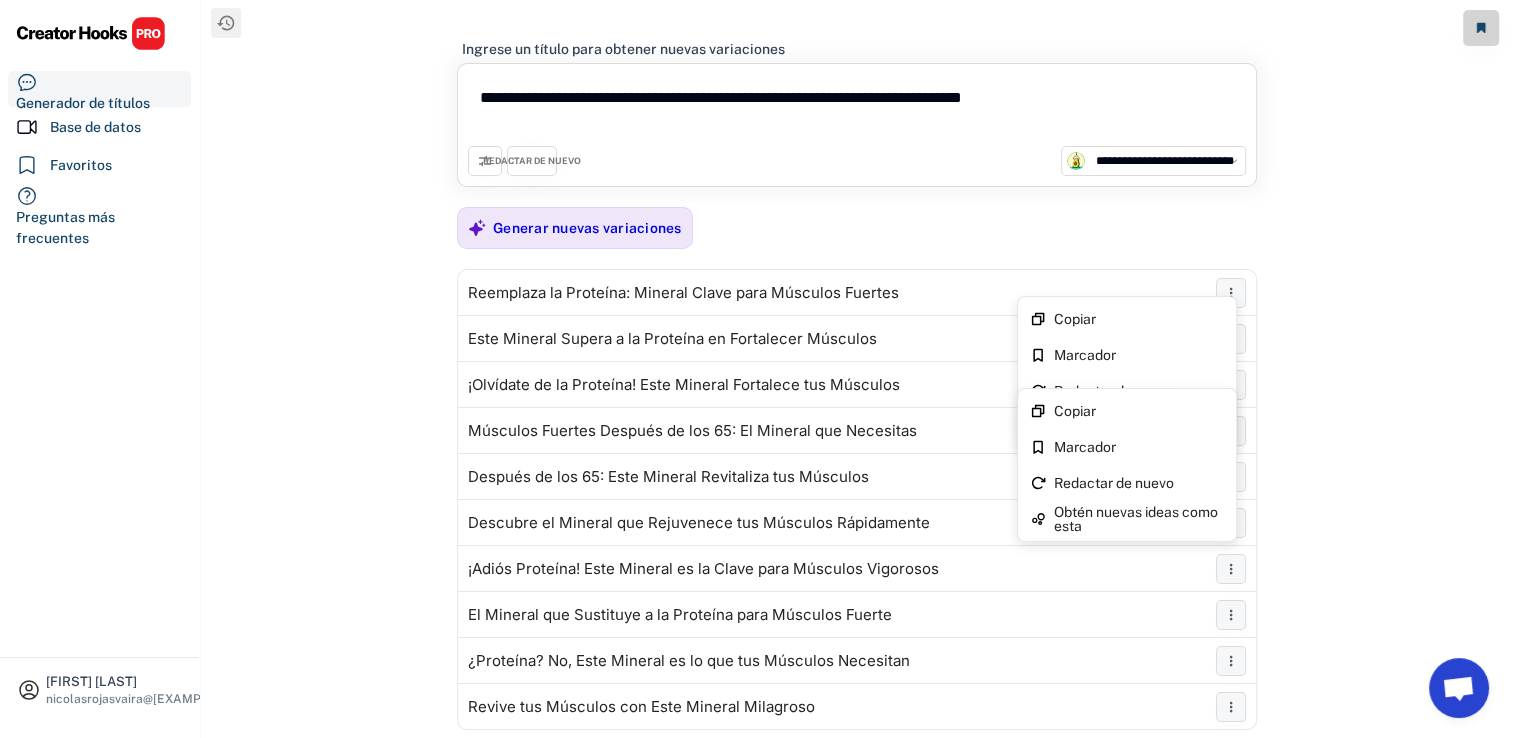 click on "**********" at bounding box center [857, 381] 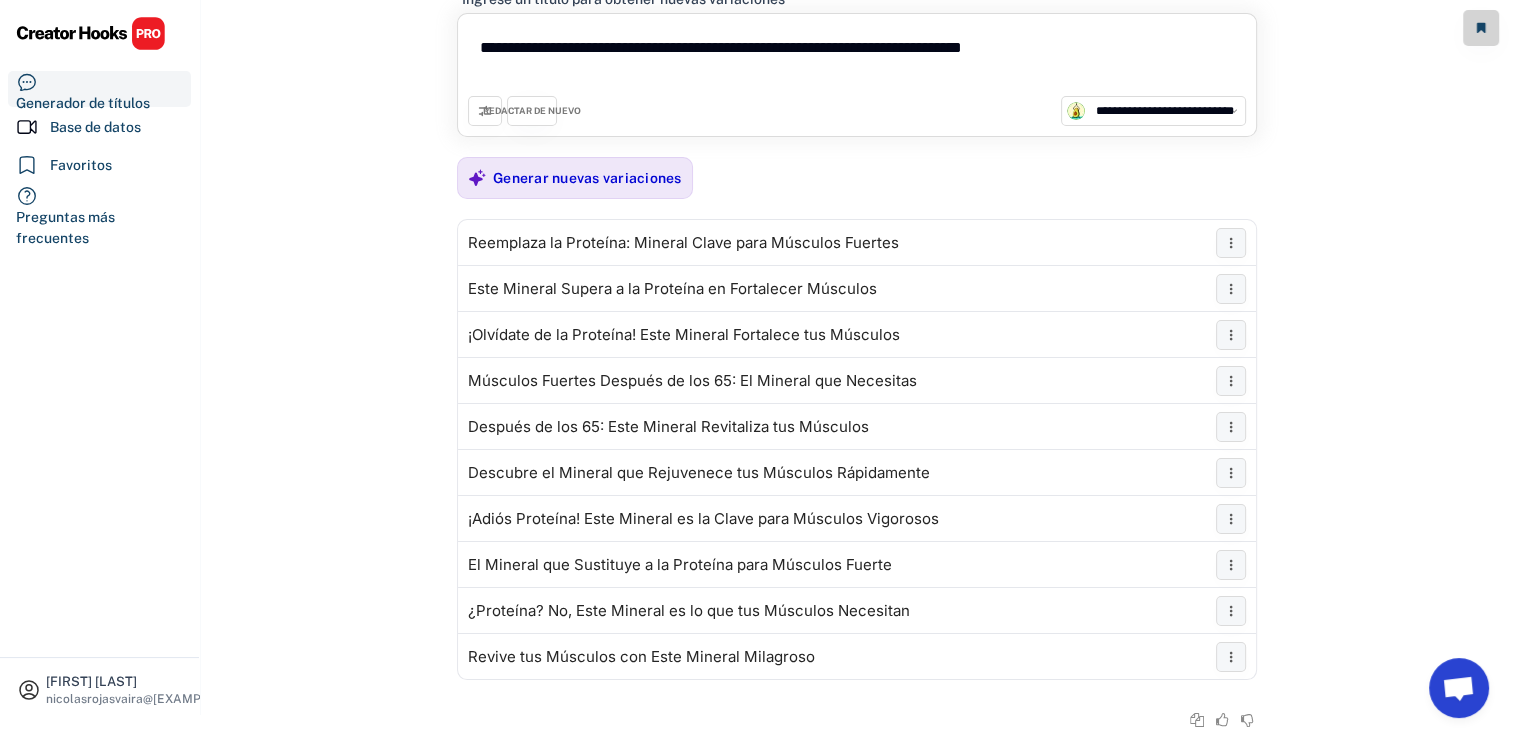 scroll, scrollTop: 102, scrollLeft: 0, axis: vertical 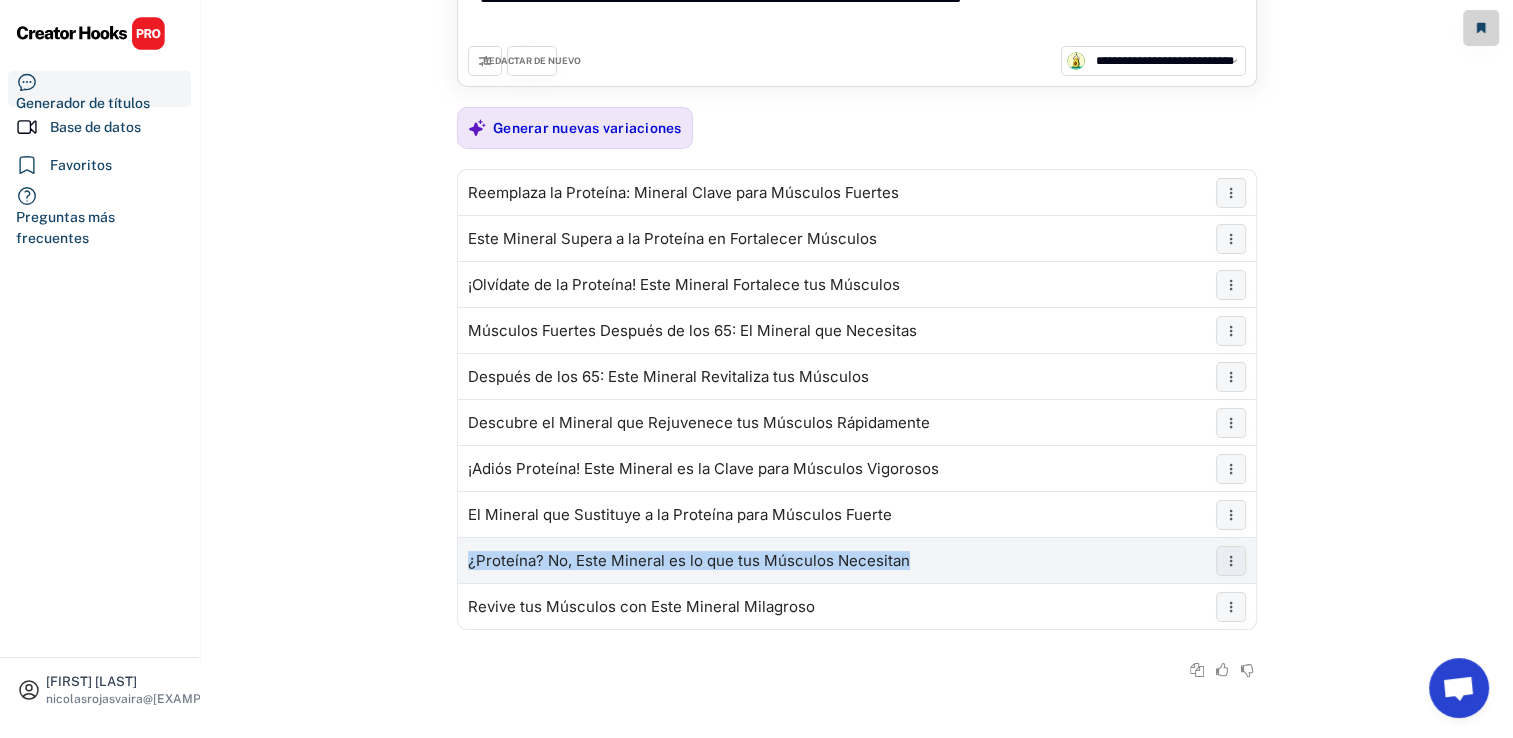 drag, startPoint x: 926, startPoint y: 554, endPoint x: 468, endPoint y: 572, distance: 458.35358 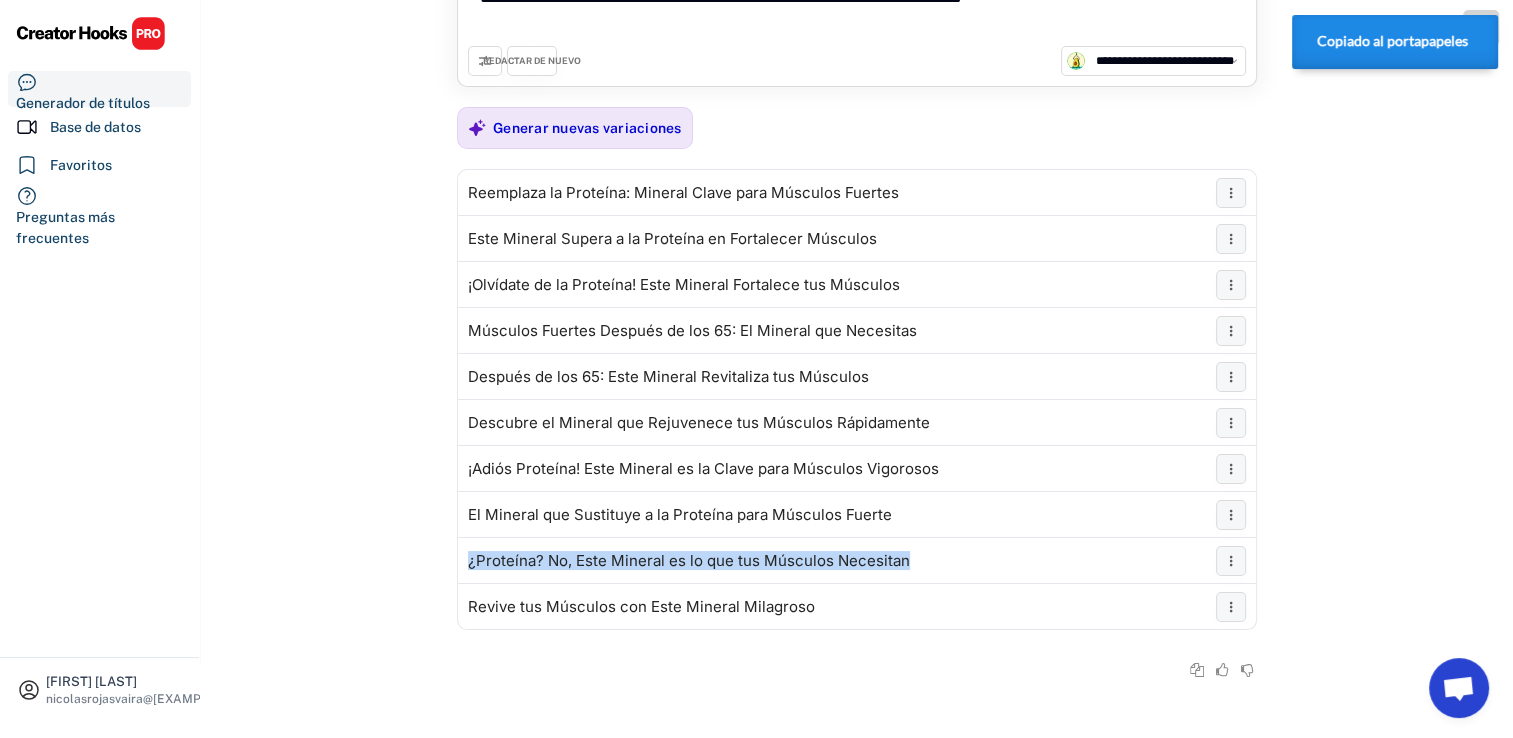 copy on "¿Proteína? No, Este Mineral es lo que tus Músculos Necesitan" 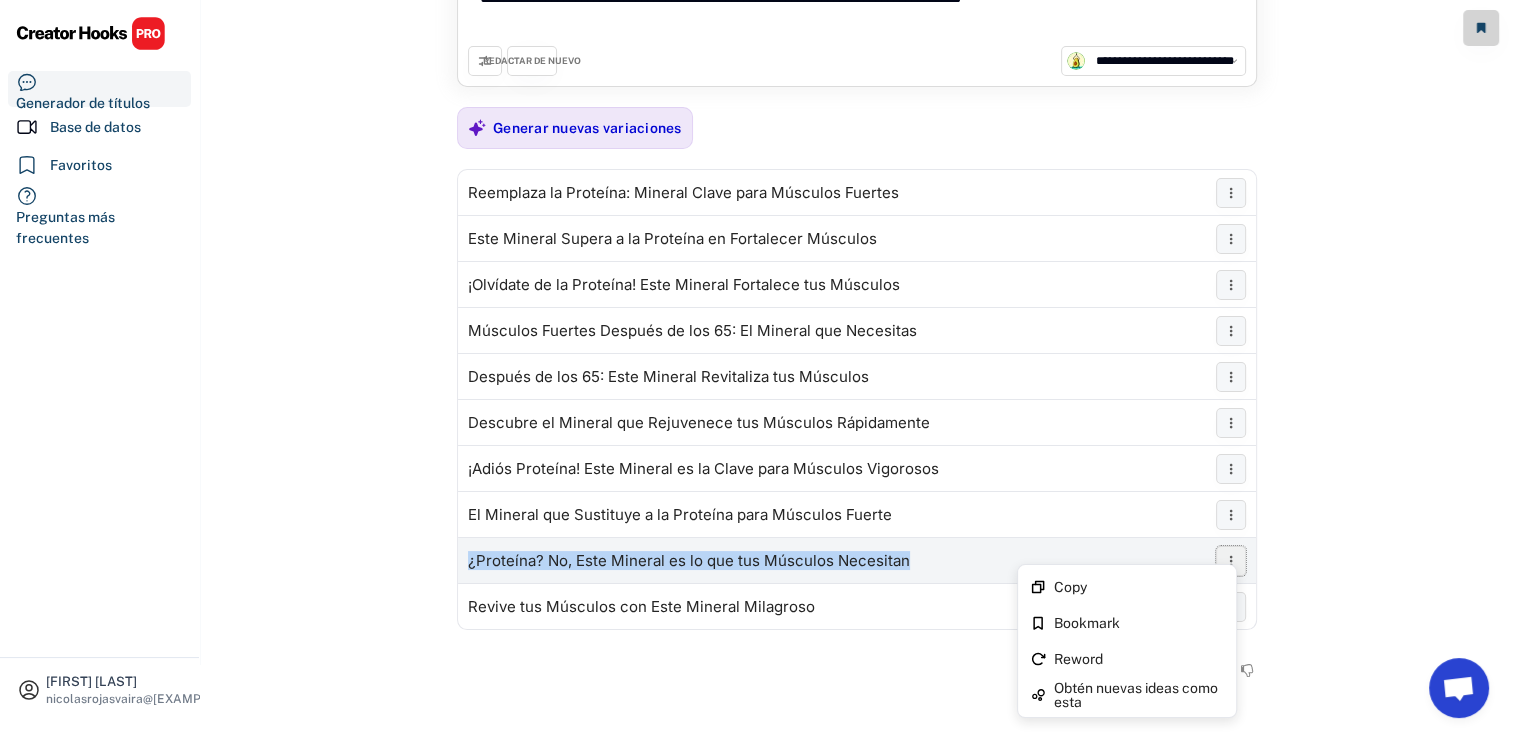 click 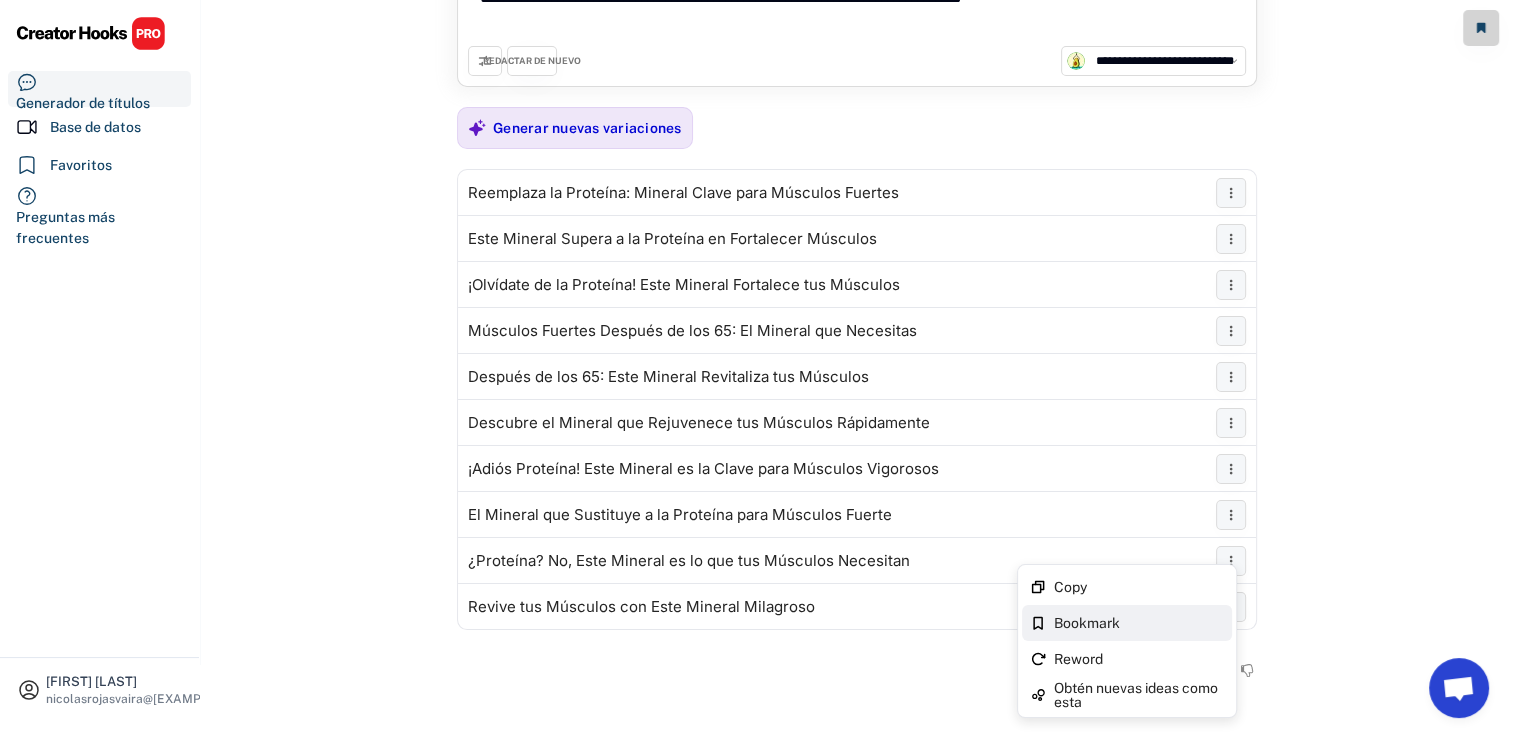 click on "Bookmark" at bounding box center [1139, 623] 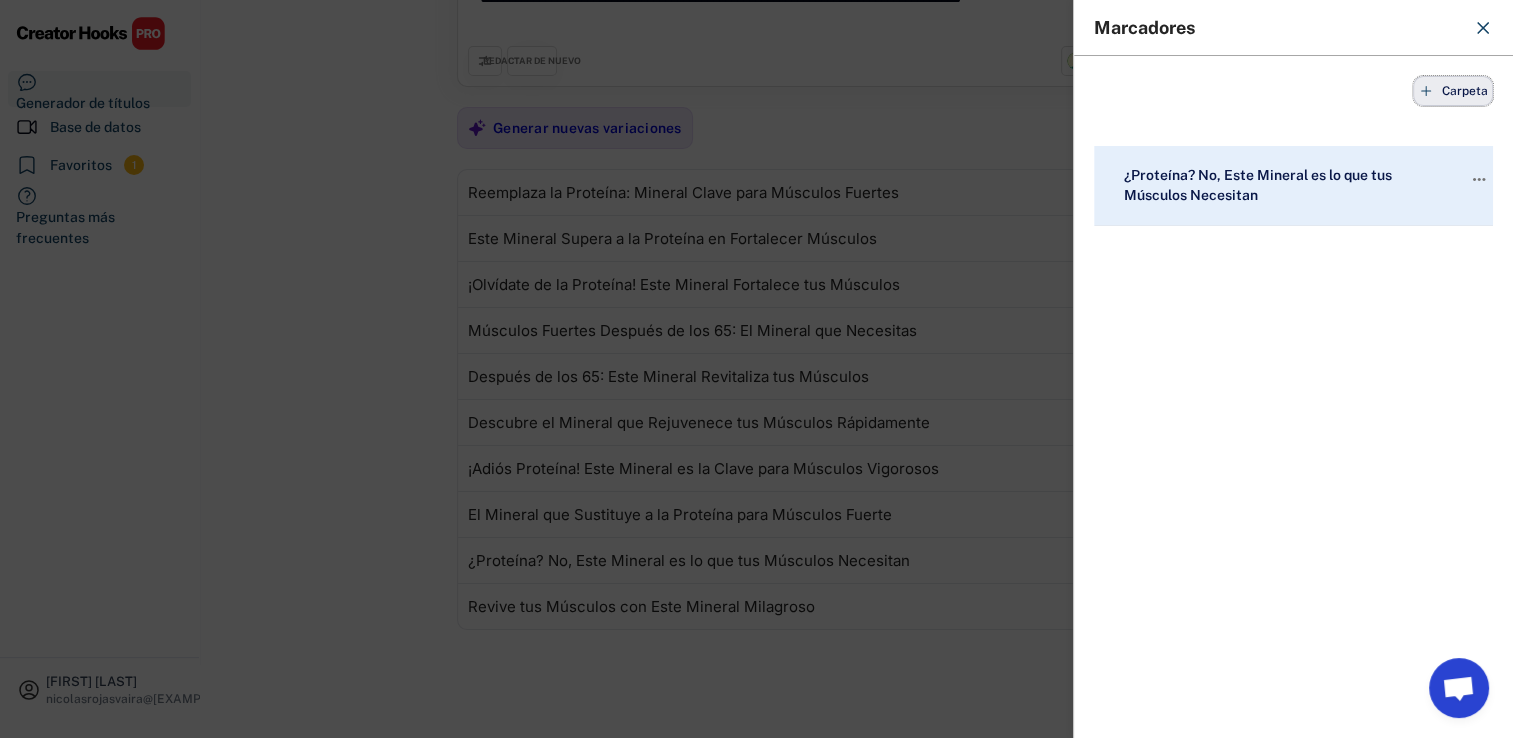 click on "Carpeta" at bounding box center [1465, 91] 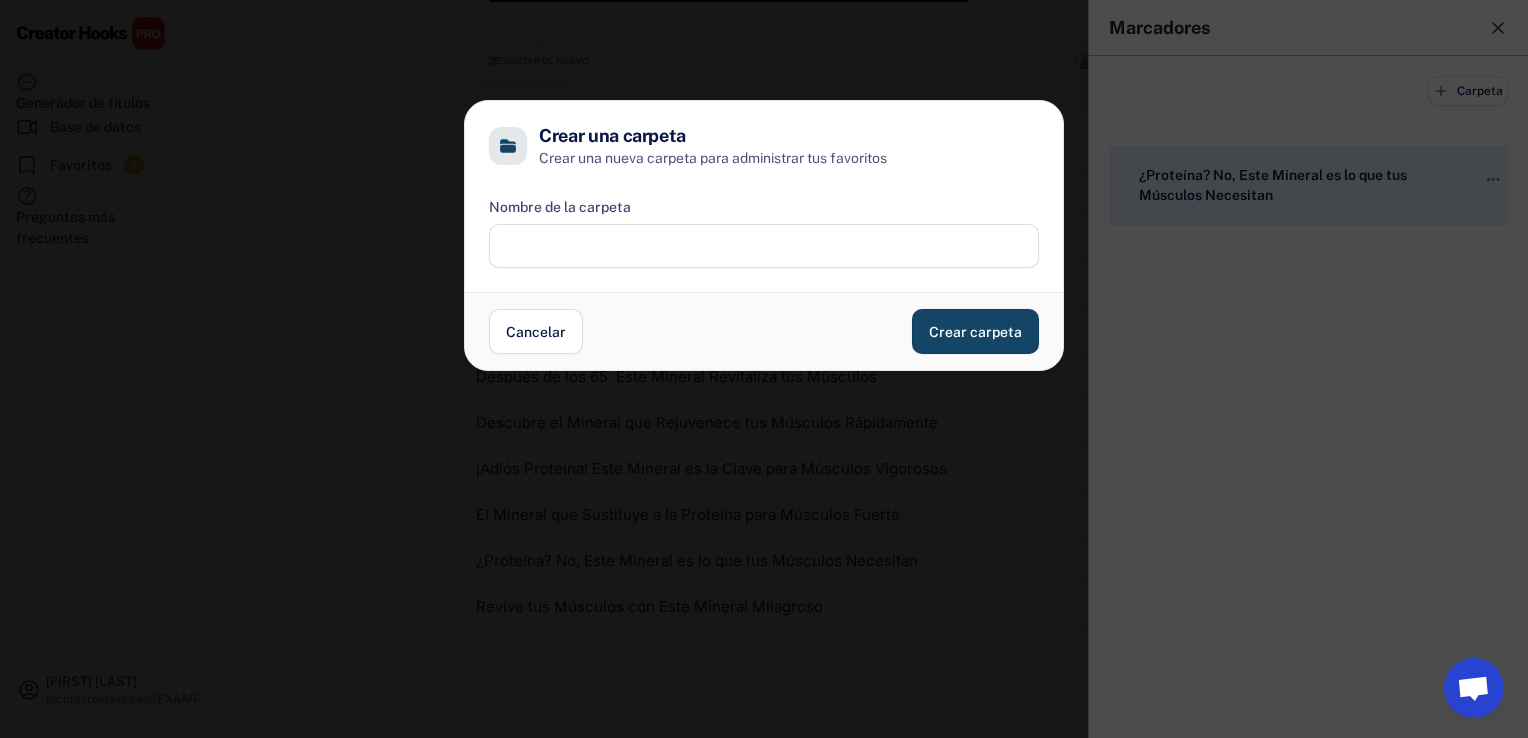 click at bounding box center [764, 246] 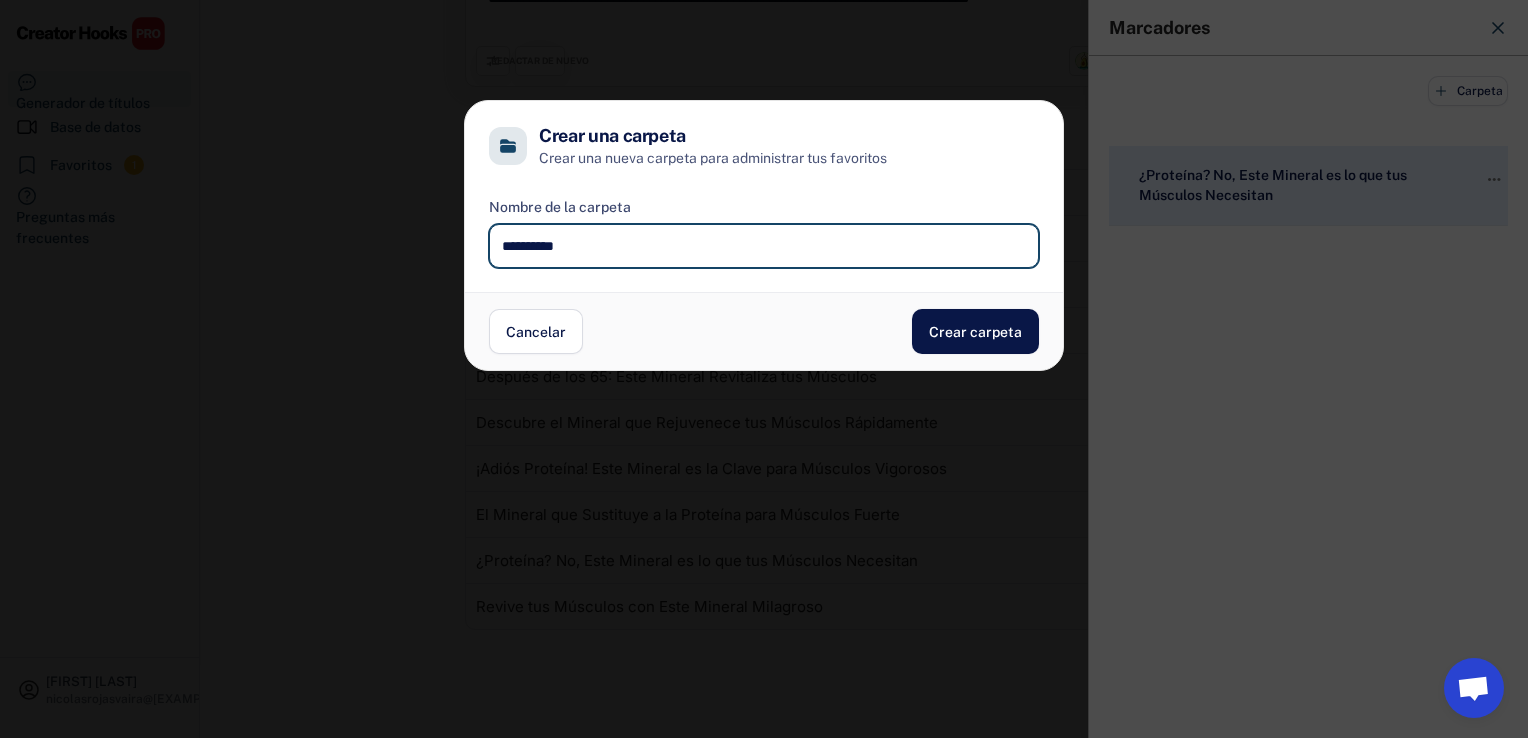 type on "**********" 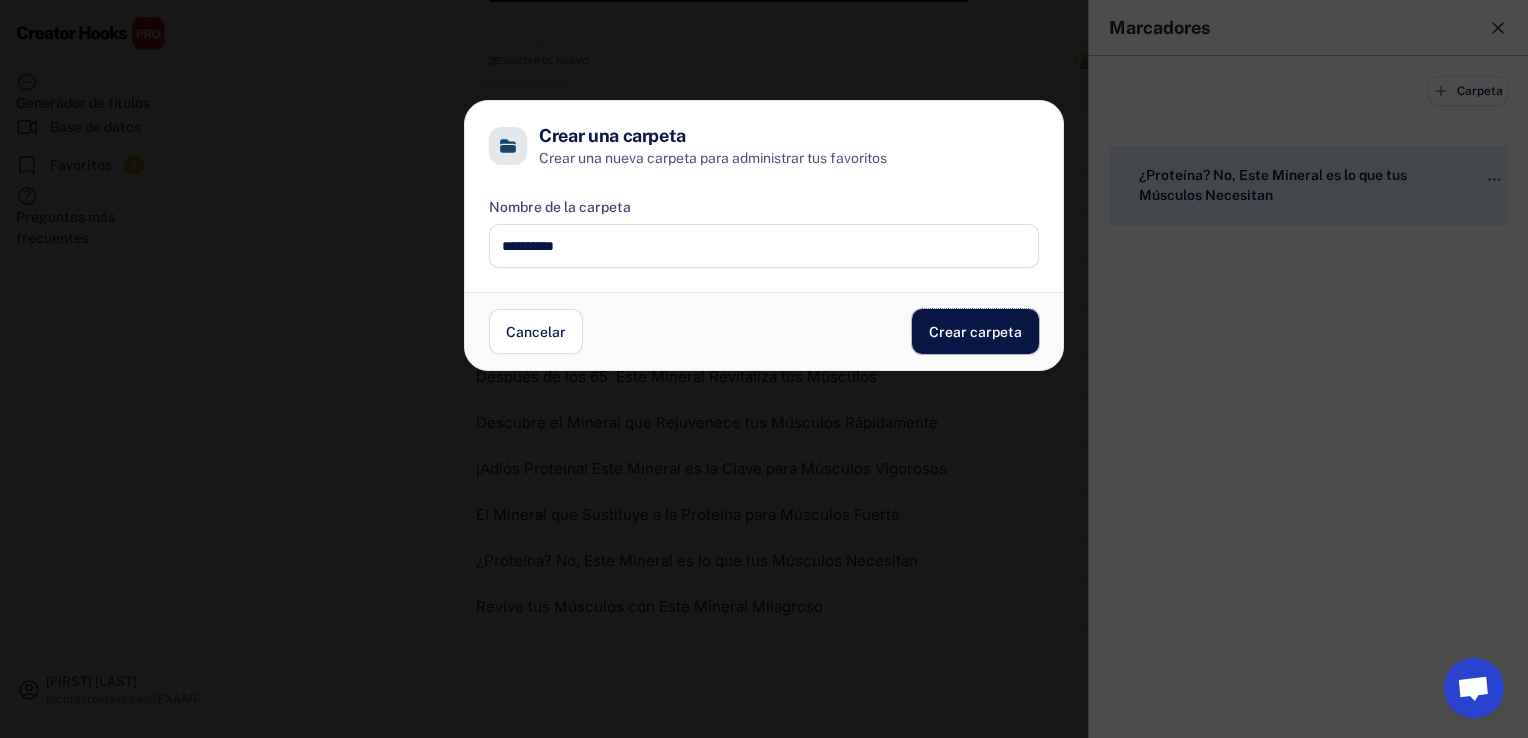 click on "Crear carpeta" at bounding box center [975, 331] 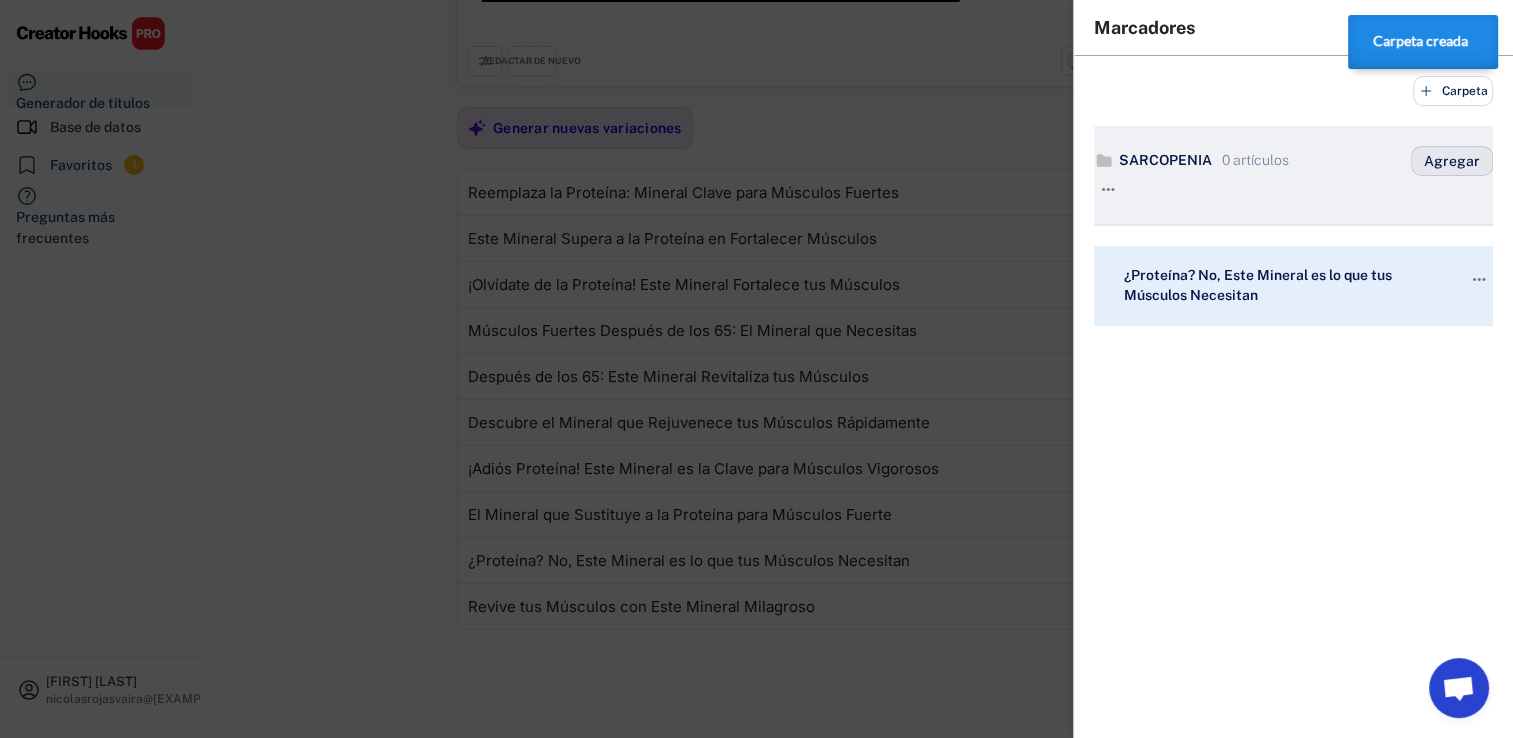 click on "Agregar" at bounding box center [1452, 161] 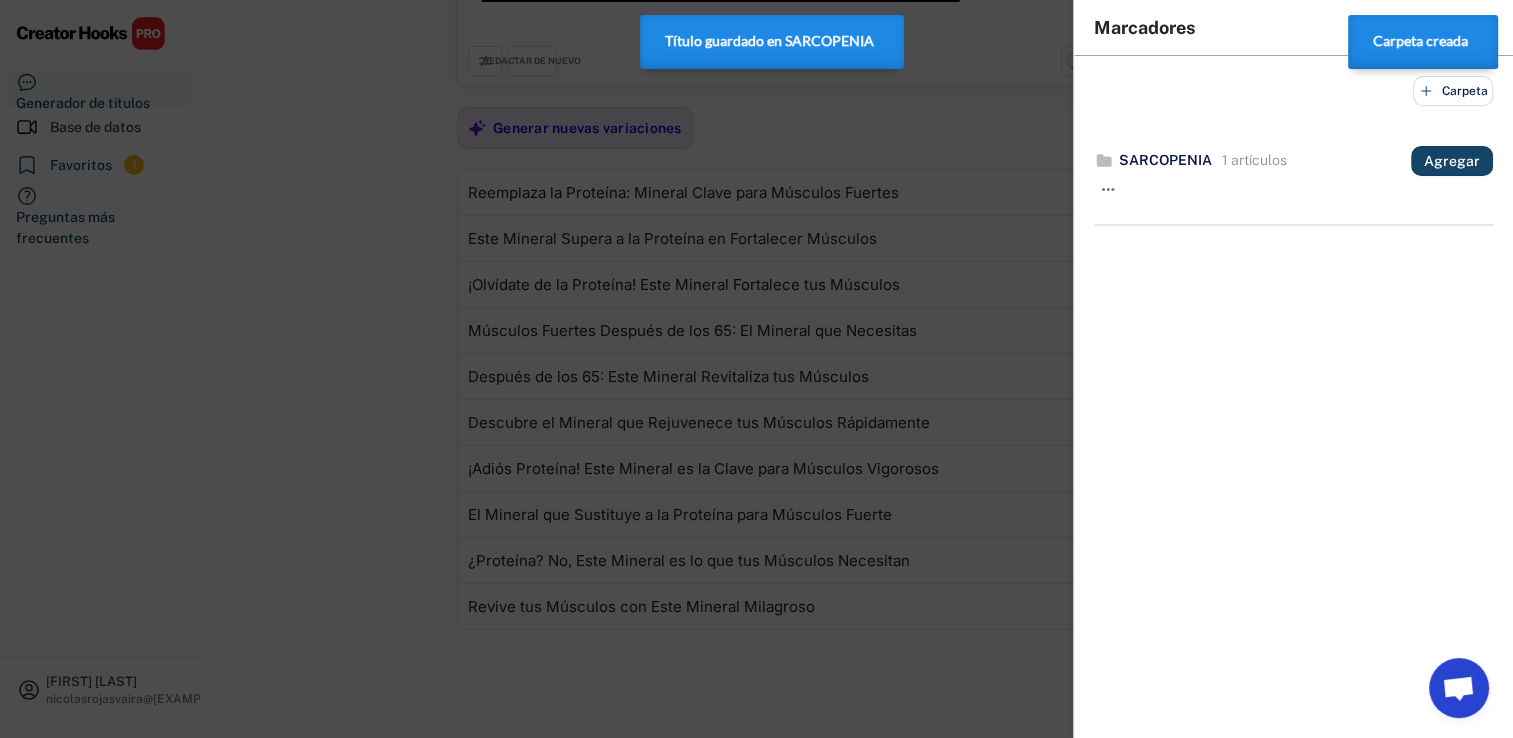 click at bounding box center [756, 369] 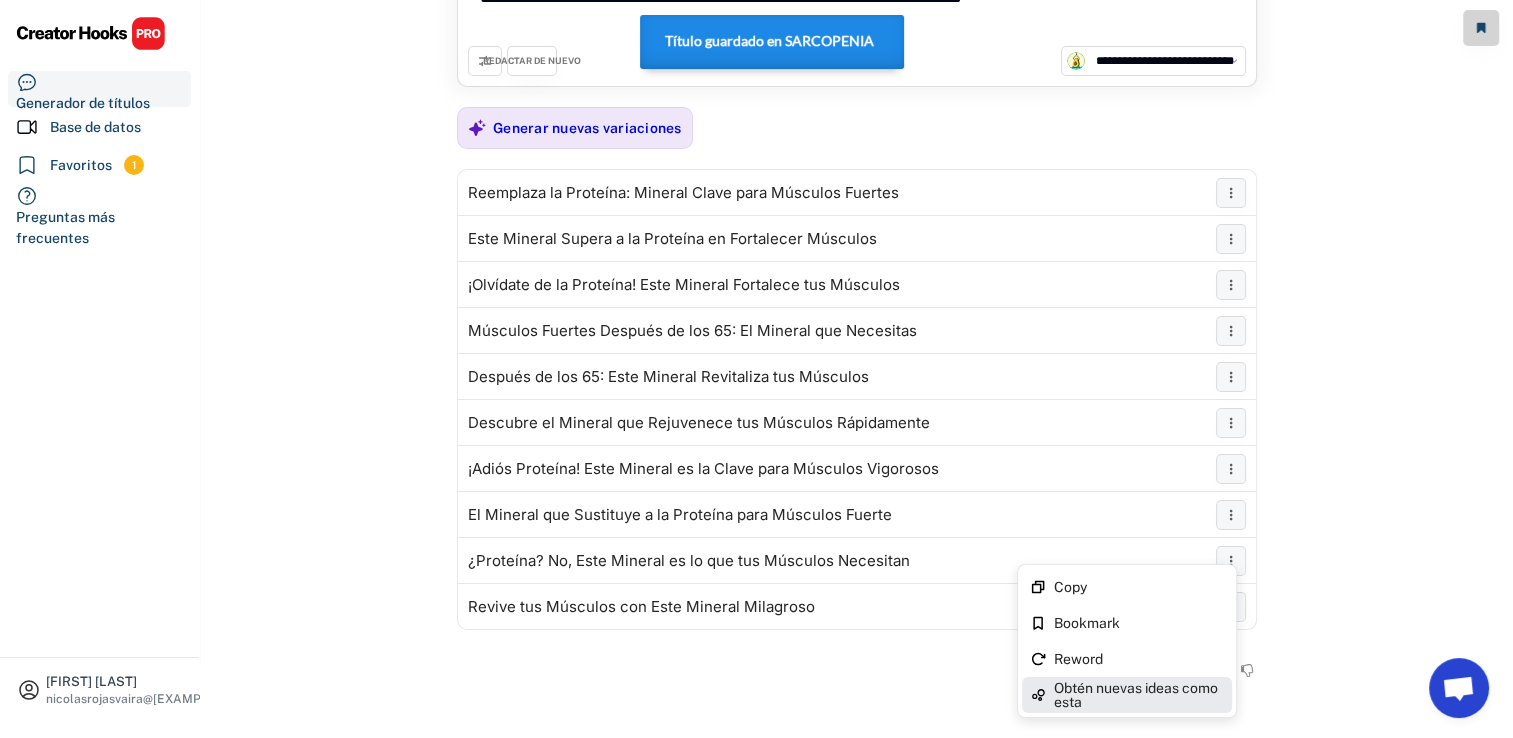 click on "Obtén nuevas ideas como esta" at bounding box center (1139, 695) 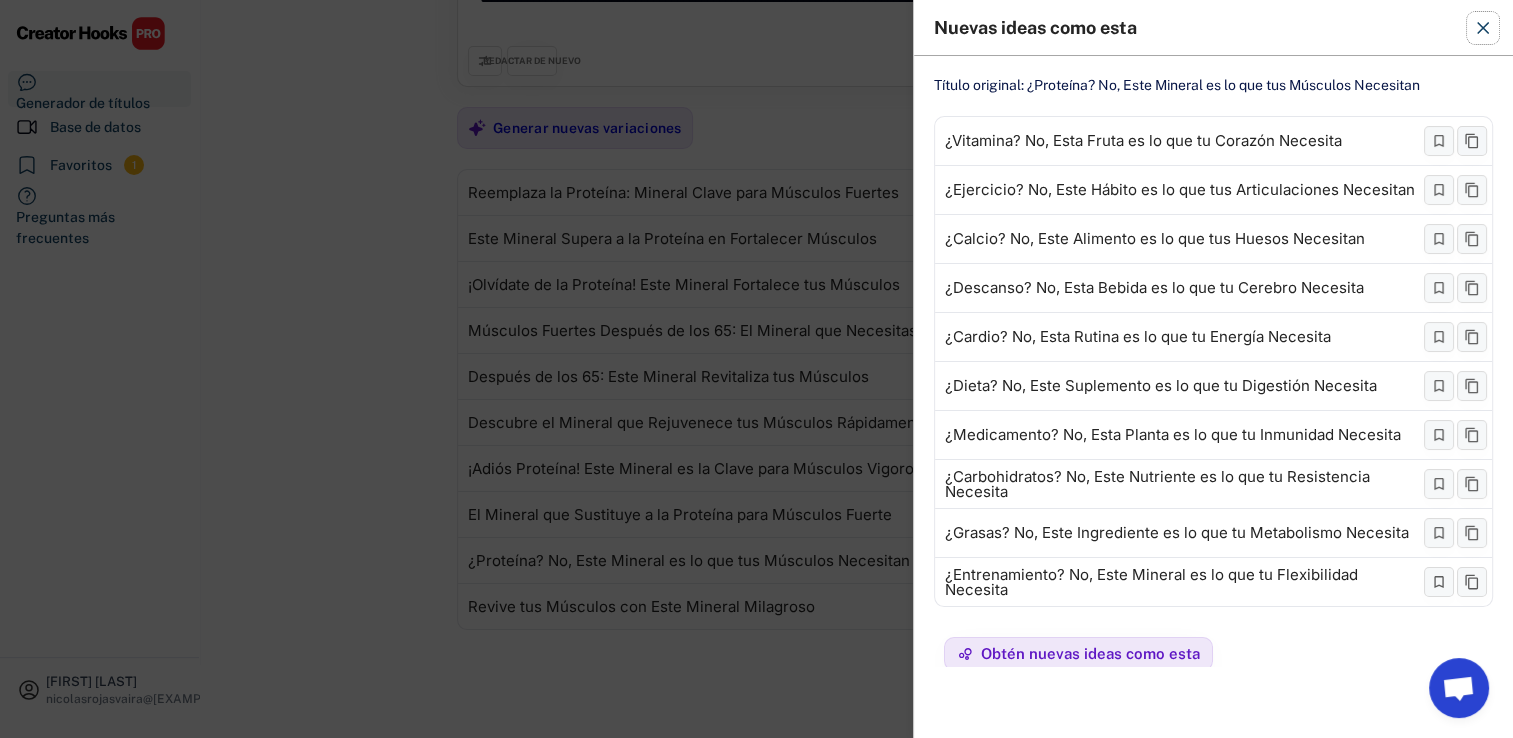click 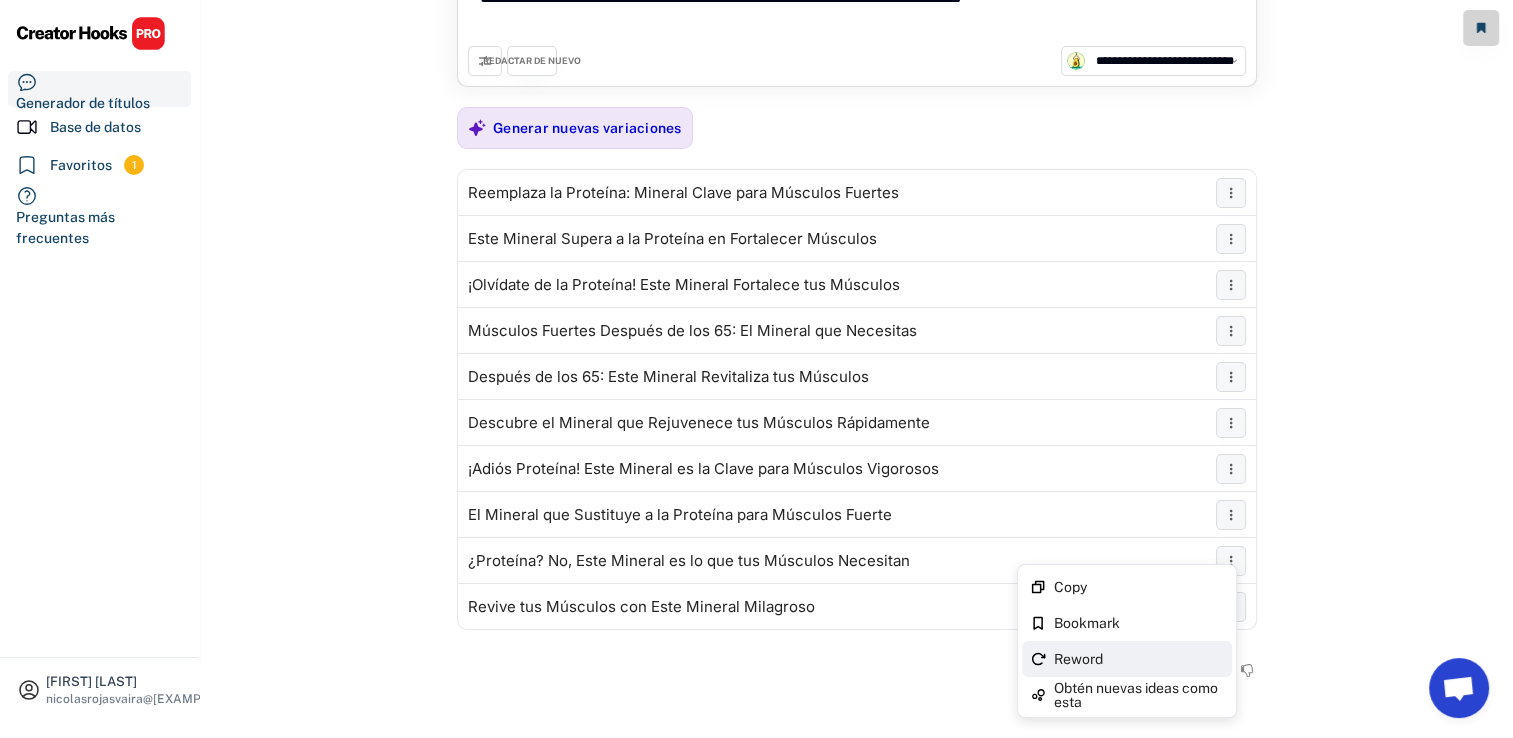 click on "Reword" at bounding box center [1139, 659] 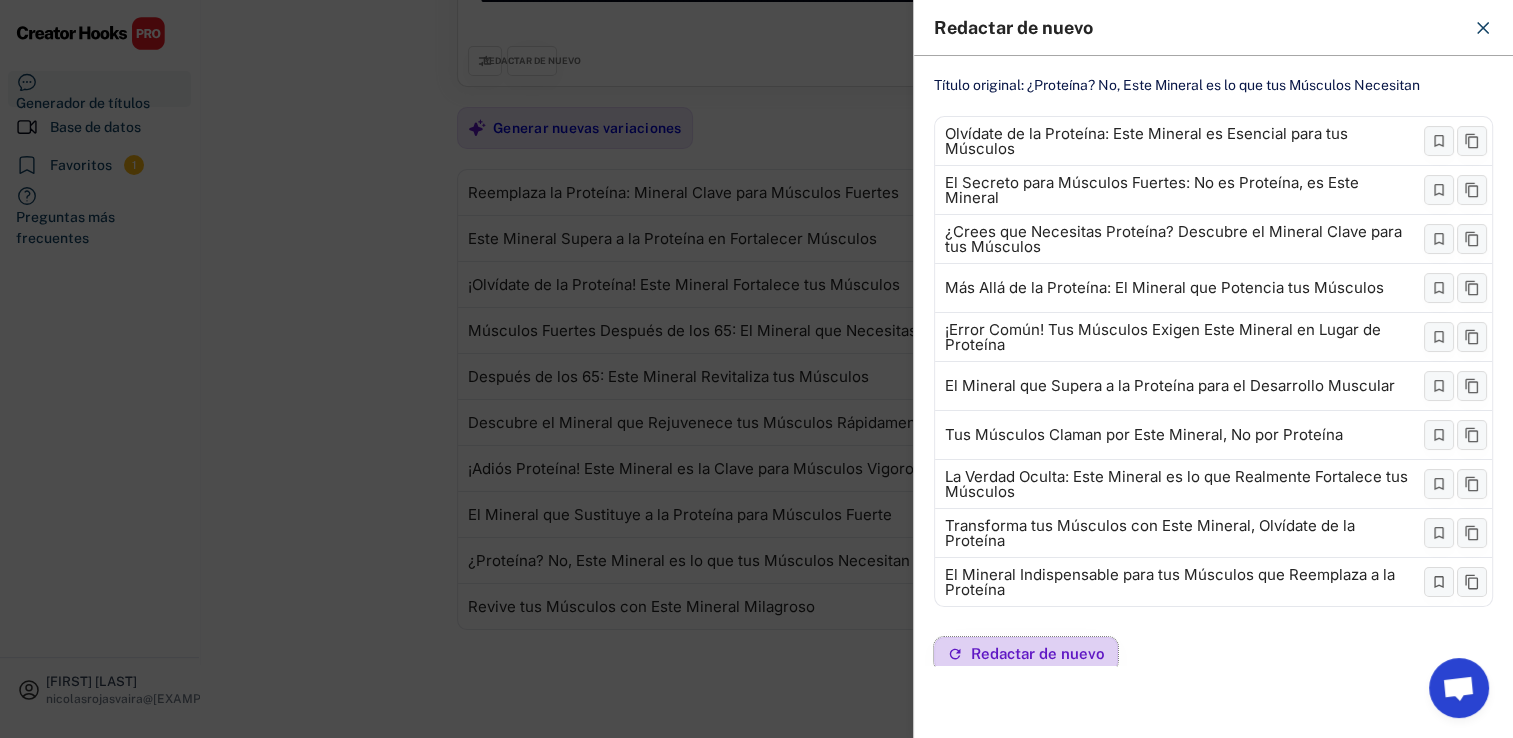 click on "Redactar de nuevo" at bounding box center (1038, 653) 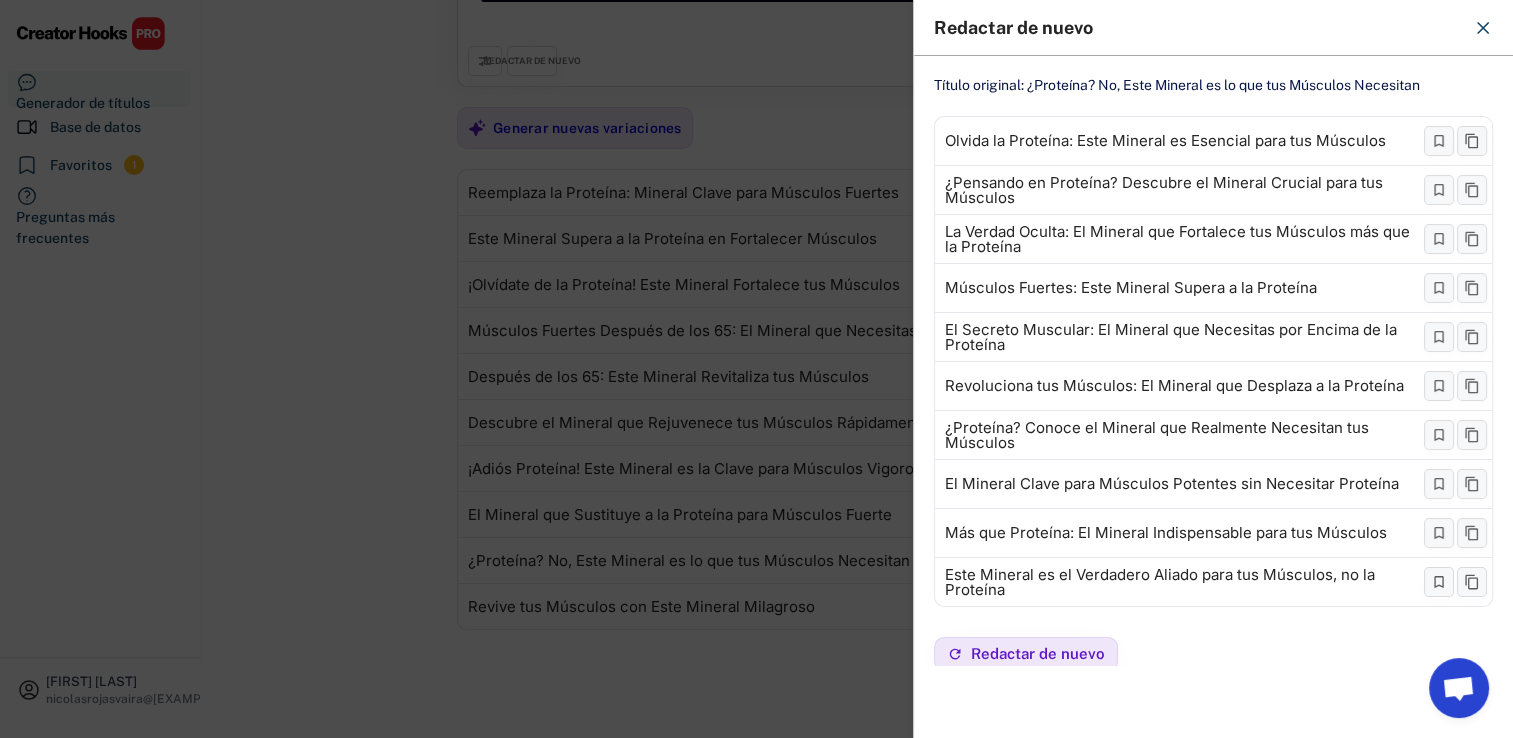 click at bounding box center [756, 369] 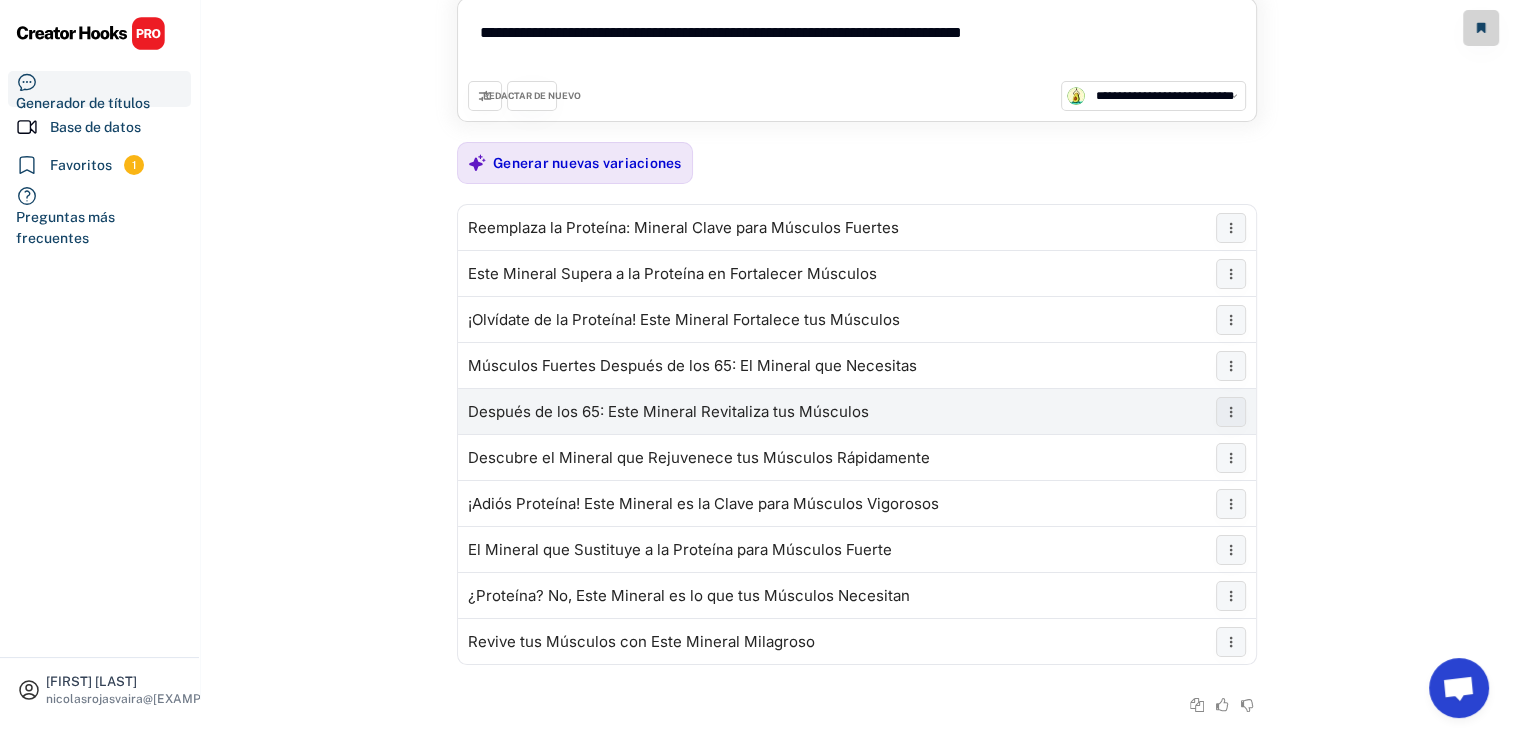 scroll, scrollTop: 0, scrollLeft: 0, axis: both 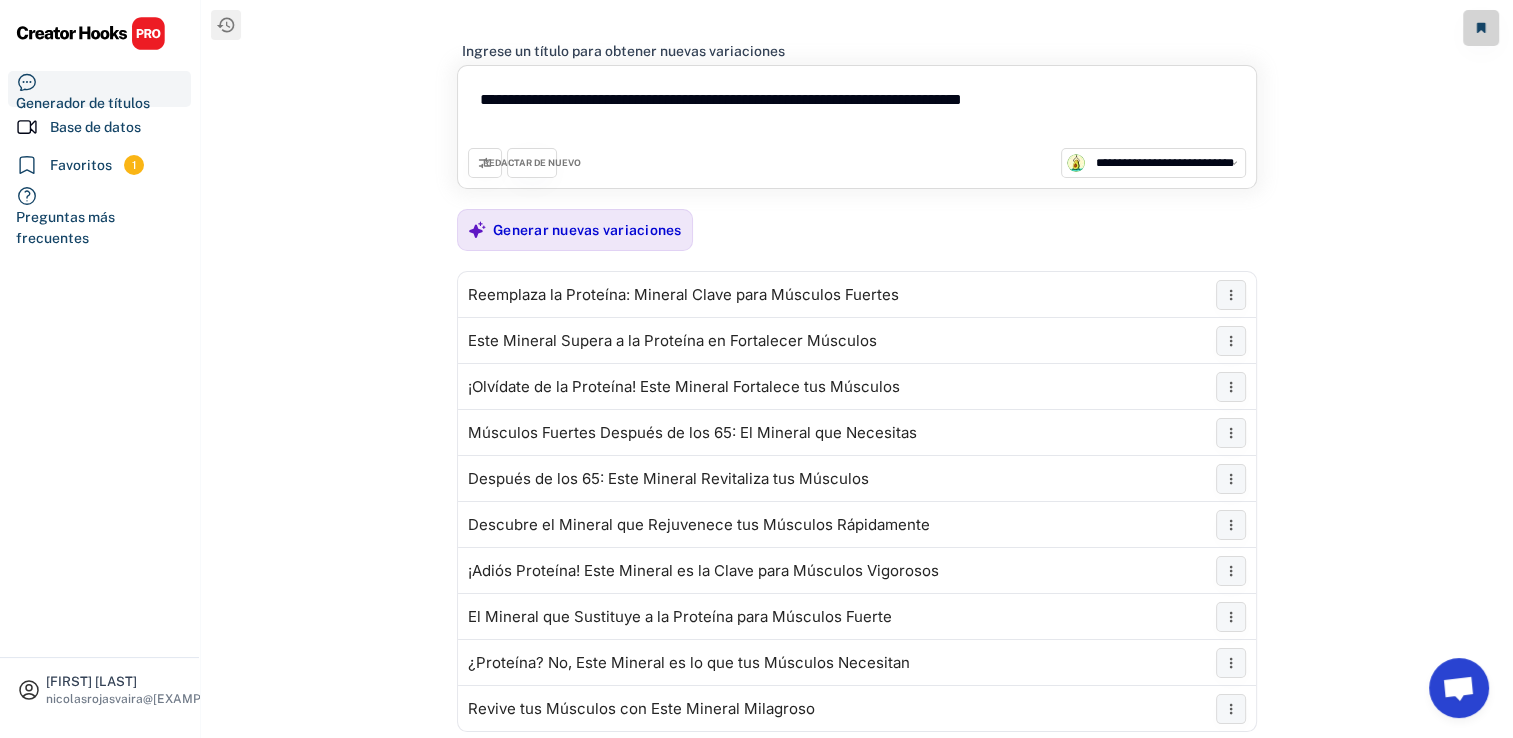 click on "REDACTAR DE NUEVO" at bounding box center [532, 163] 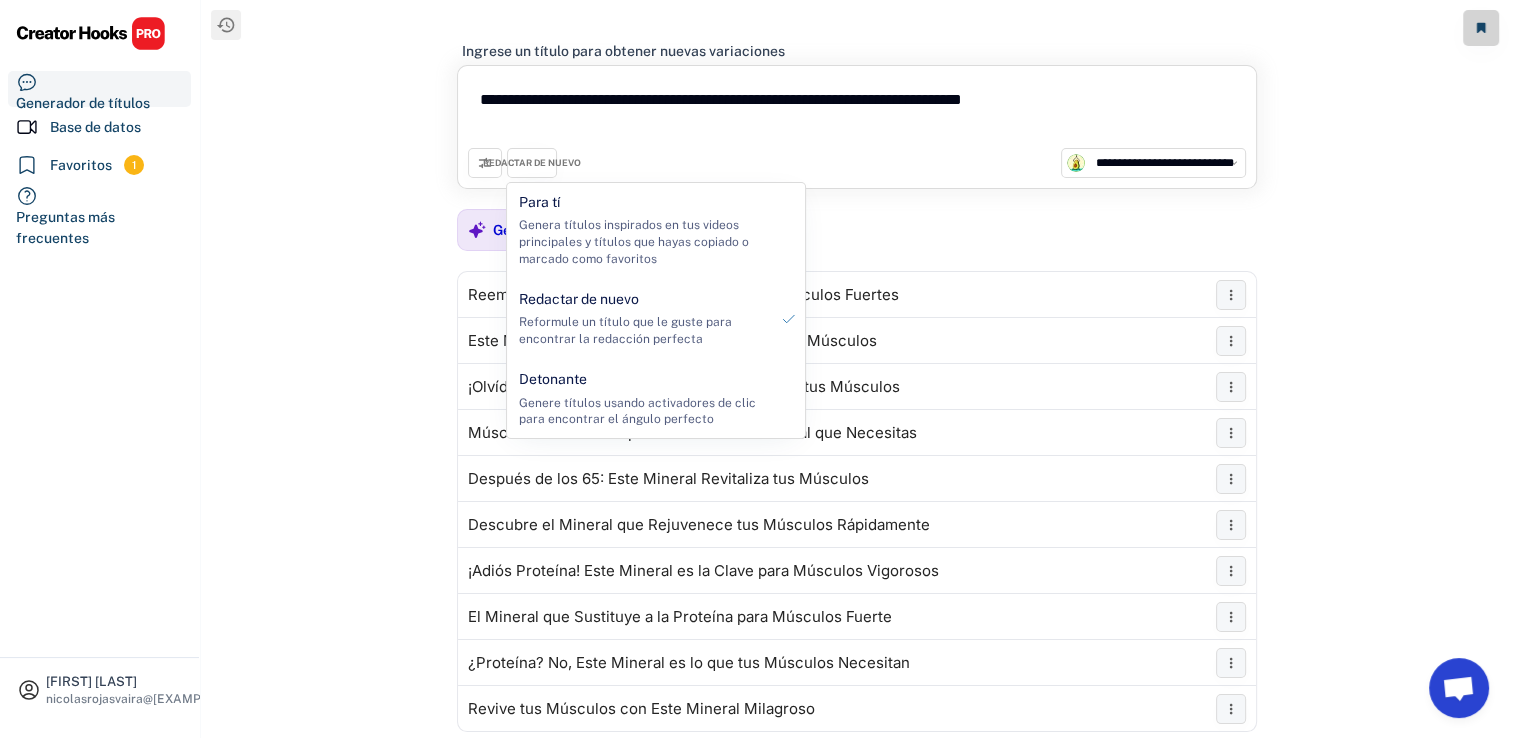click at bounding box center [485, 163] 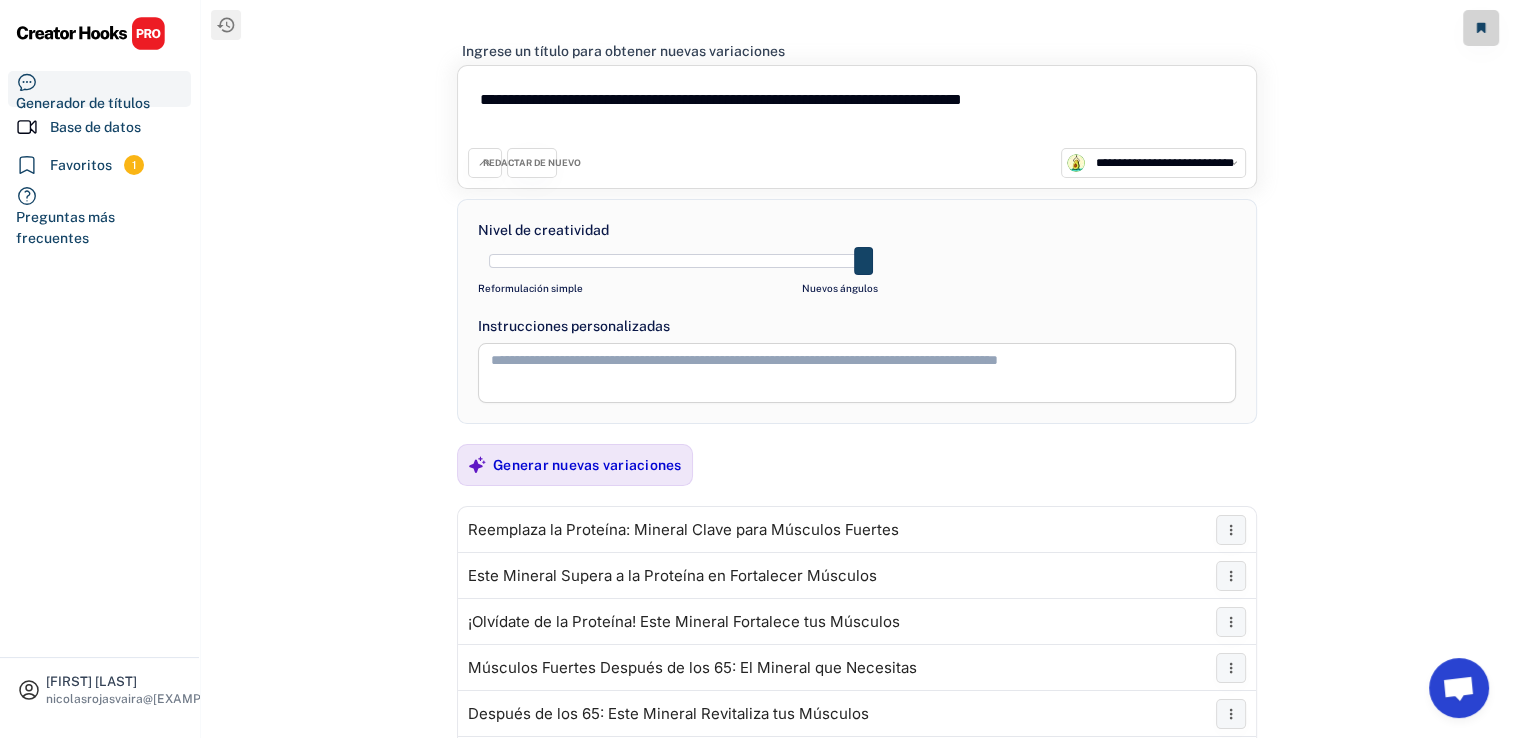 drag, startPoint x: 720, startPoint y: 258, endPoint x: 841, endPoint y: 275, distance: 122.18838 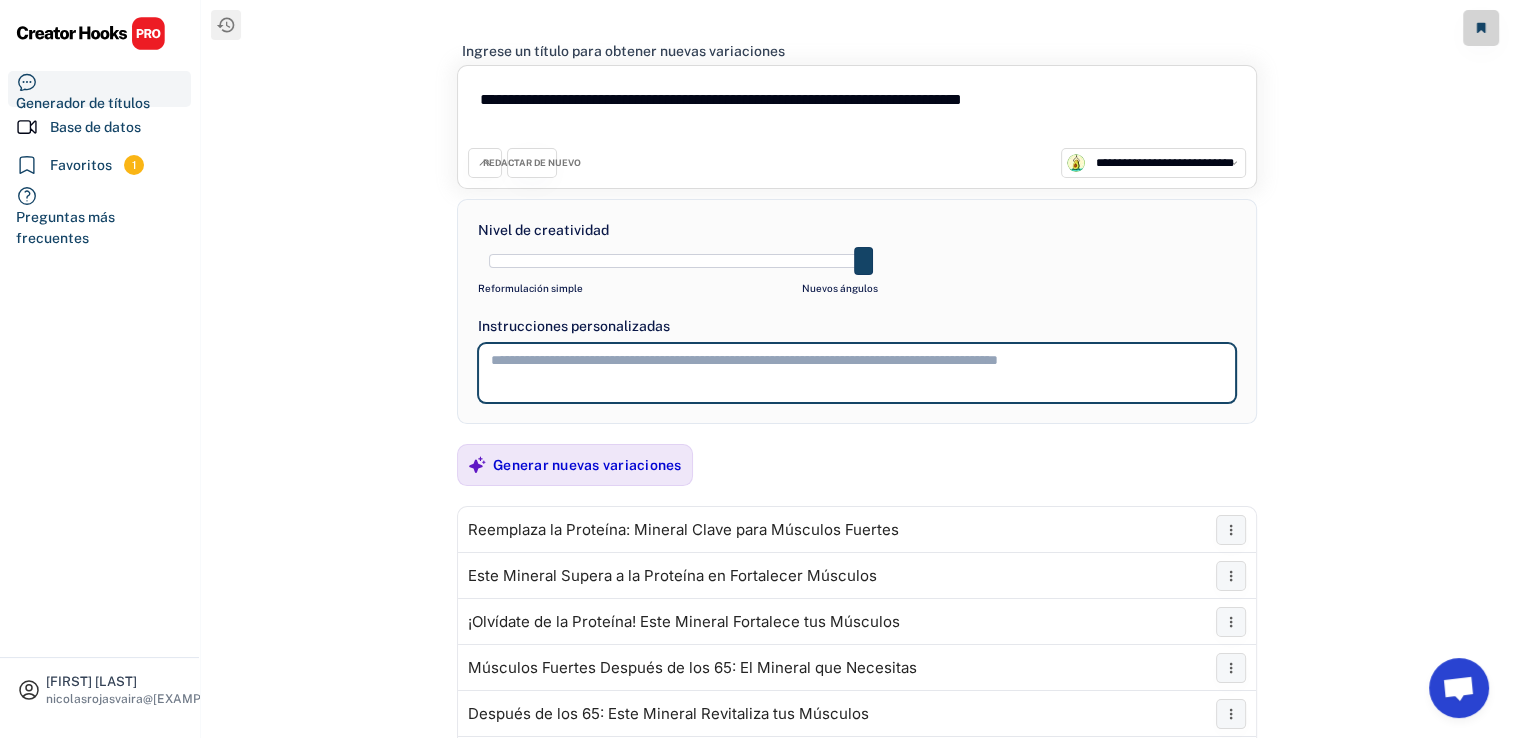 type on "*" 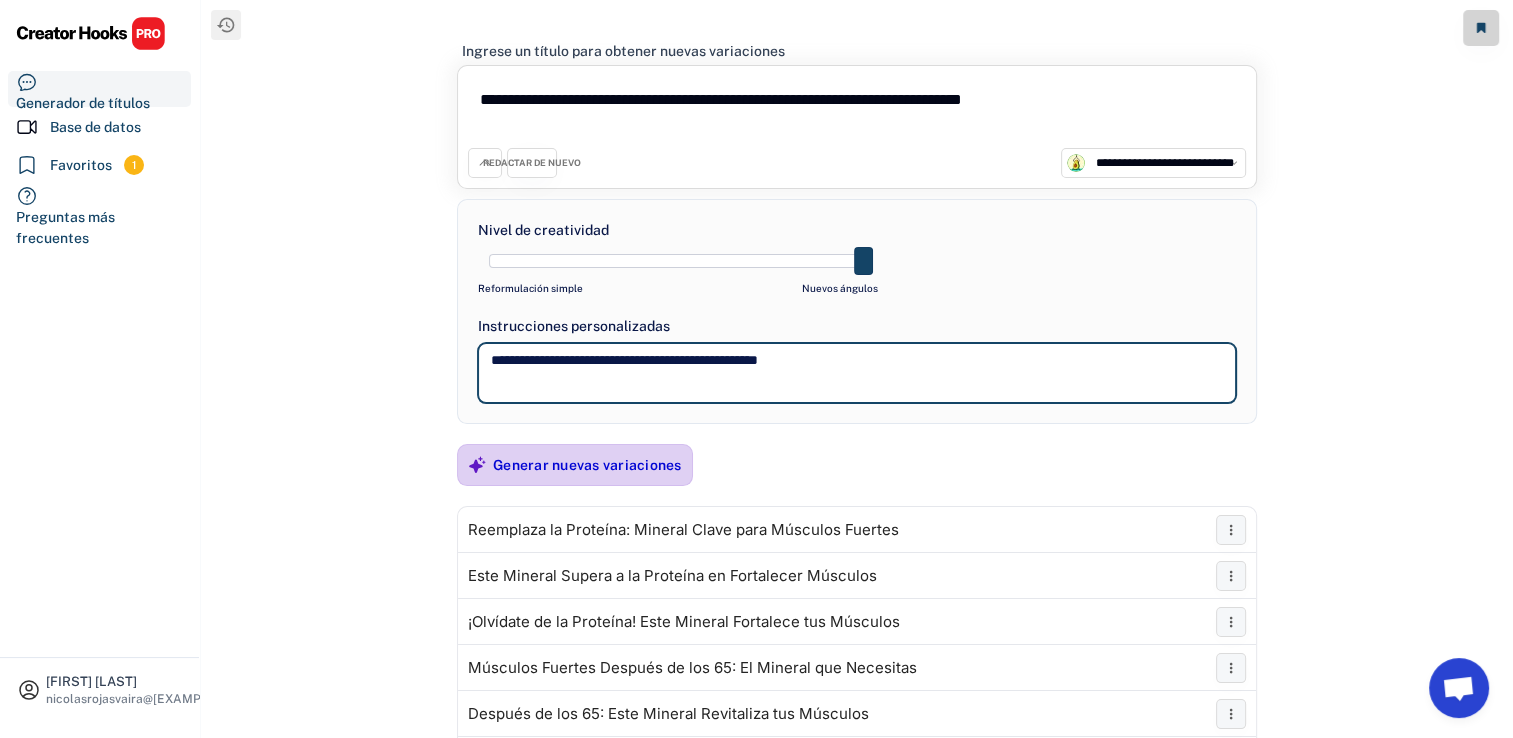 type on "**********" 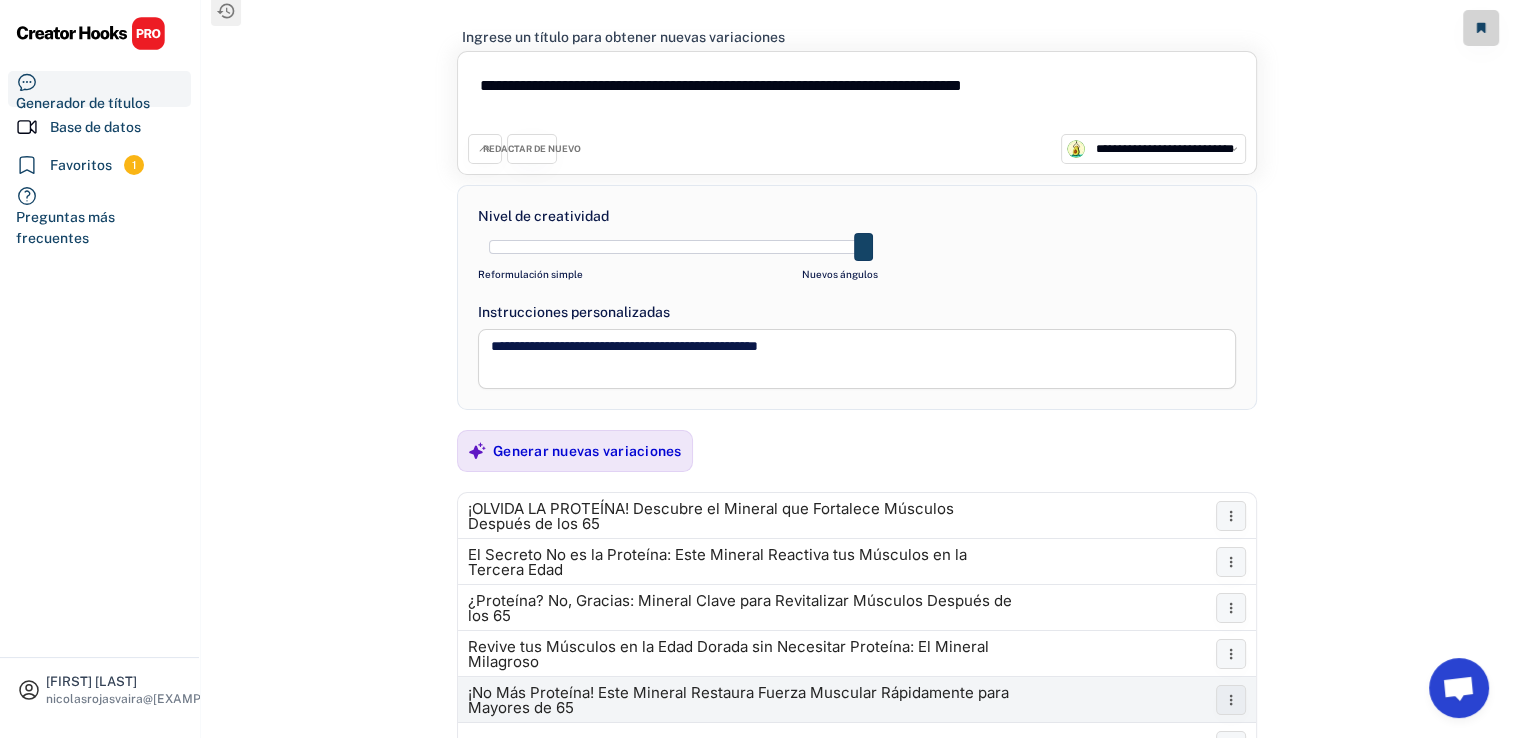 scroll, scrollTop: 0, scrollLeft: 0, axis: both 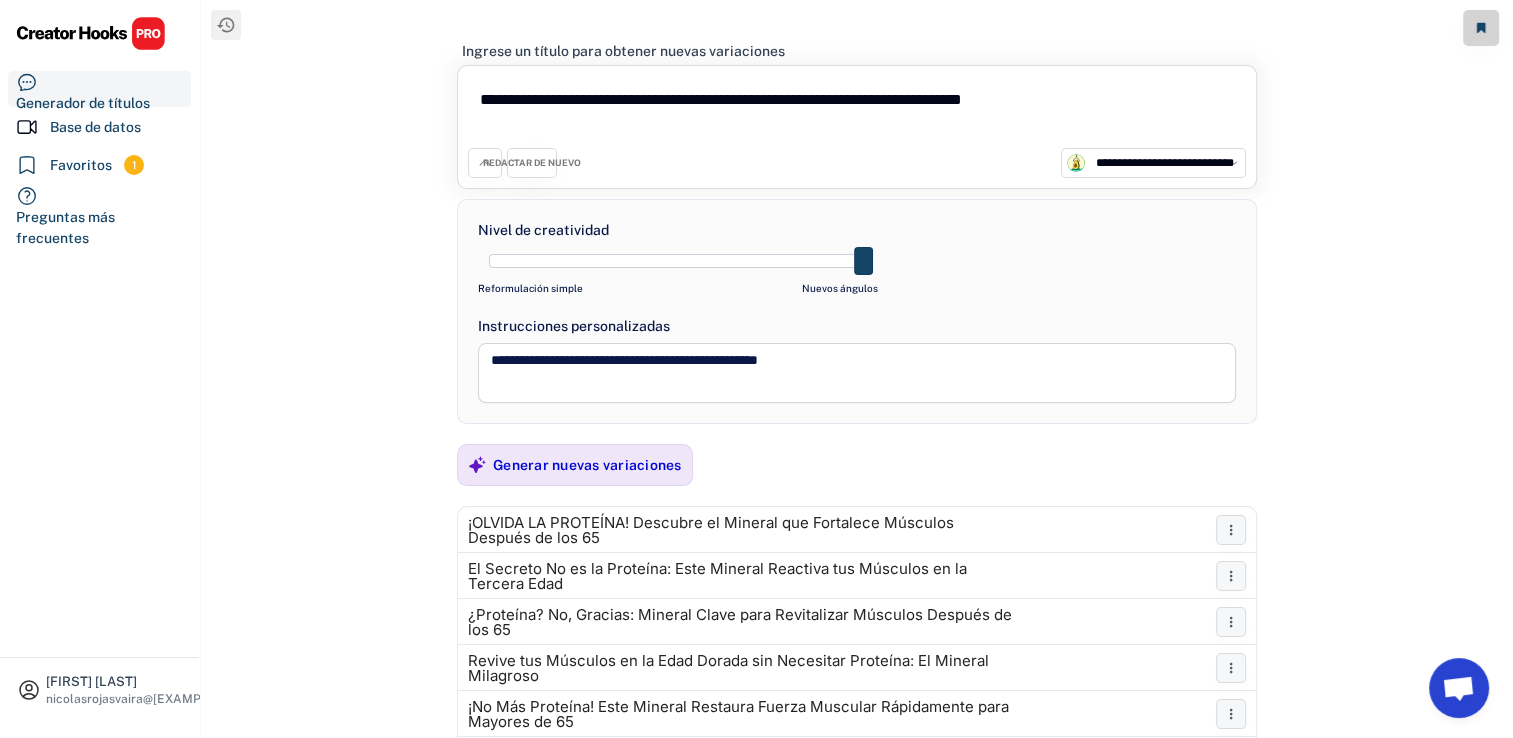 click on "REDACTAR DE NUEVO" at bounding box center [532, 163] 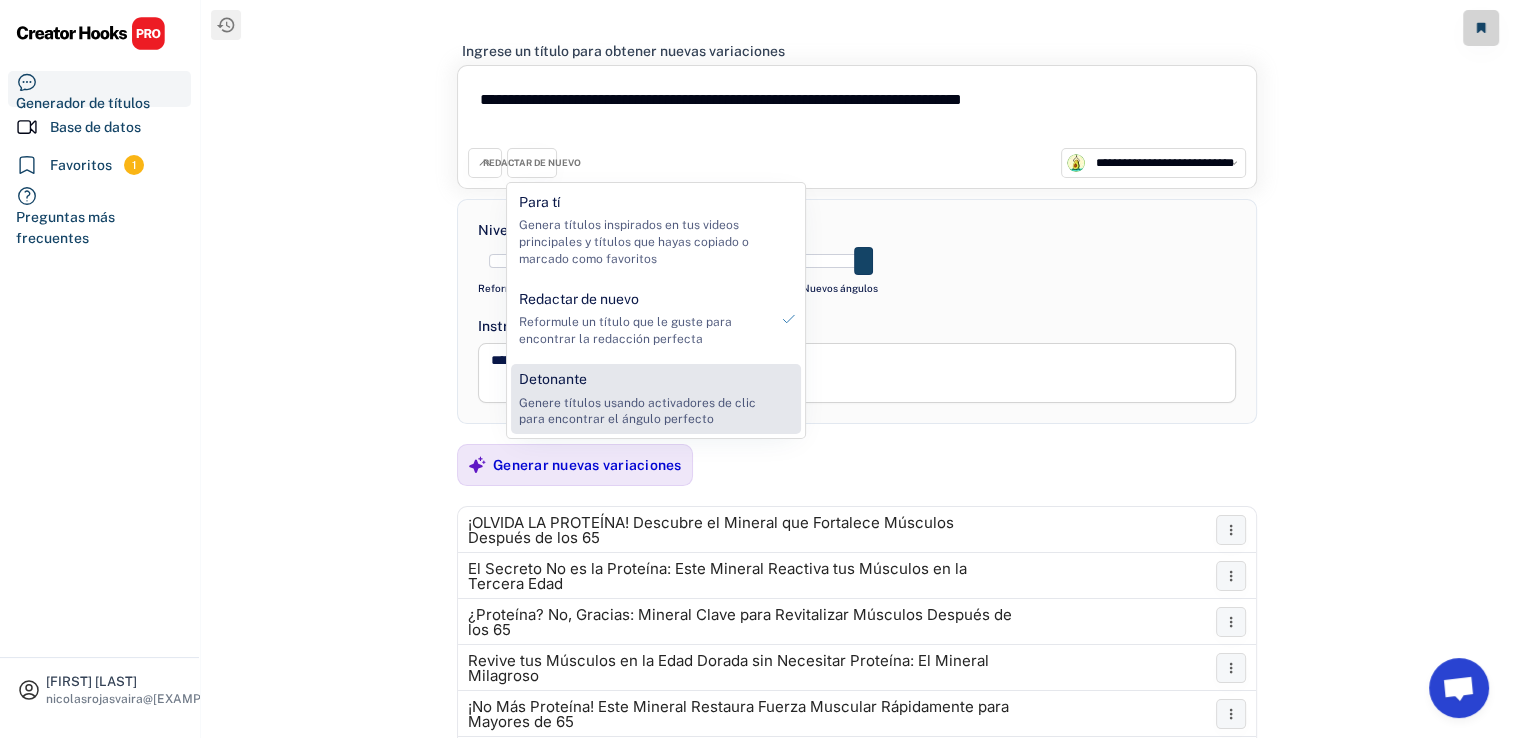 click on "Genere títulos usando activadores de clic para encontrar el ángulo perfecto" at bounding box center [643, 412] 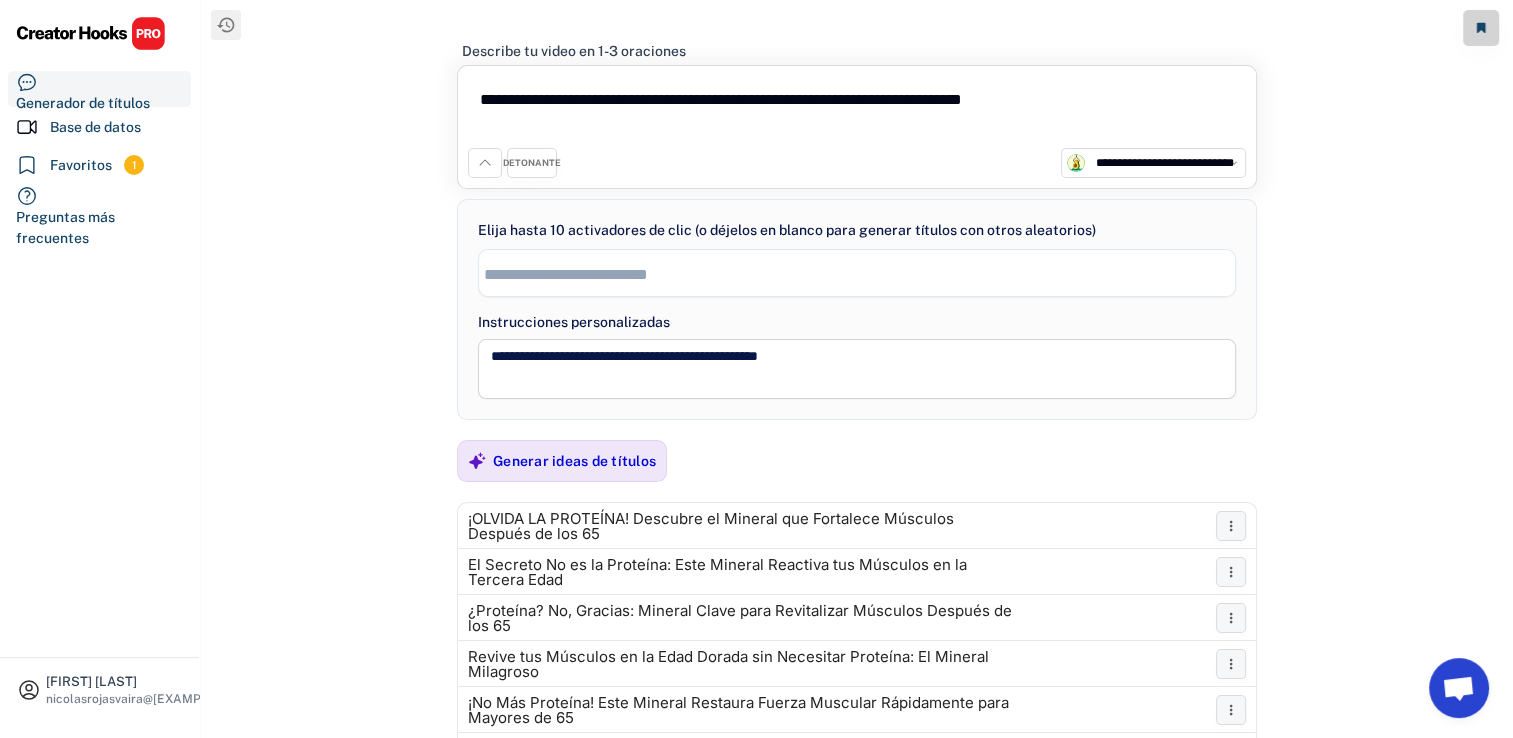 click at bounding box center (862, 274) 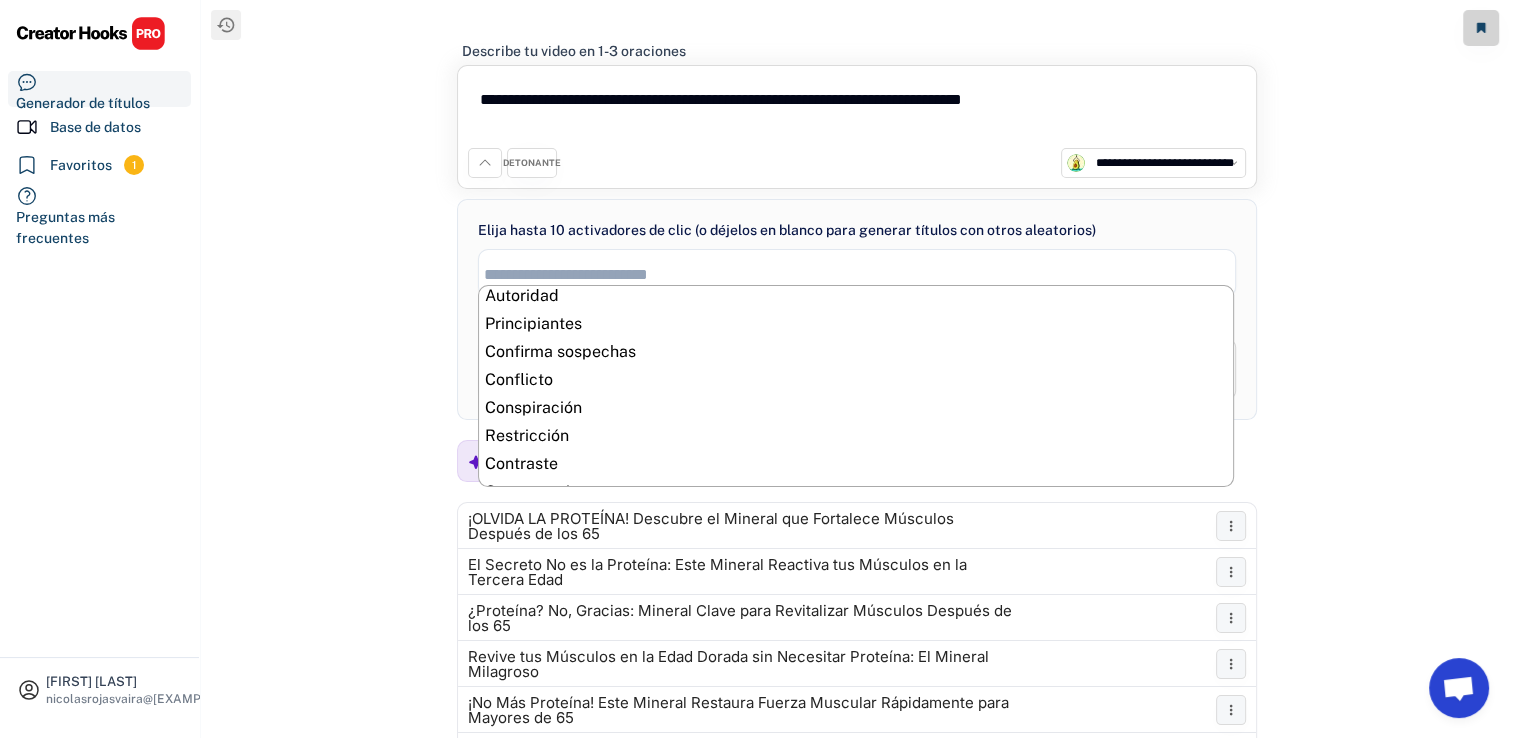 scroll, scrollTop: 0, scrollLeft: 0, axis: both 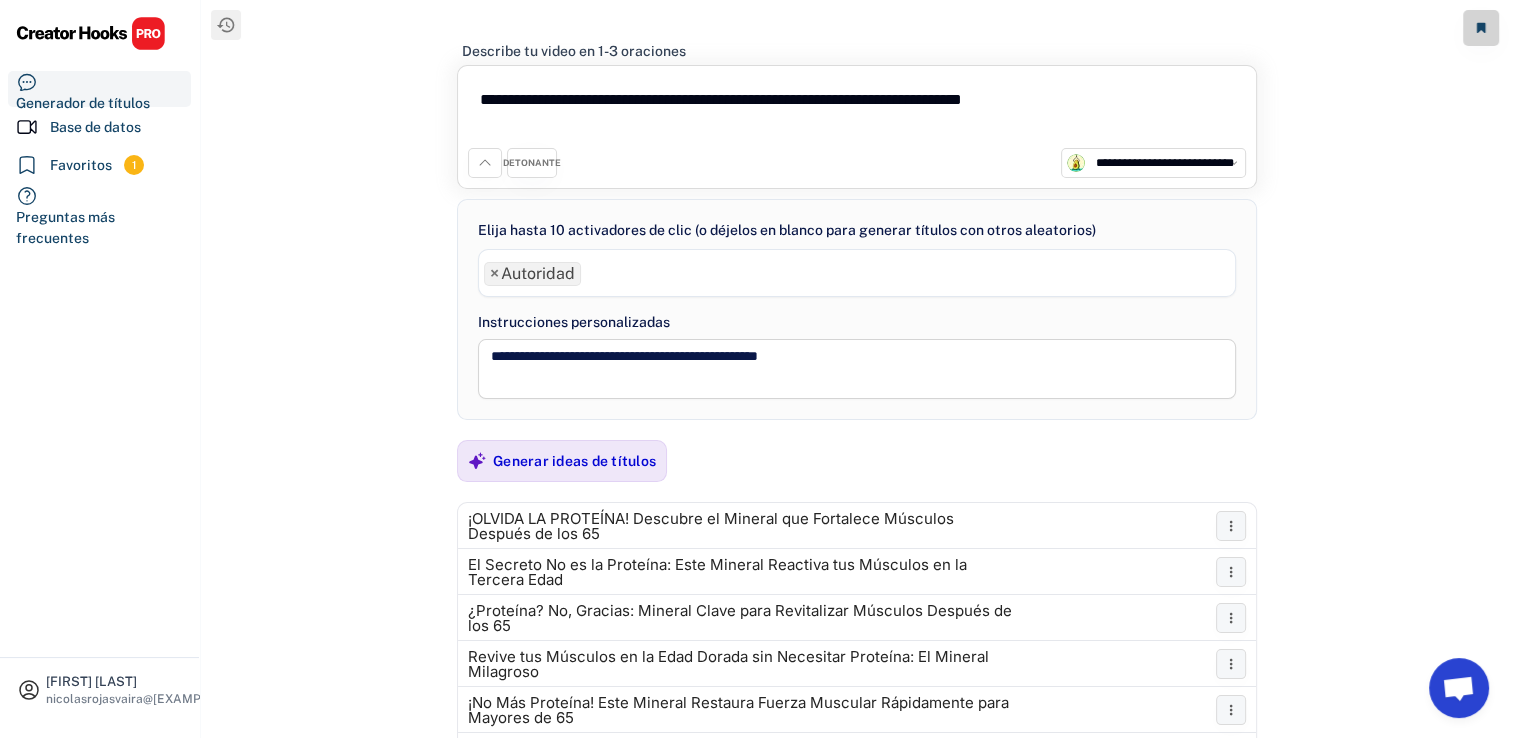 select on "**********" 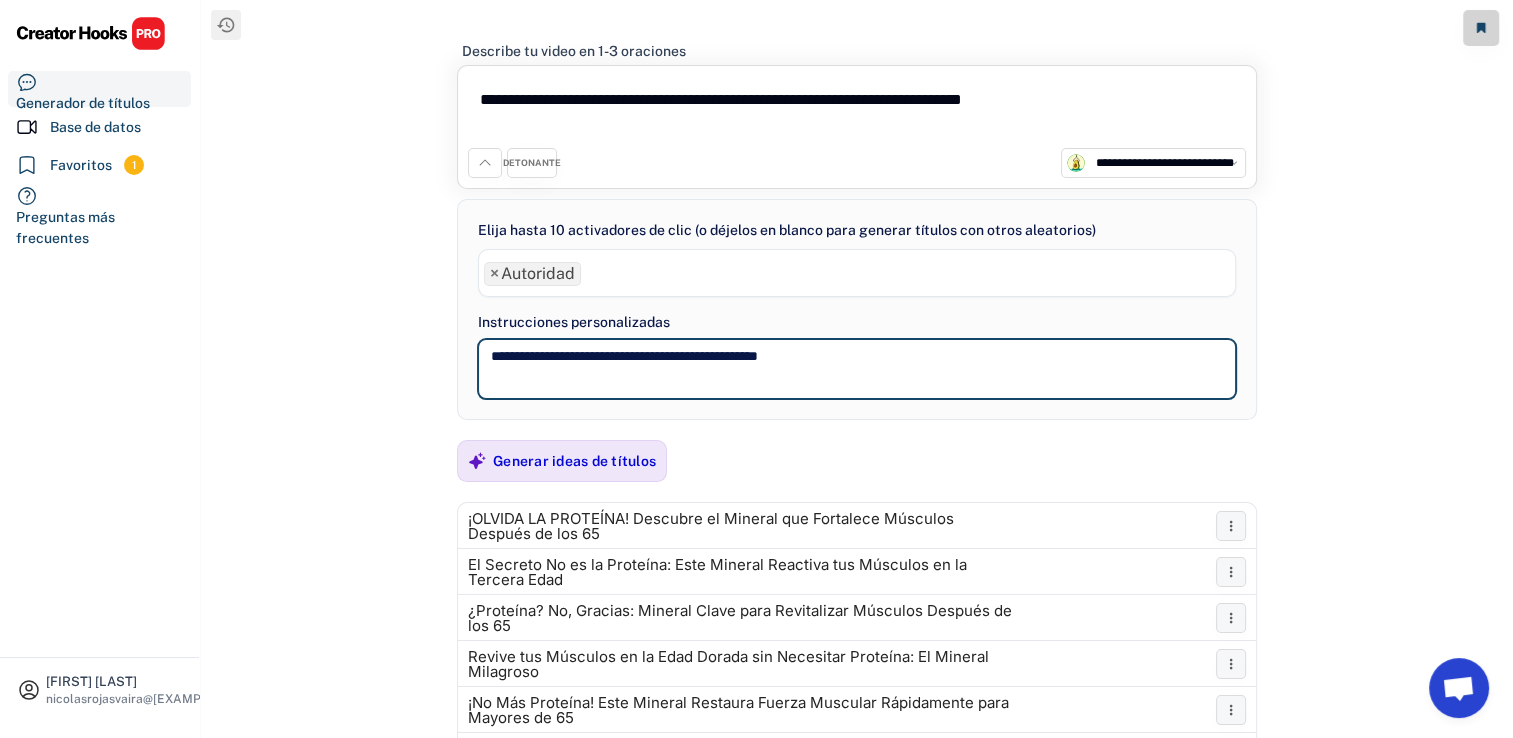 drag, startPoint x: 824, startPoint y: 362, endPoint x: 404, endPoint y: 346, distance: 420.30466 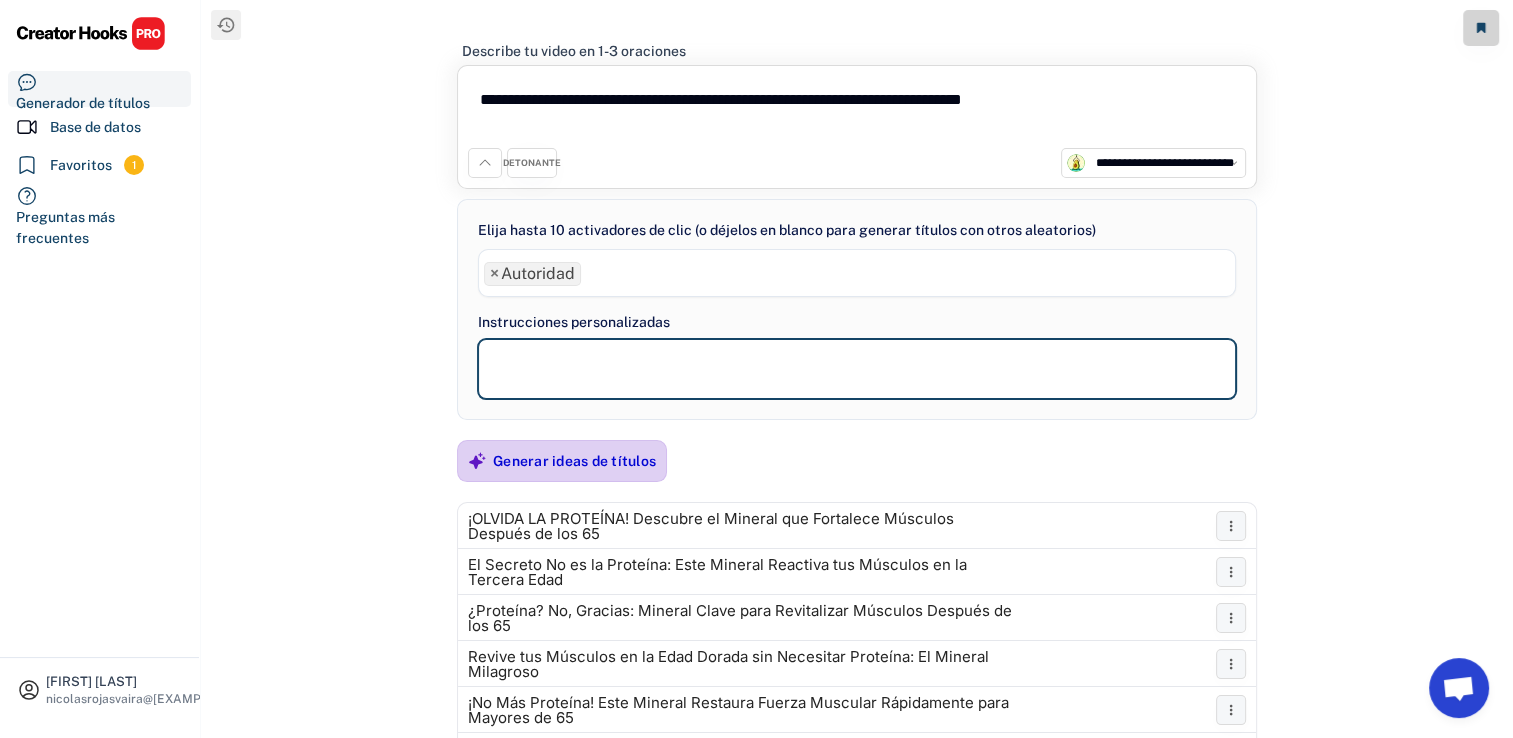 type 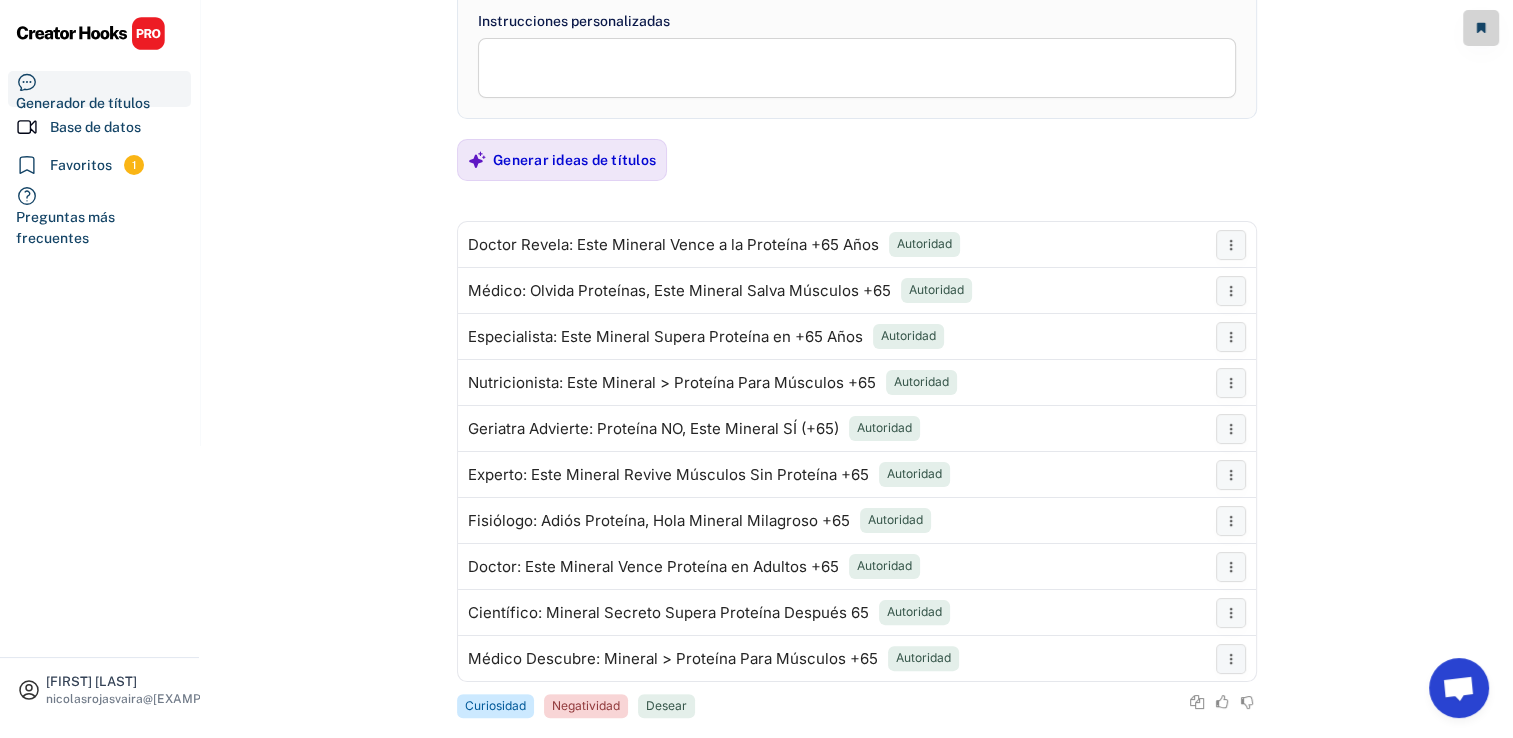 scroll, scrollTop: 351, scrollLeft: 0, axis: vertical 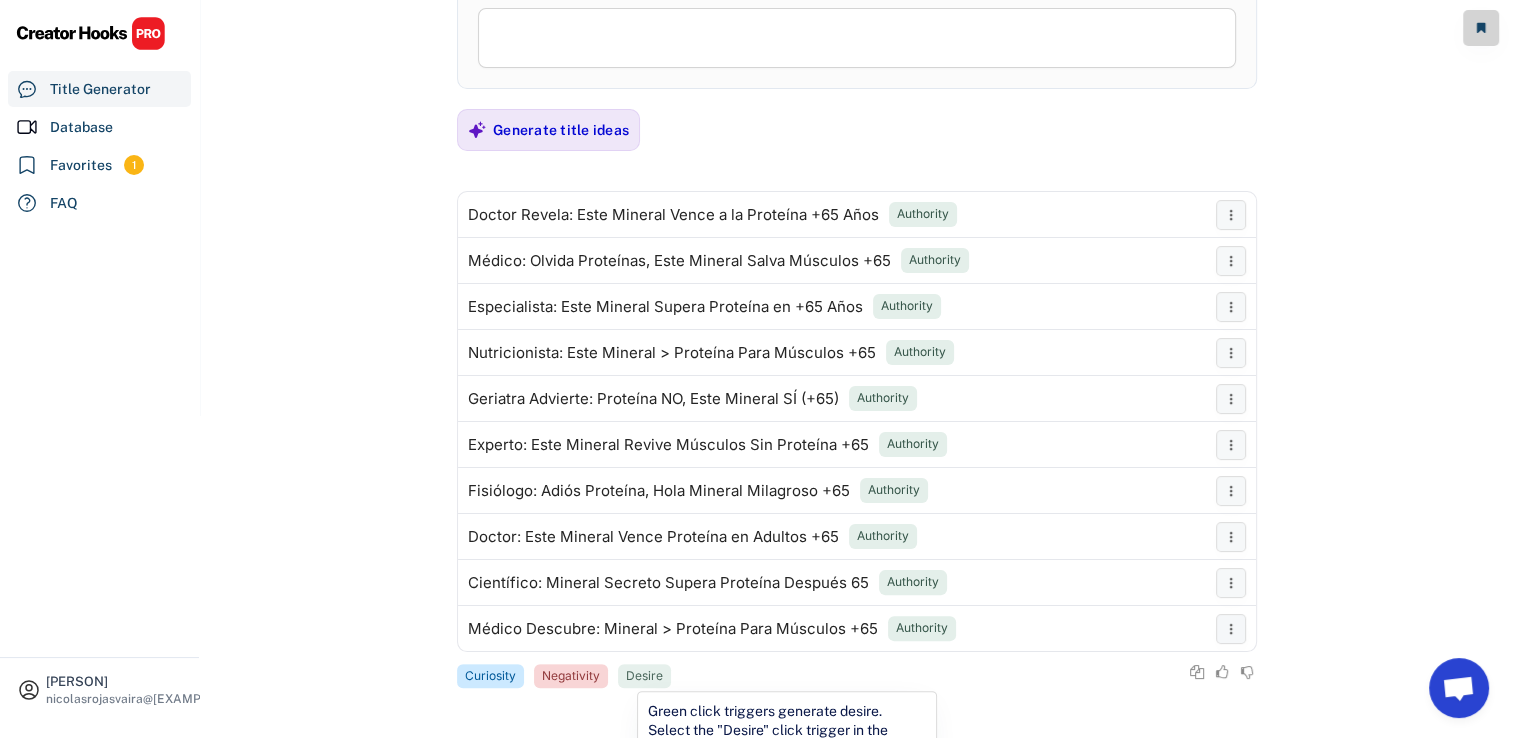 click on "Desire" at bounding box center [644, 676] 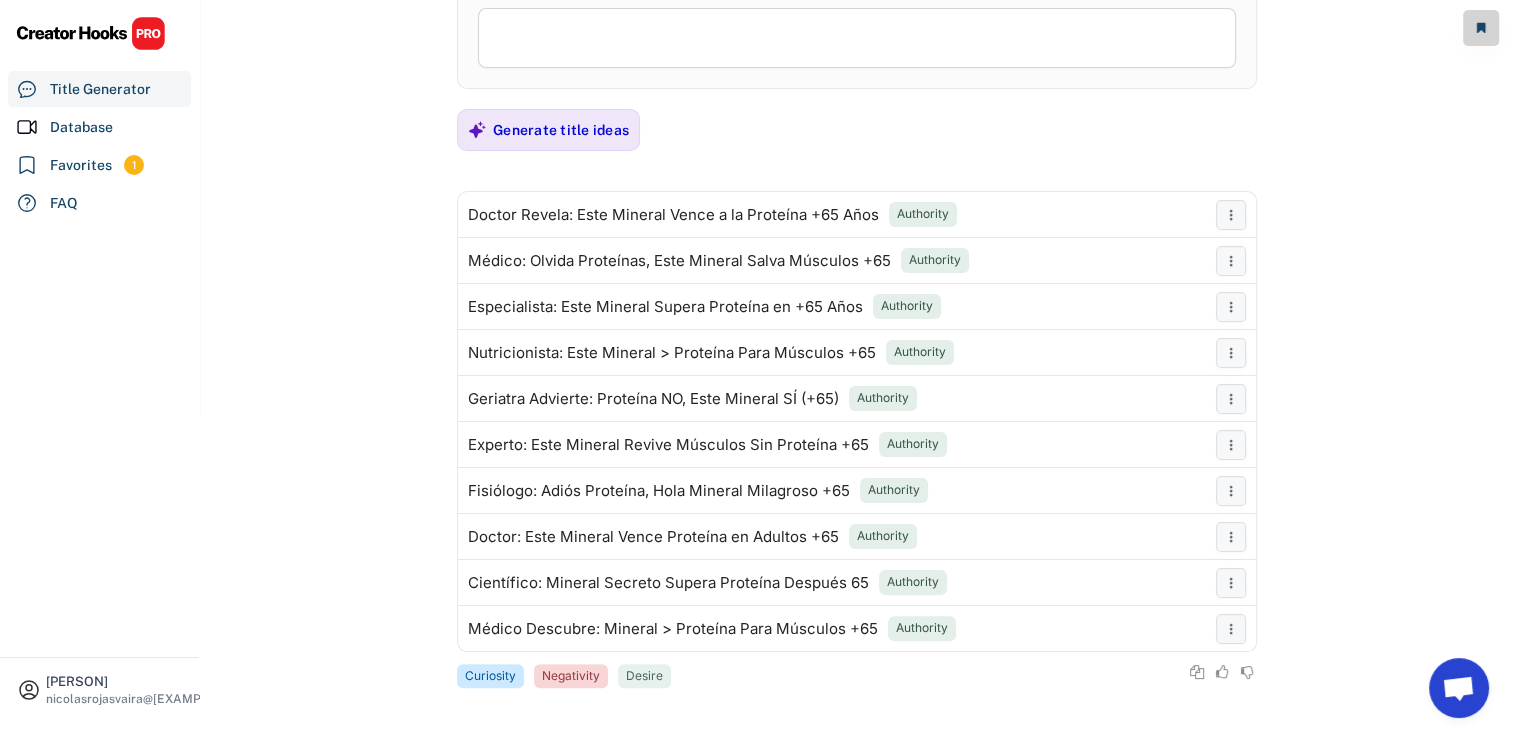 click on "Desire" at bounding box center [644, 676] 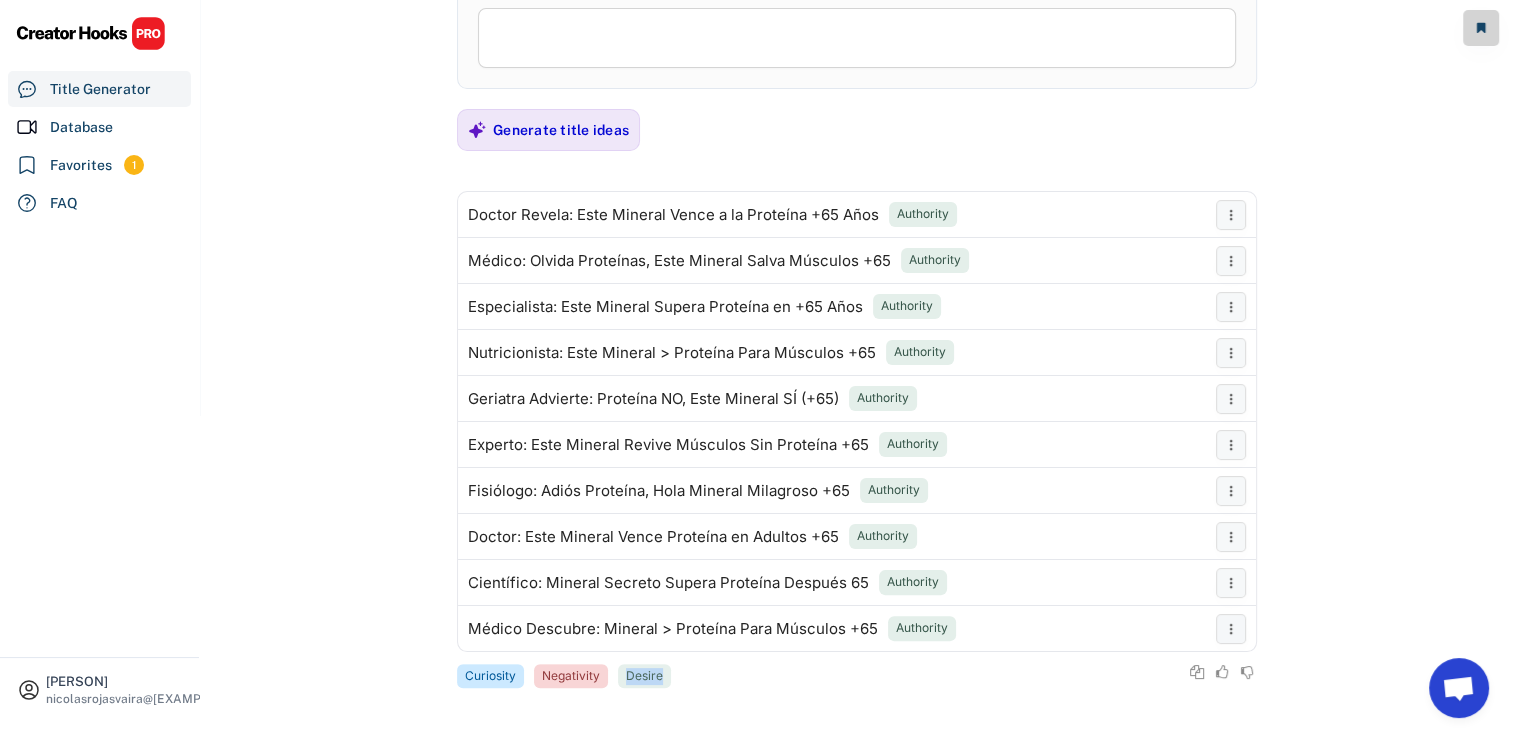 click on "Desire" at bounding box center [644, 676] 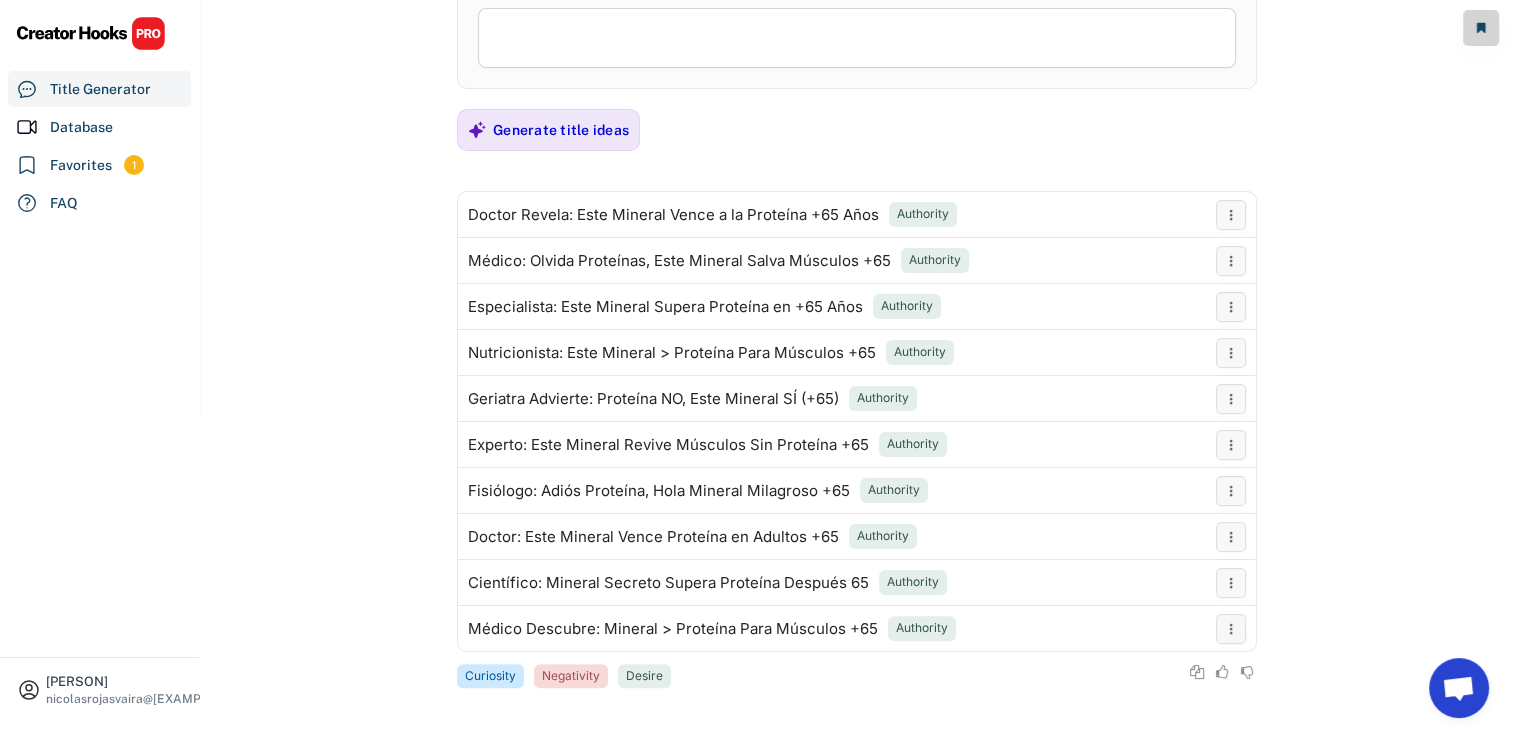 drag, startPoint x: 646, startPoint y: 674, endPoint x: 569, endPoint y: 674, distance: 77 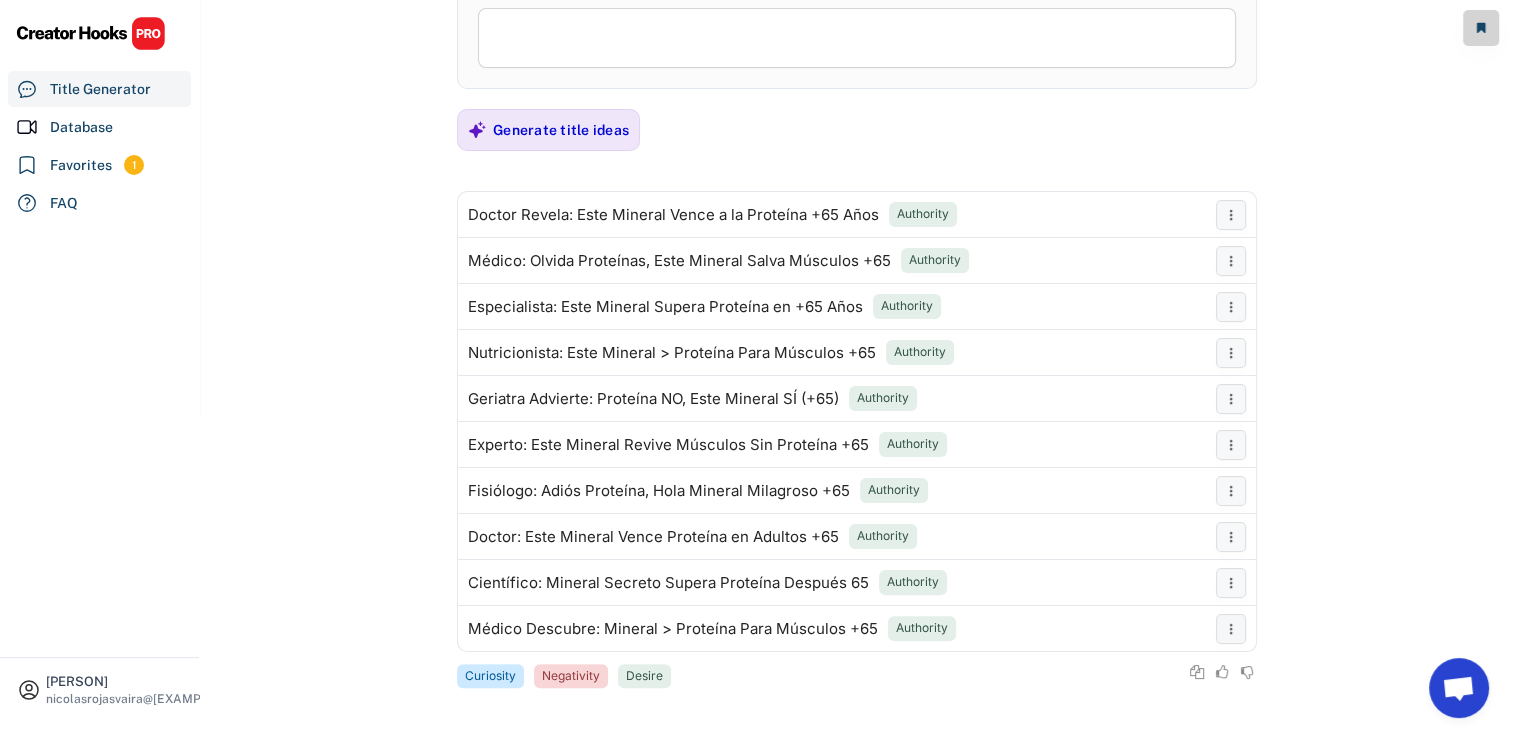 click on "**********" at bounding box center (857, 32) 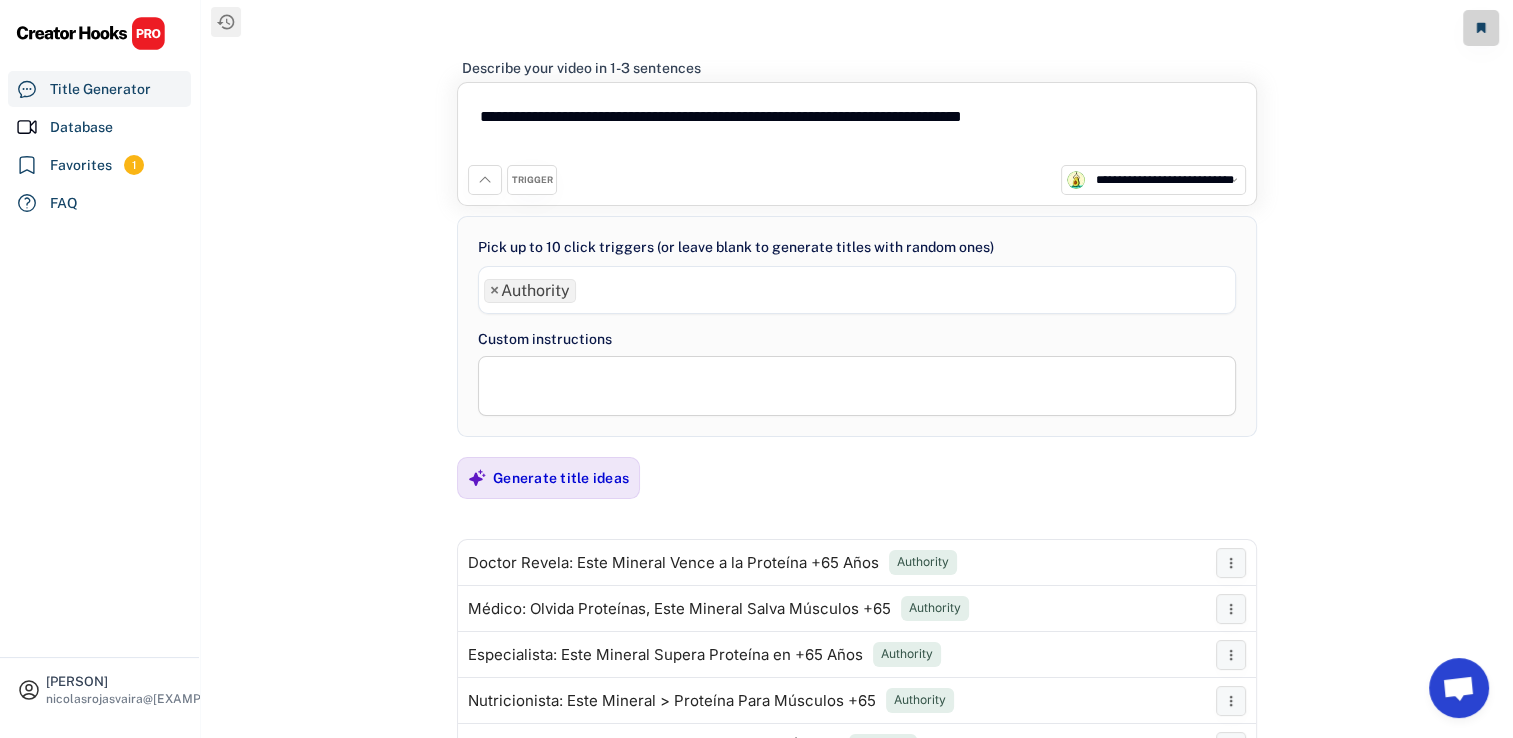 scroll, scrollTop: 0, scrollLeft: 0, axis: both 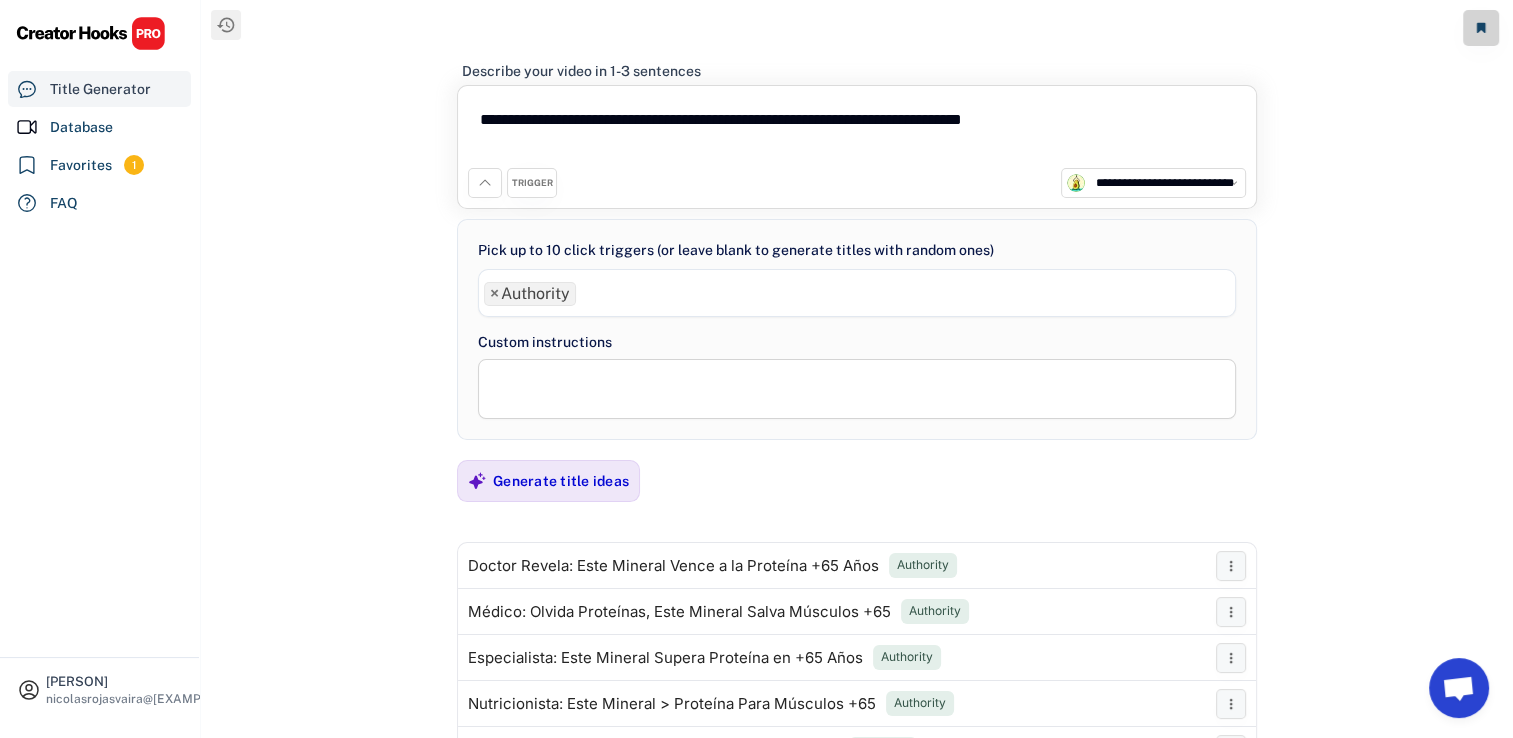 click on "Title Generator" at bounding box center [100, 89] 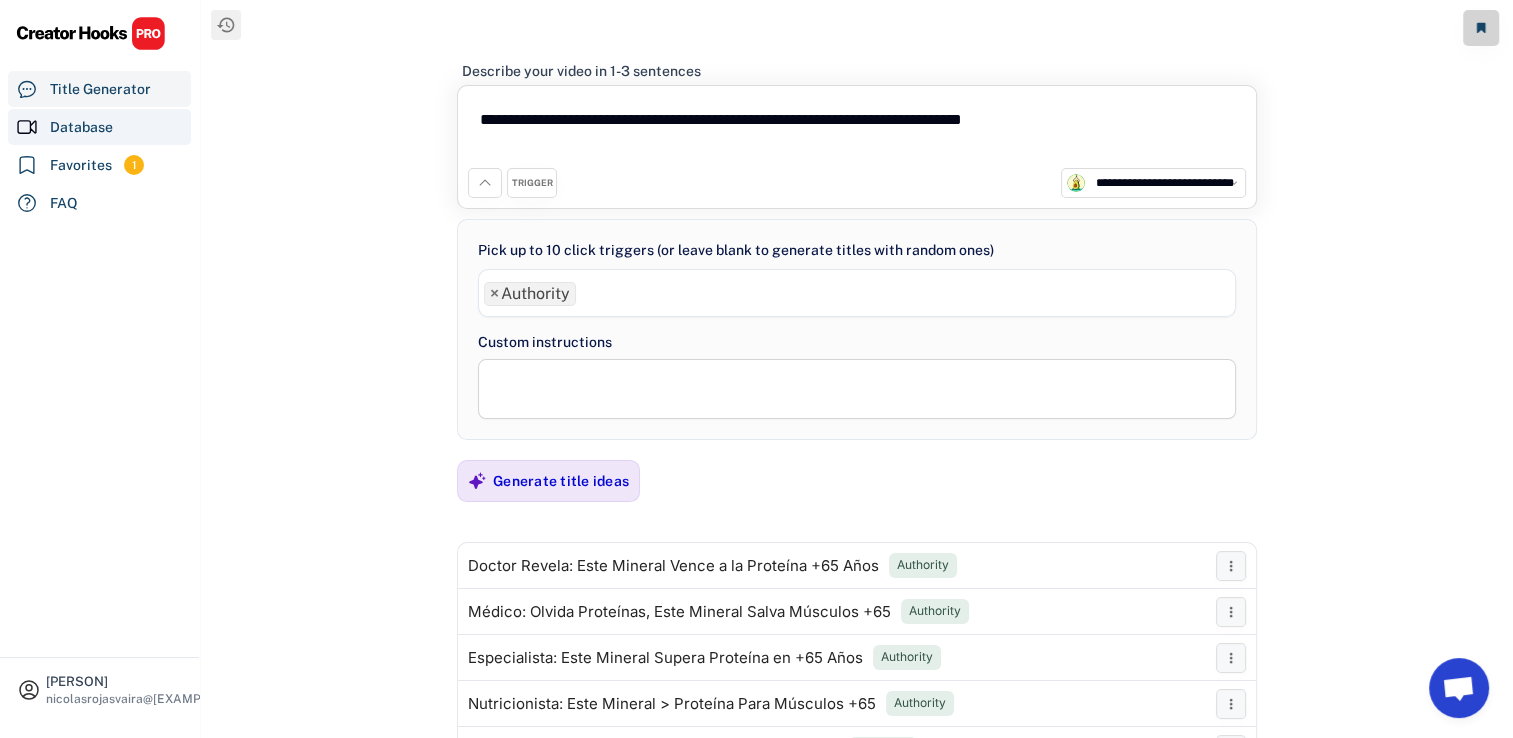 click on "Database" at bounding box center (81, 127) 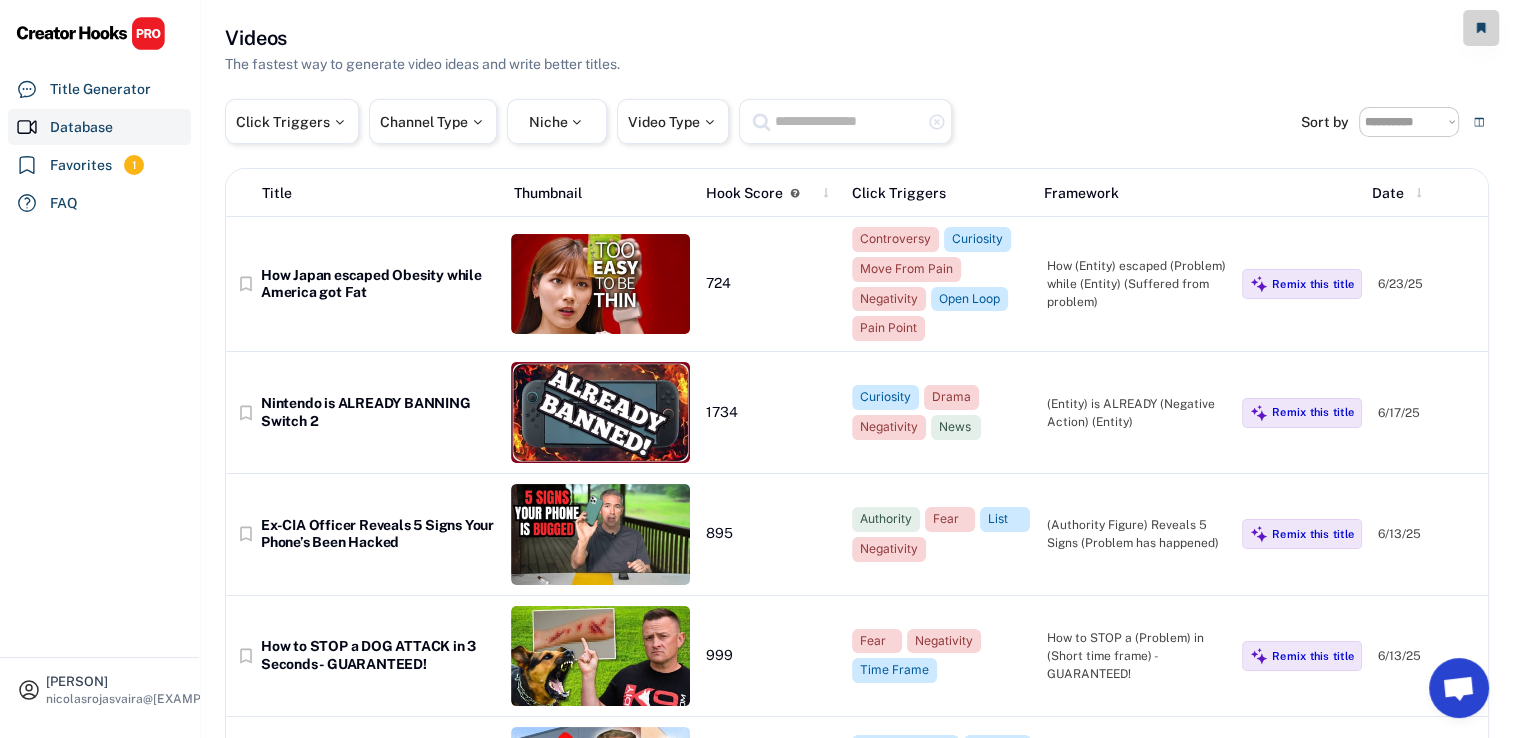 drag, startPoint x: 139, startPoint y: 408, endPoint x: 299, endPoint y: 106, distance: 341.766 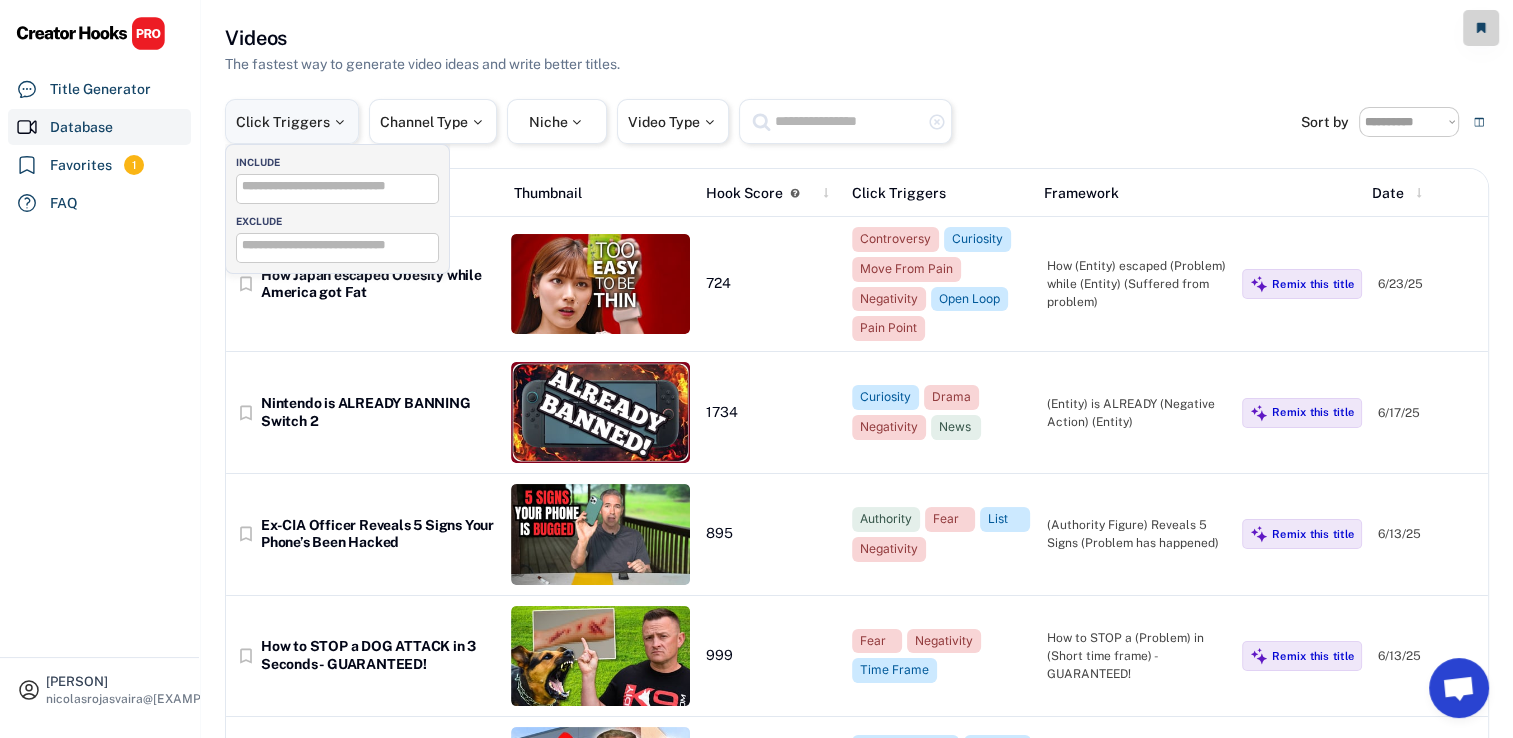 click on "Click Triggers" at bounding box center [292, 121] 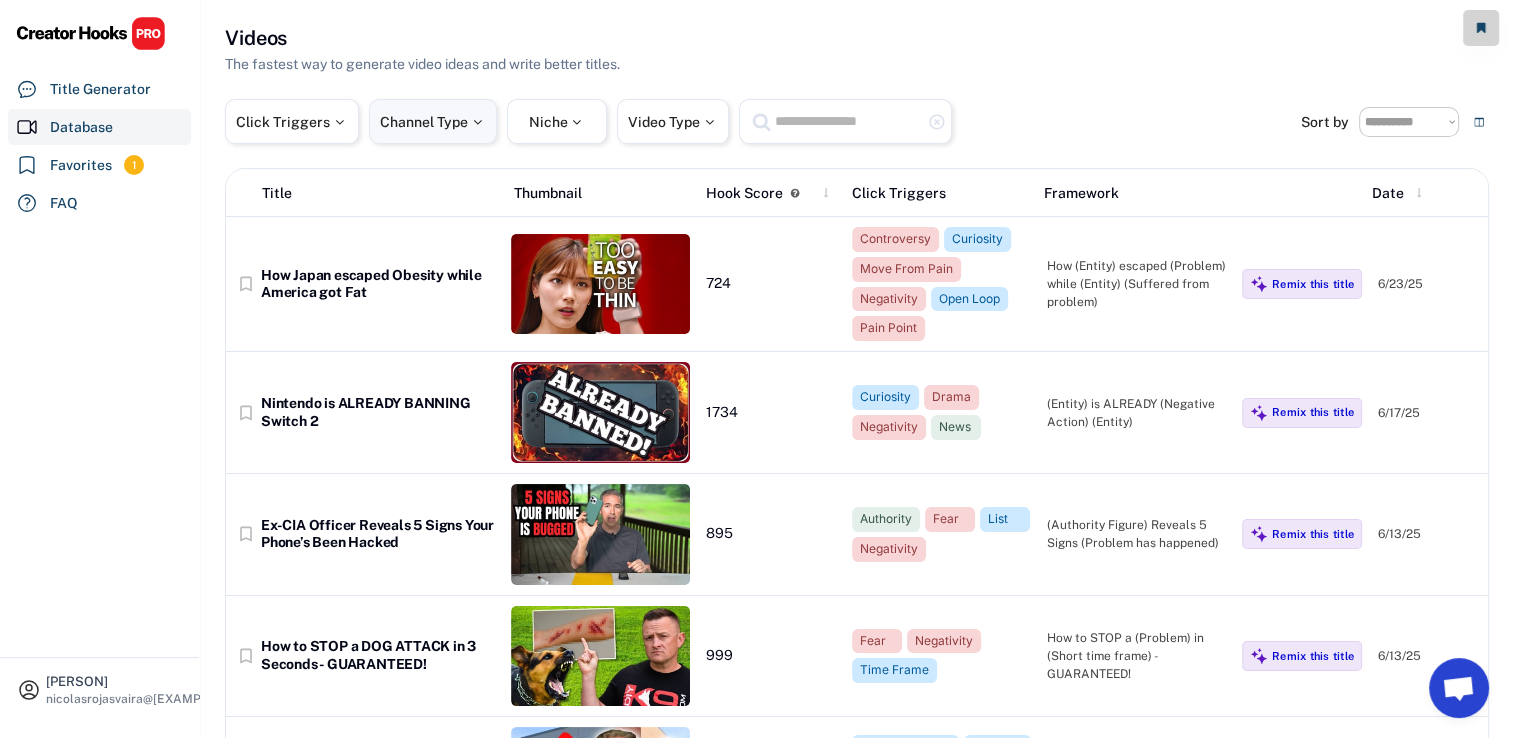 click on "Channel Type" at bounding box center [433, 121] 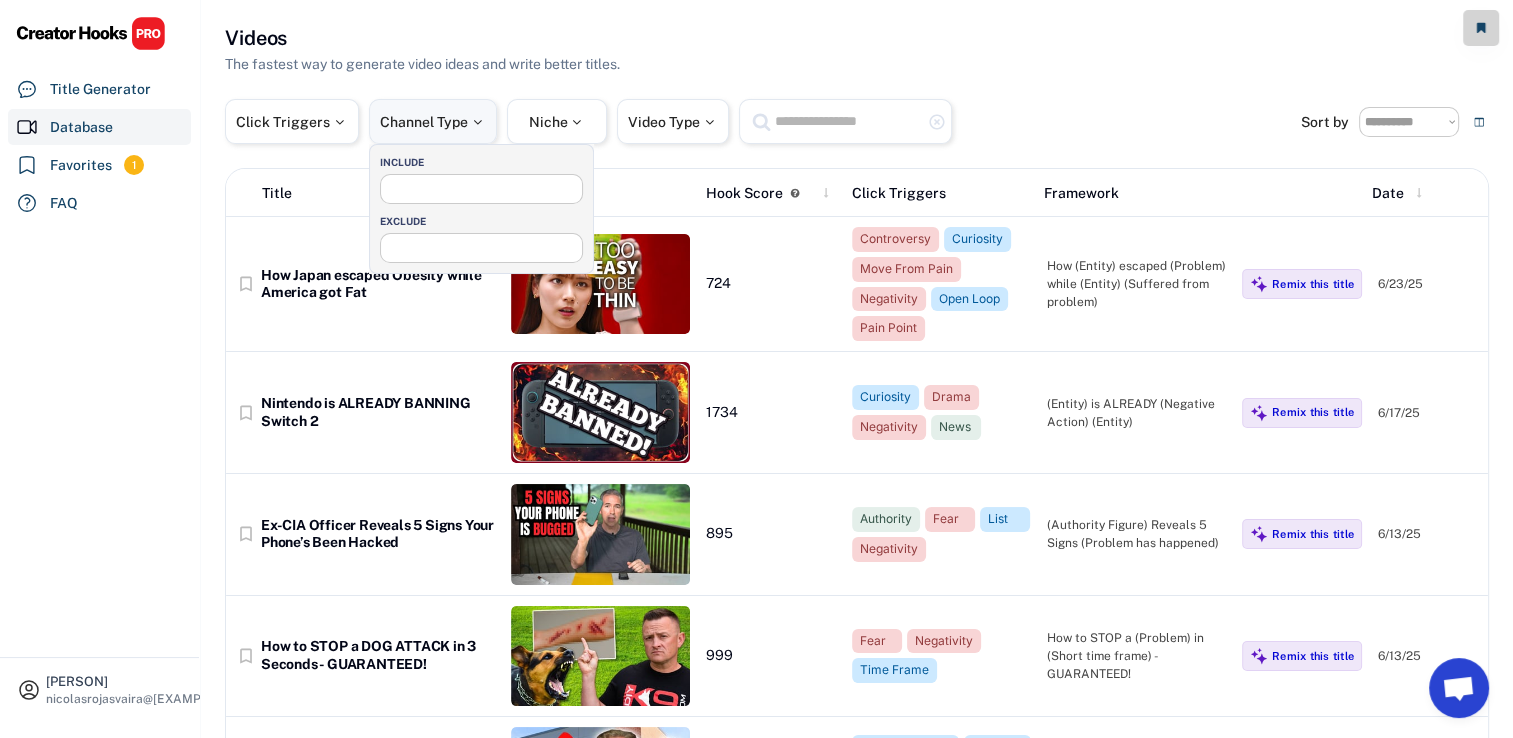 click on "Channel Type" at bounding box center [433, 121] 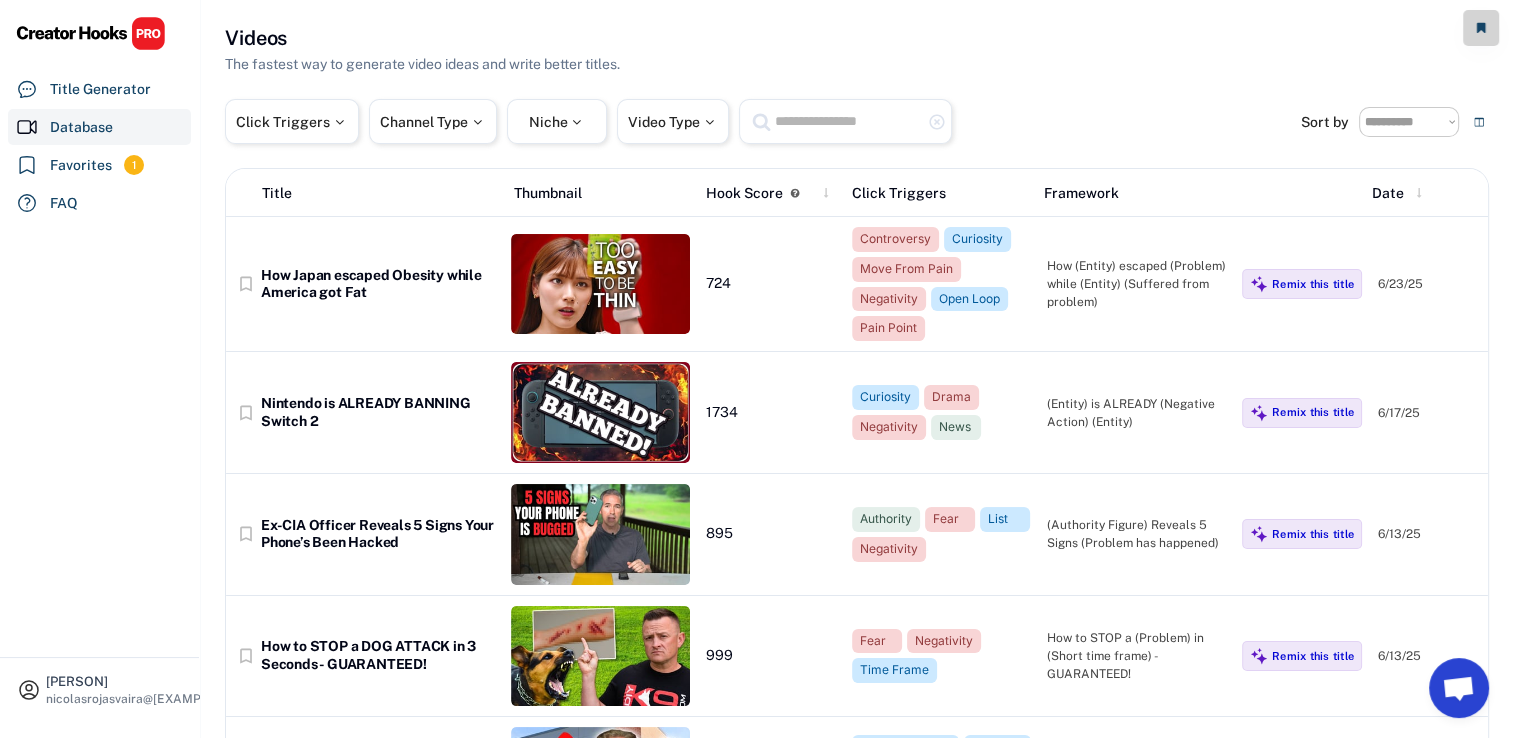 click at bounding box center (577, 122) 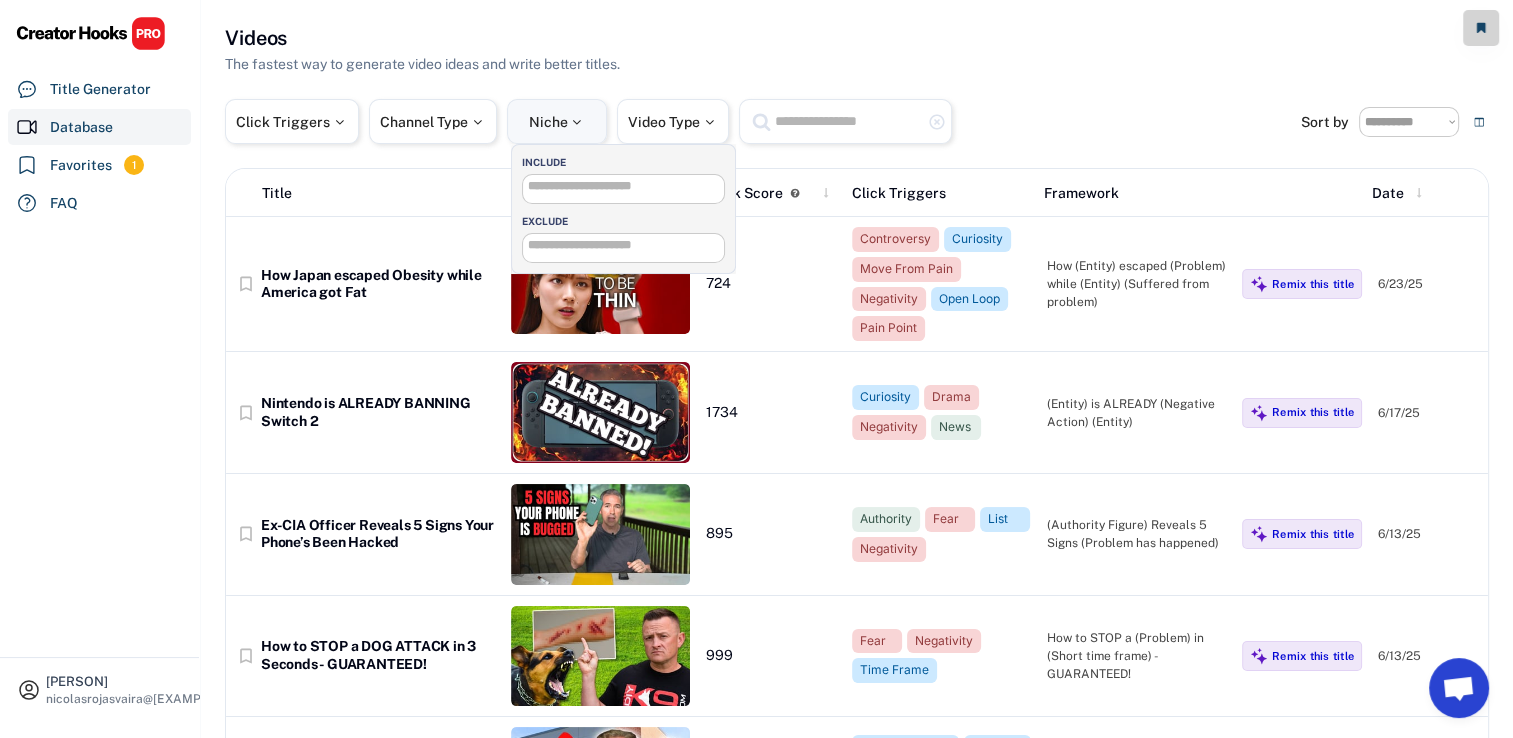 select 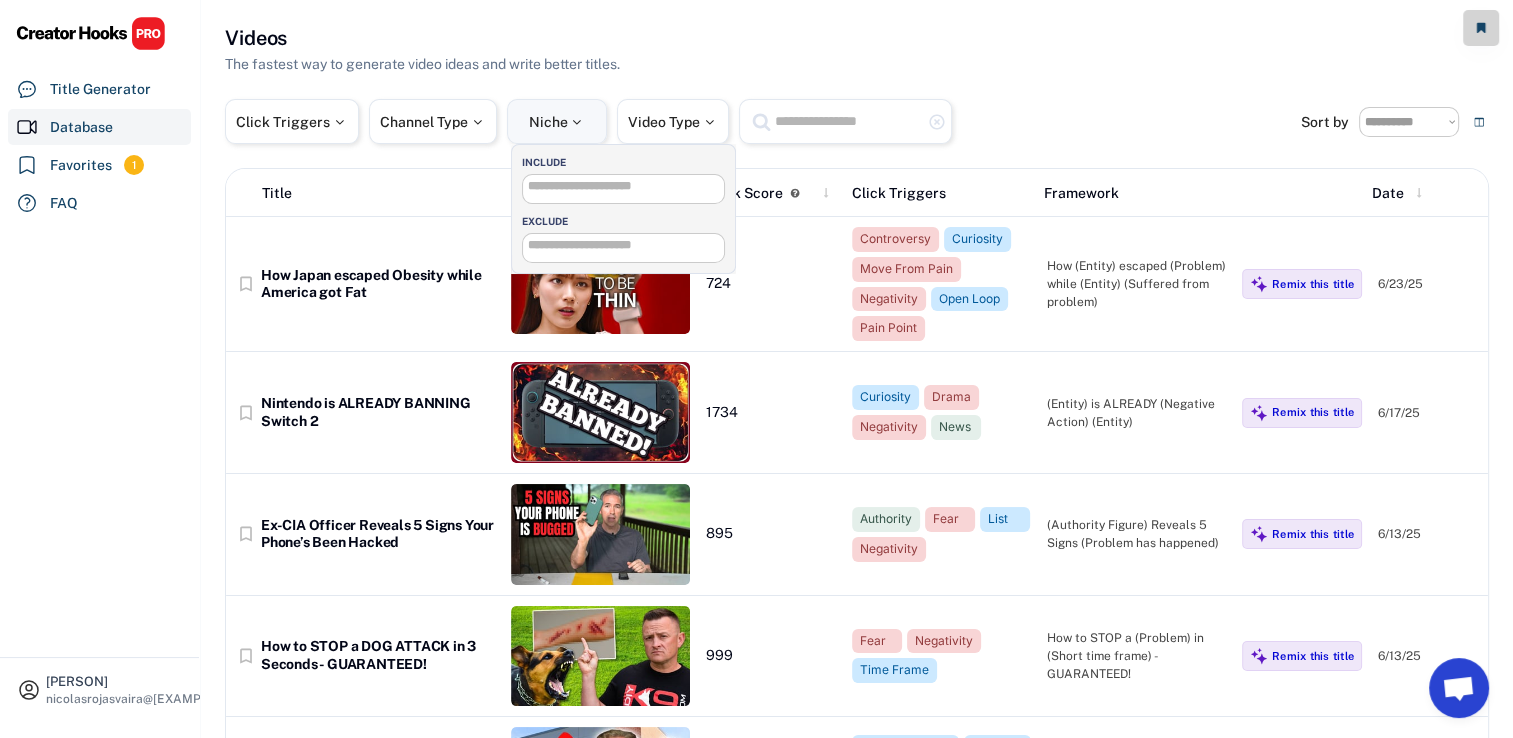 select 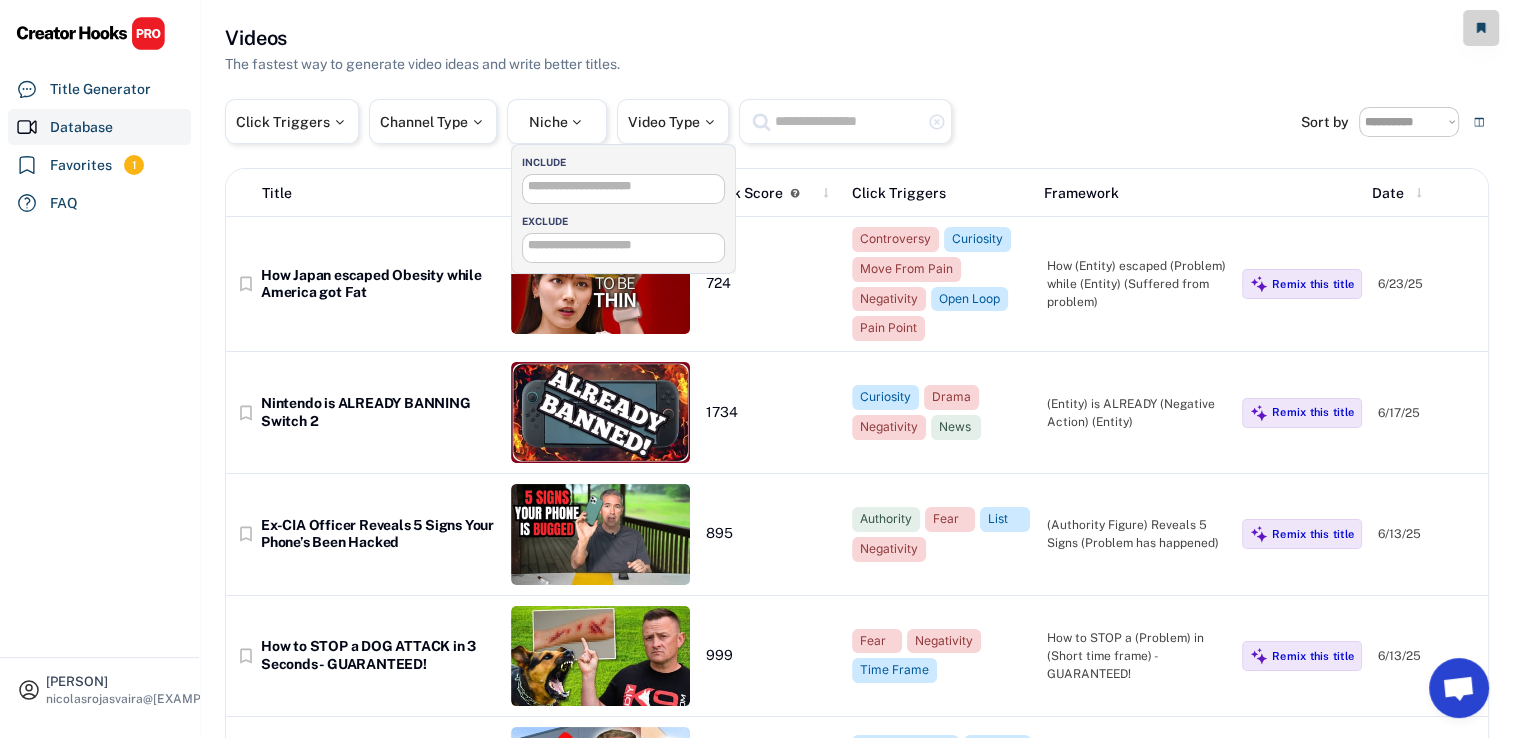 click on "highlight_remove" at bounding box center [845, 121] 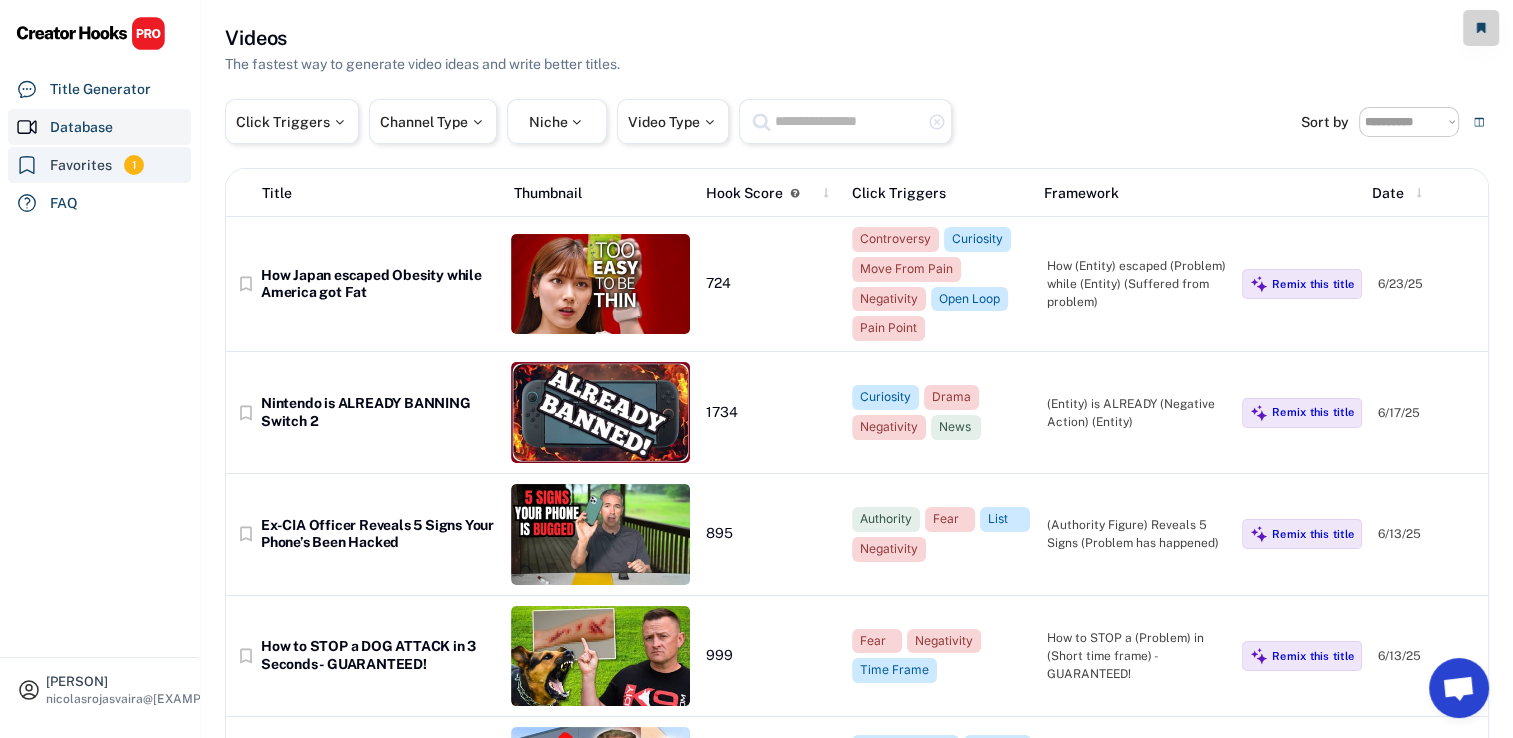 click on "1" at bounding box center (134, 165) 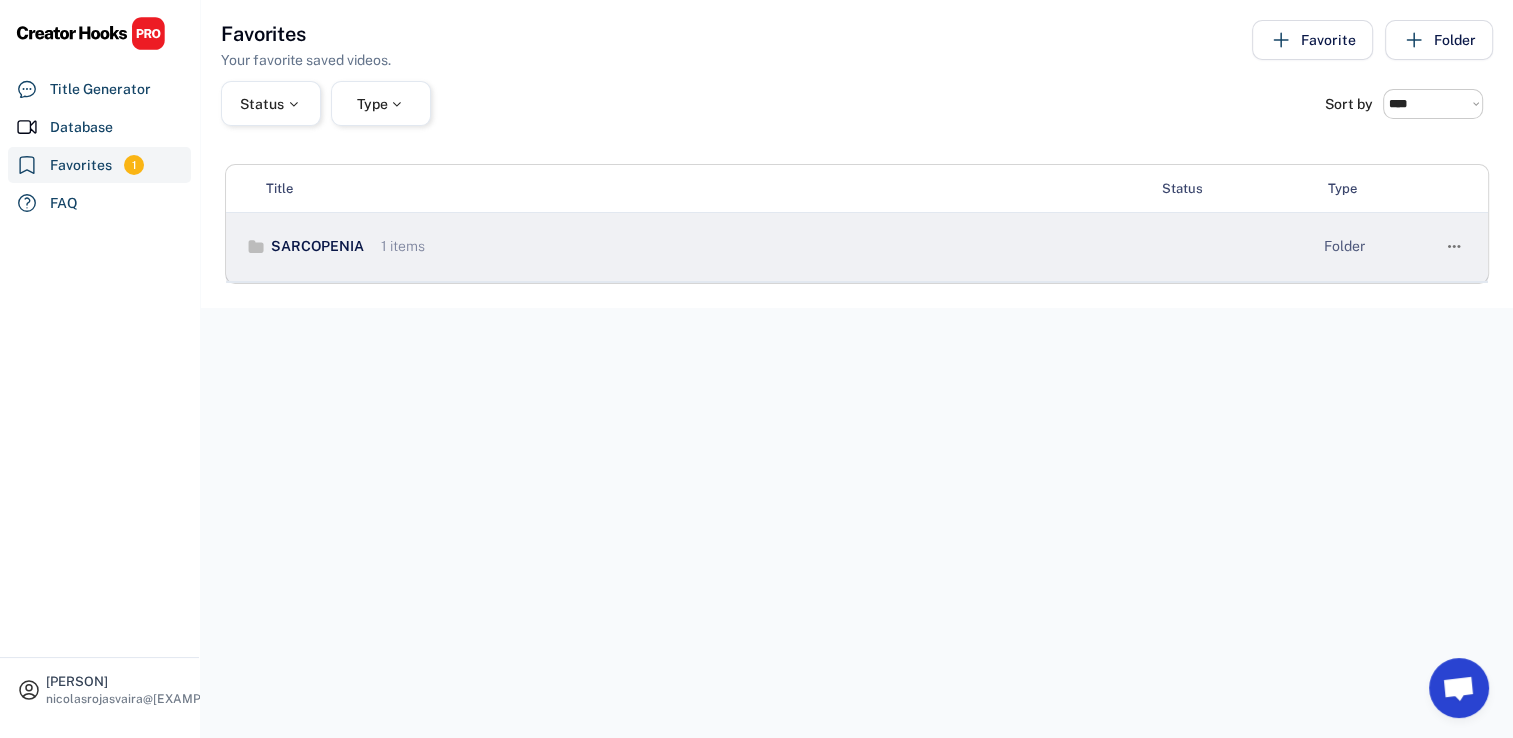 click on "SARCOPENIA 1 items" at bounding box center [694, 247] 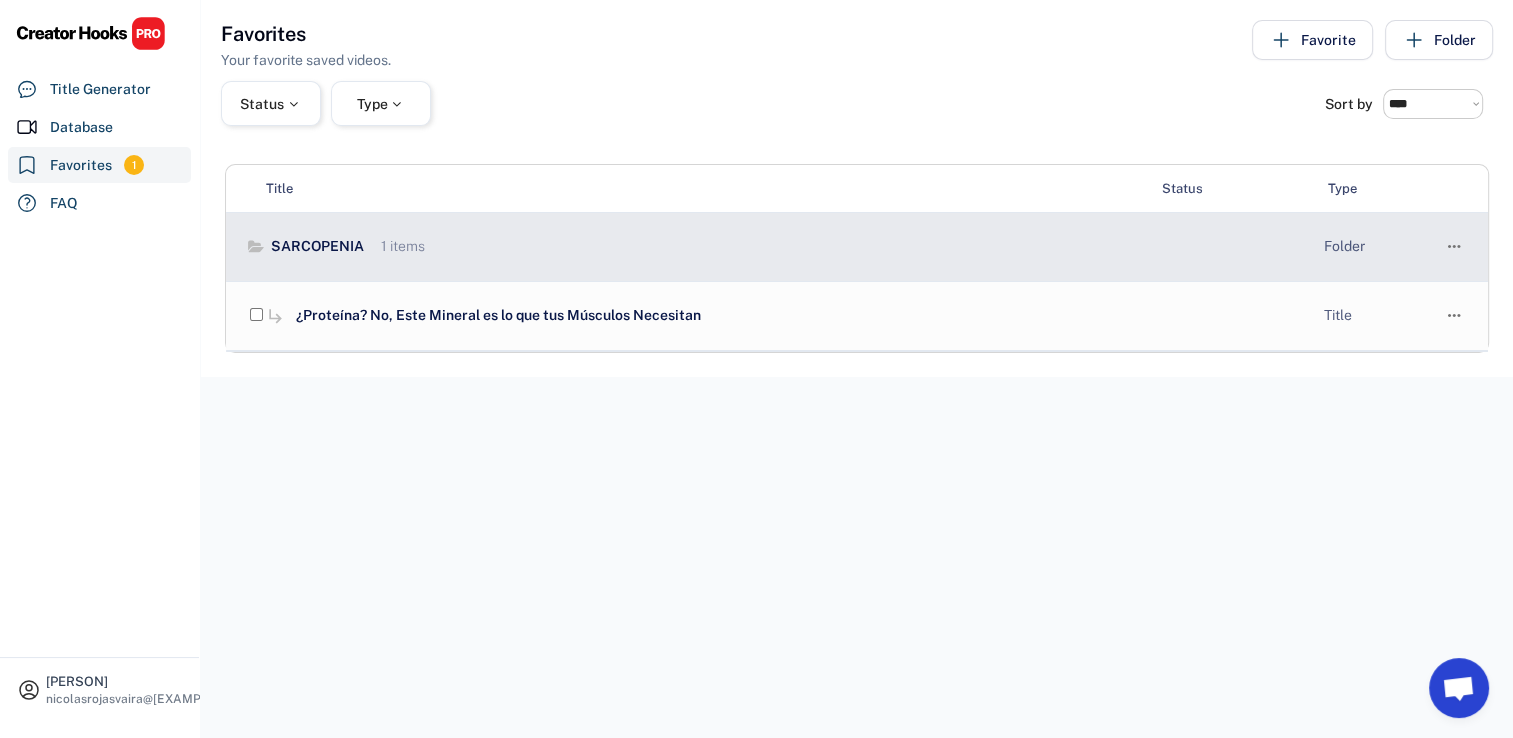 click on "SARCOPENIA 1 items  Folder
" at bounding box center (857, 247) 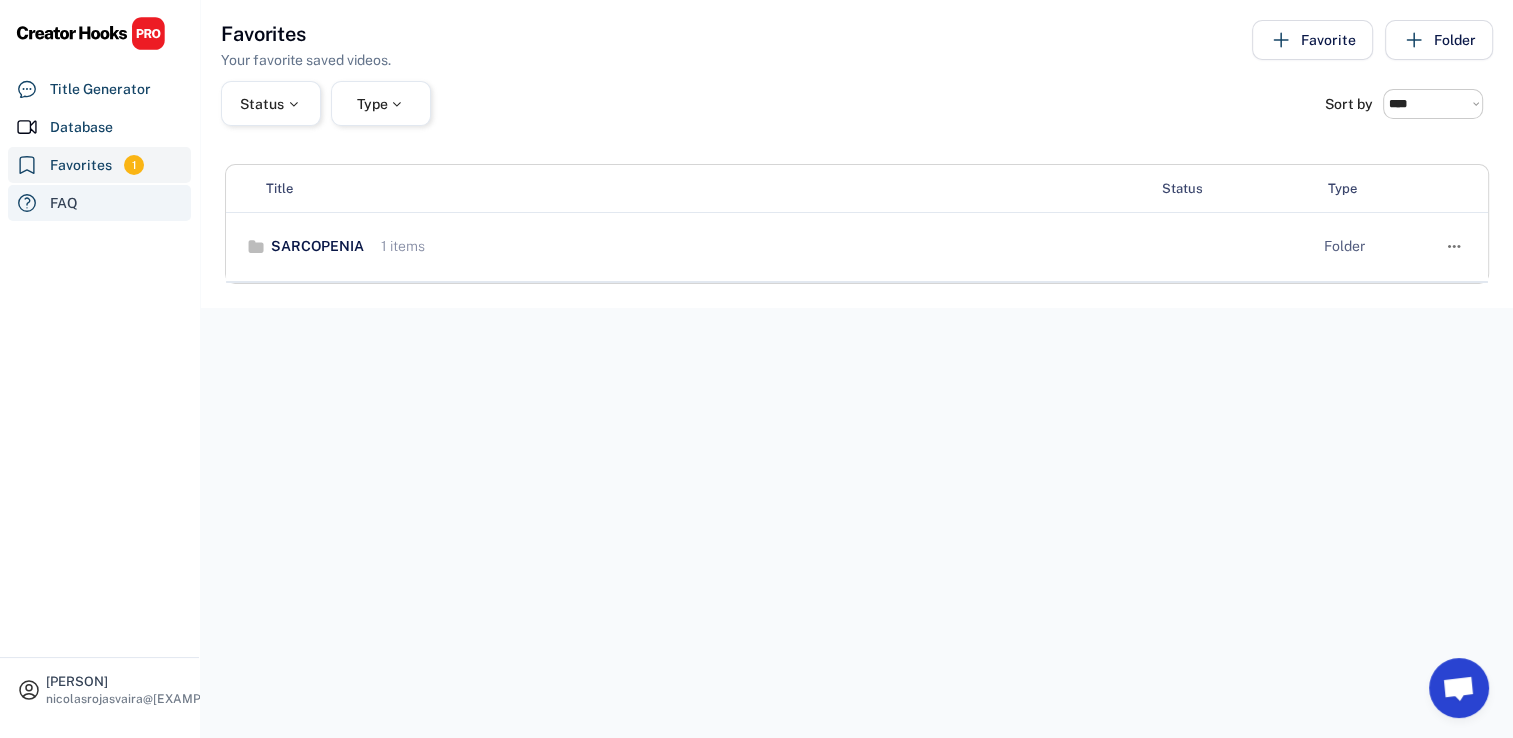 click on "FAQ" at bounding box center (99, 203) 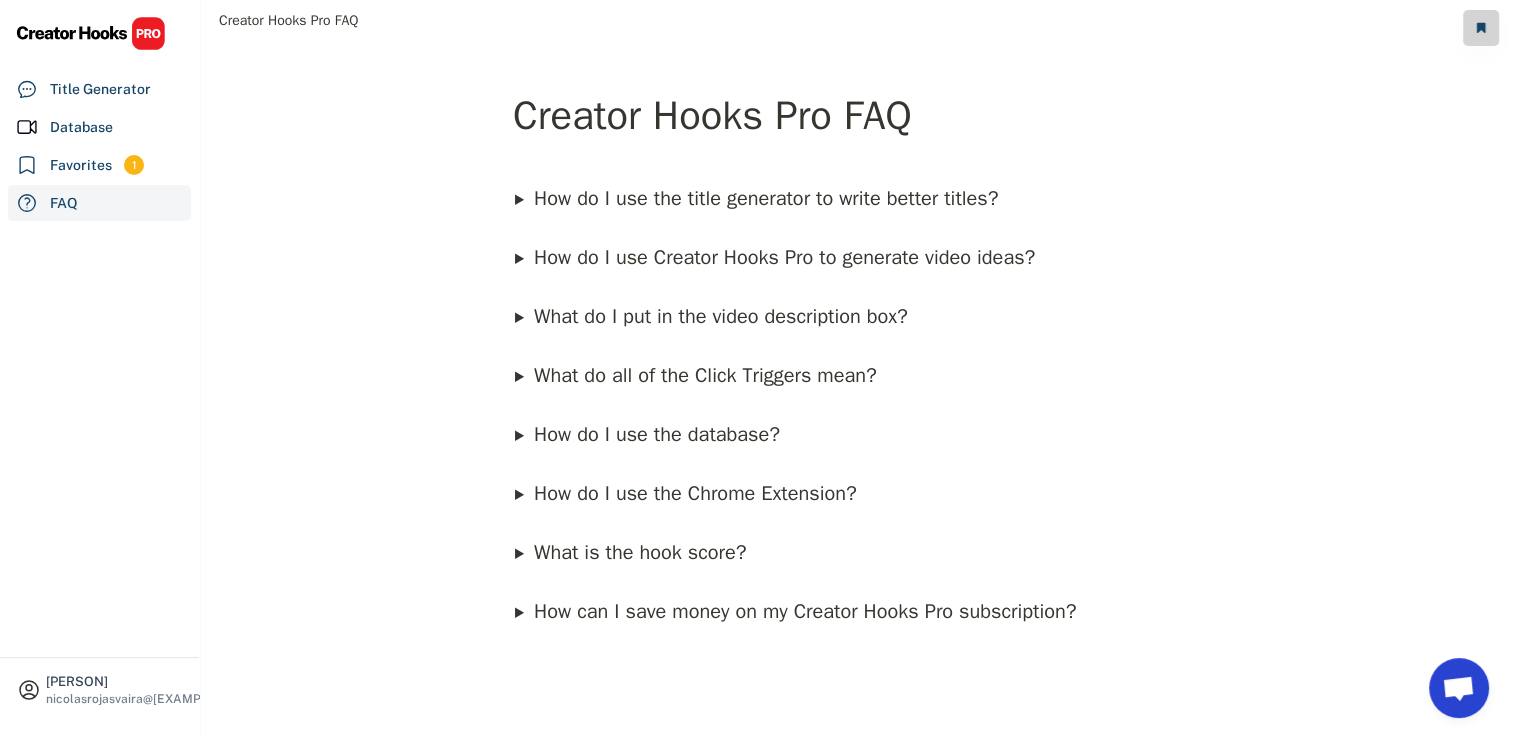 scroll, scrollTop: 0, scrollLeft: 0, axis: both 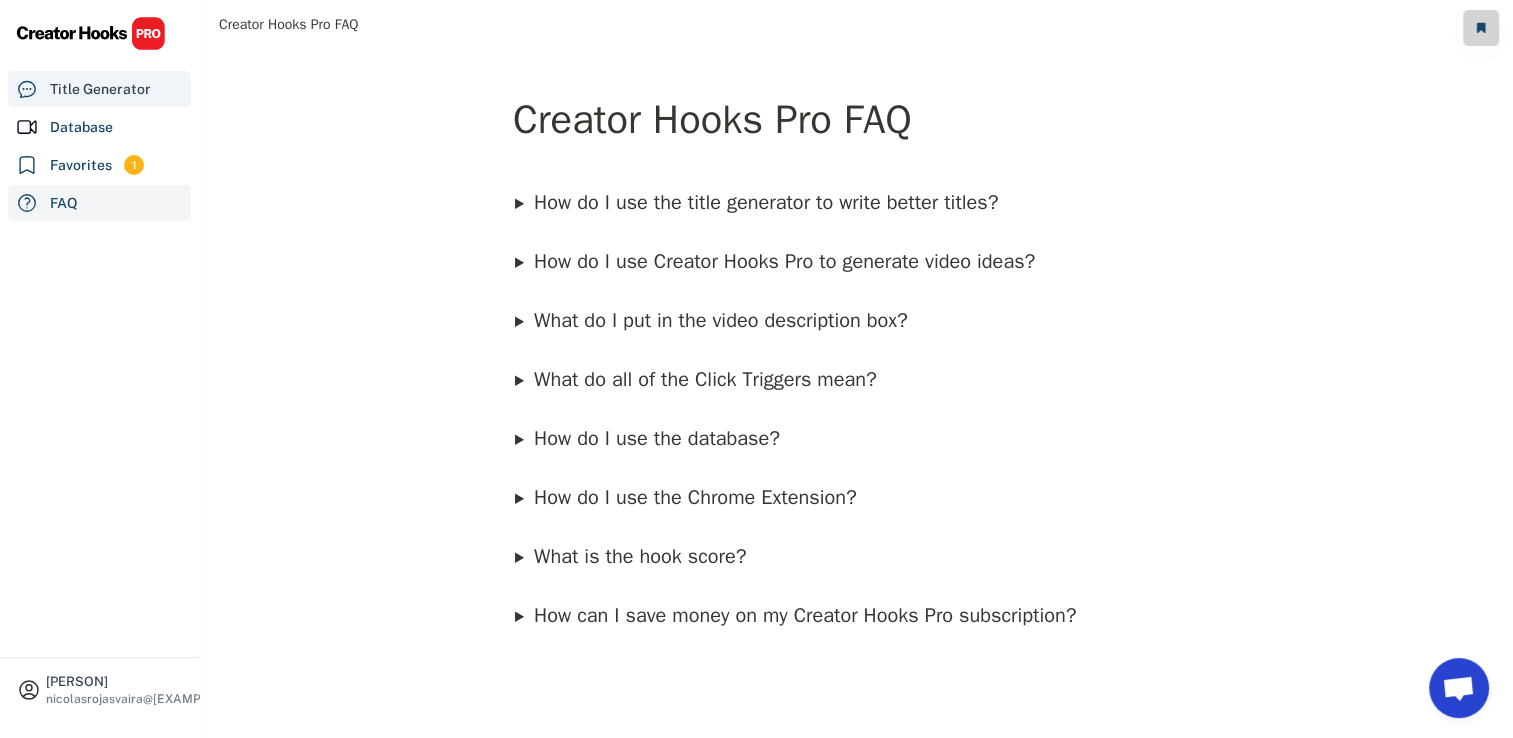 click on "Title Generator" at bounding box center [99, 89] 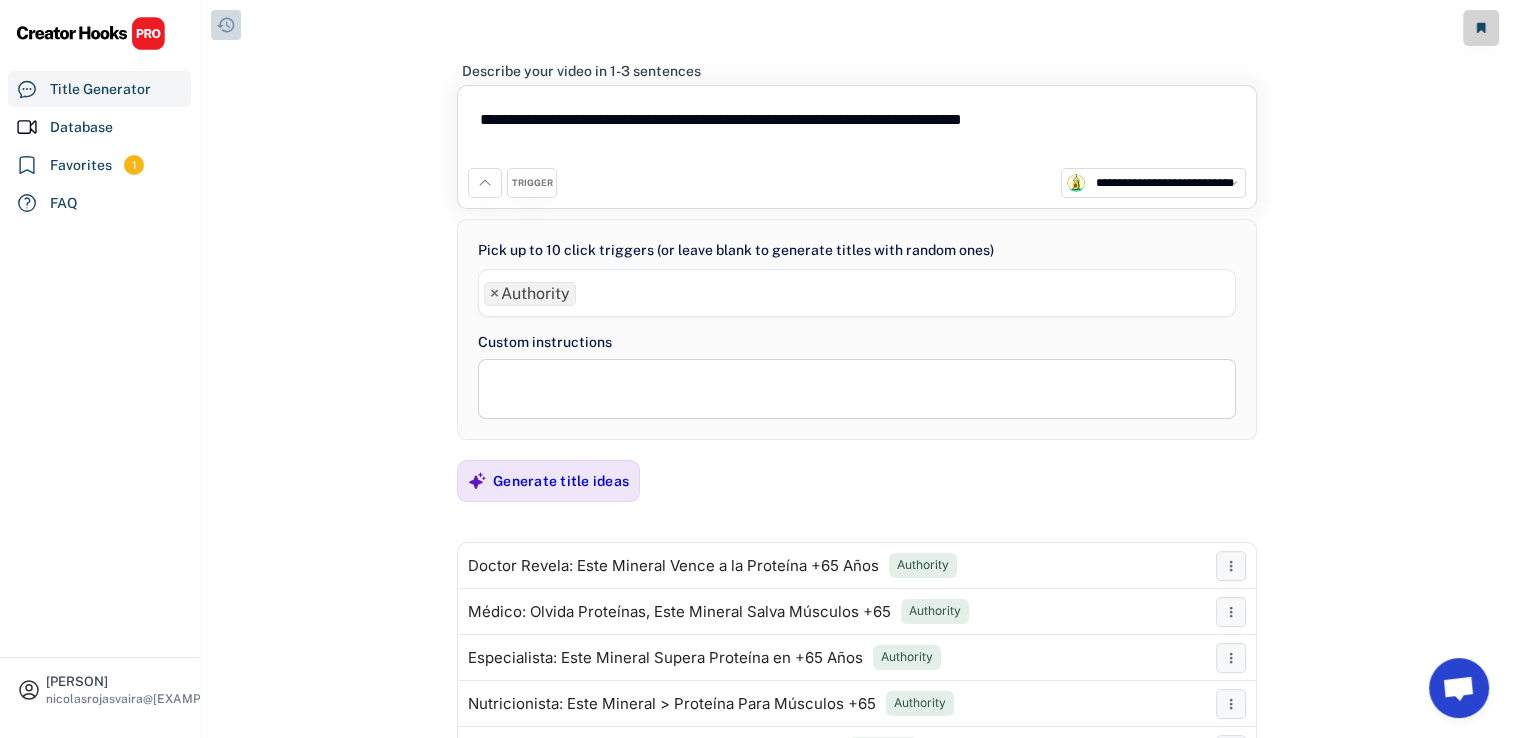 click at bounding box center [226, 25] 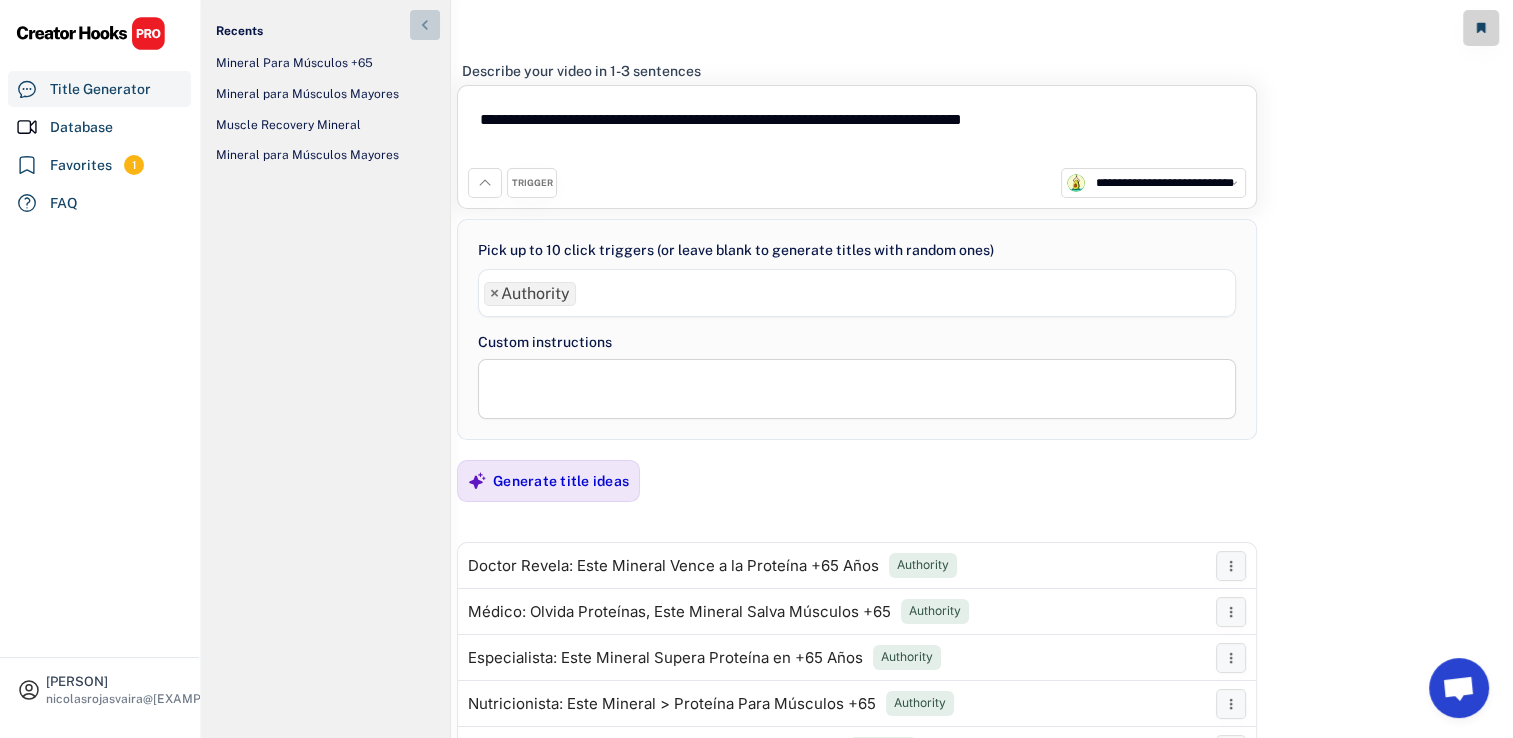 click 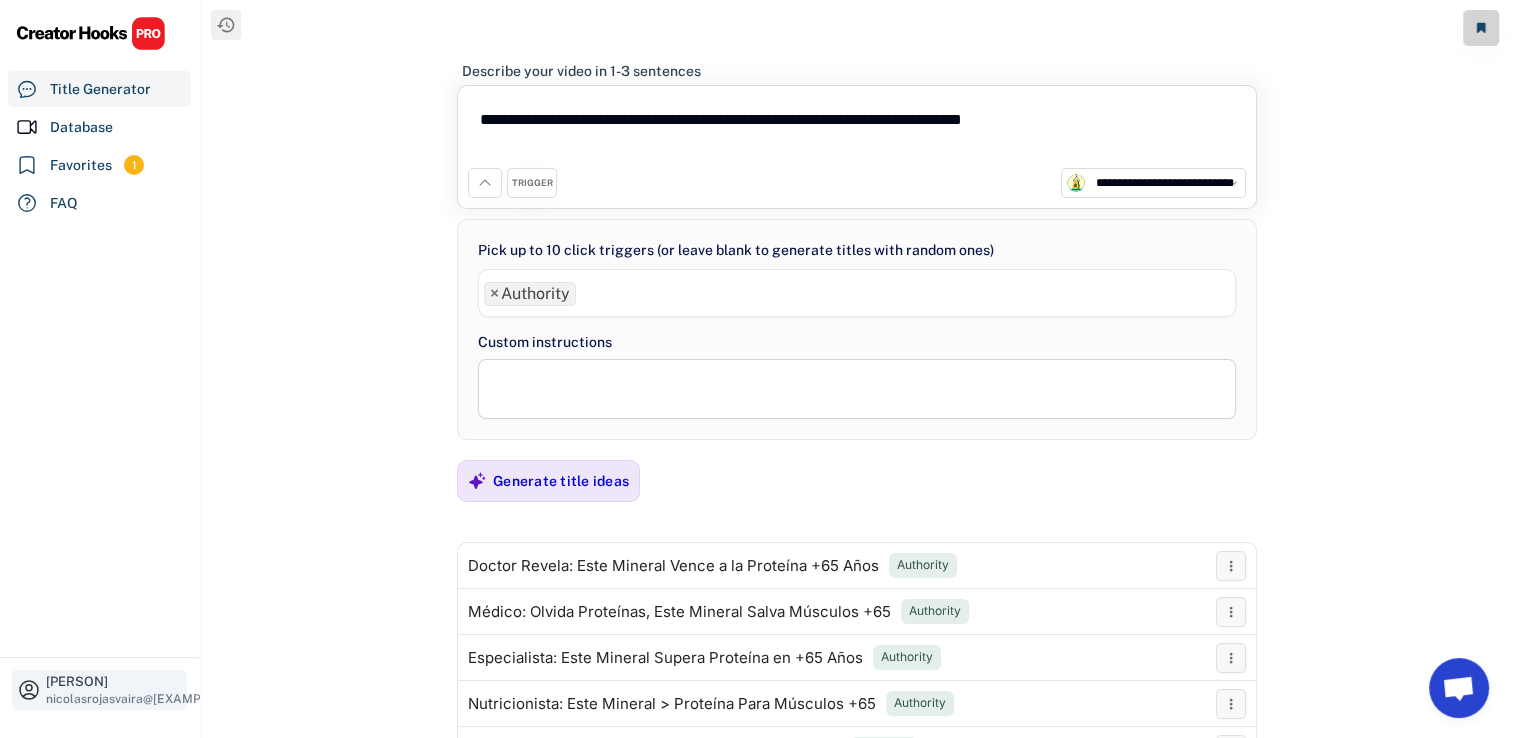 click on "[EMAIL]" at bounding box center (148, 699) 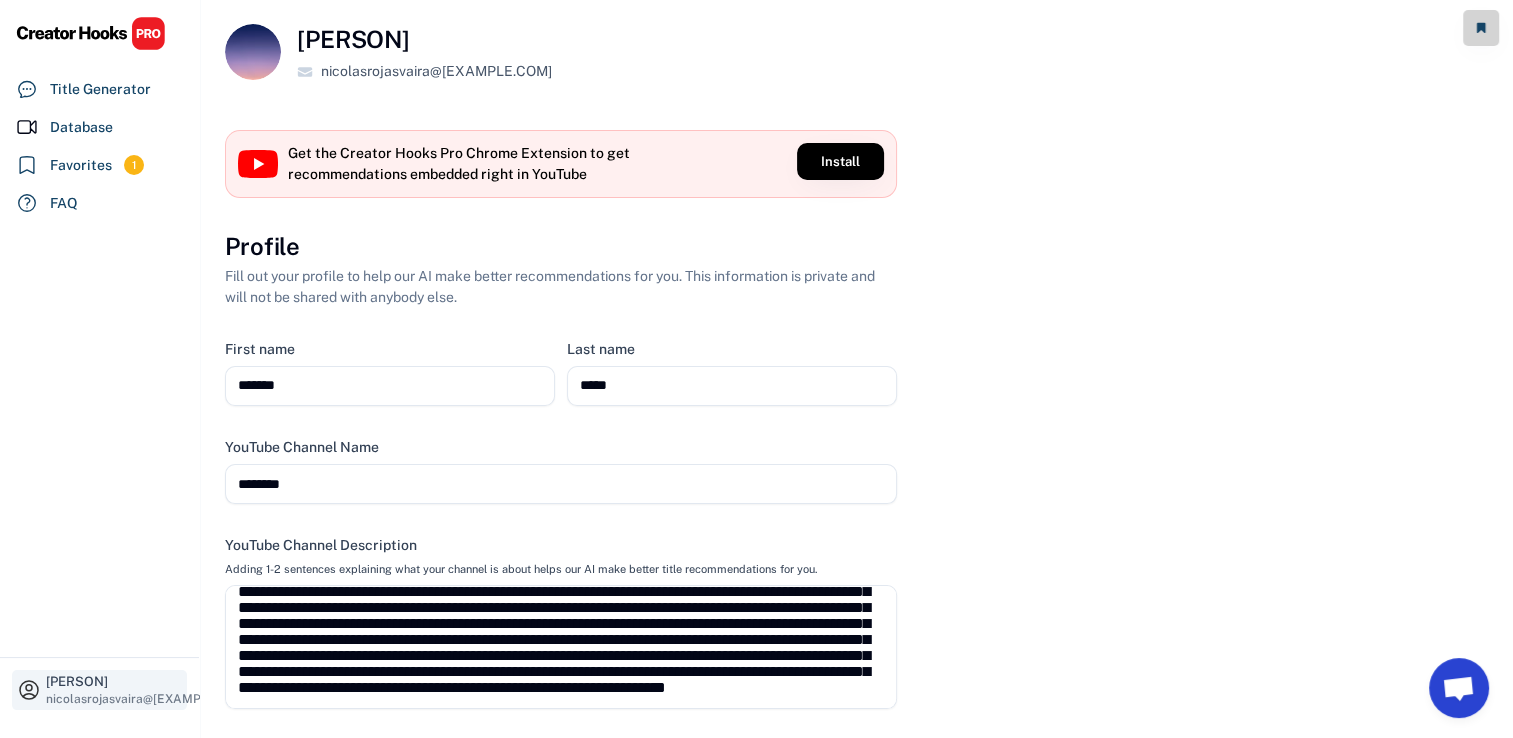 scroll, scrollTop: 51, scrollLeft: 0, axis: vertical 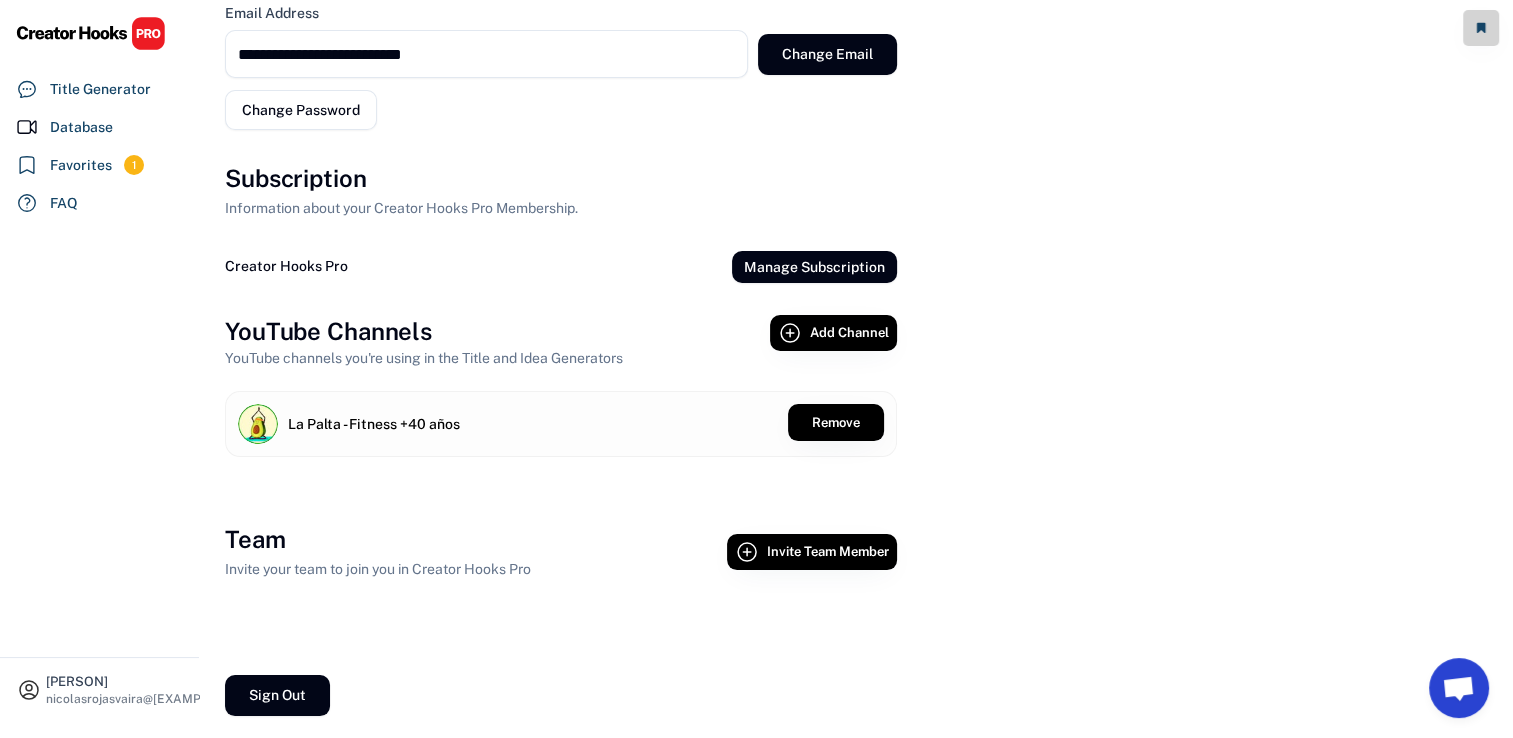 click on "Invite your team to join you in Creator Hooks Pro" at bounding box center [378, 569] 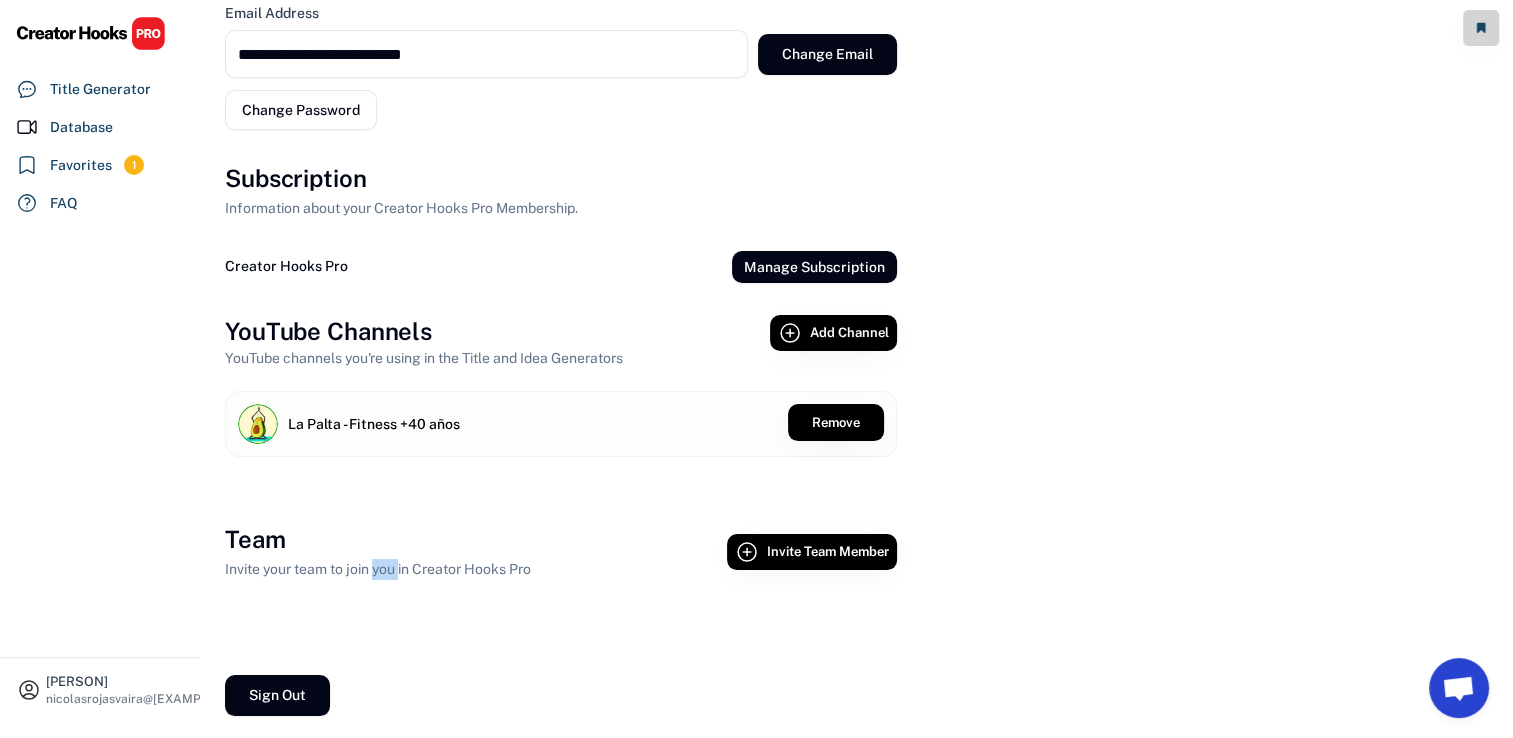 click on "Invite your team to join you in Creator Hooks Pro" at bounding box center [378, 569] 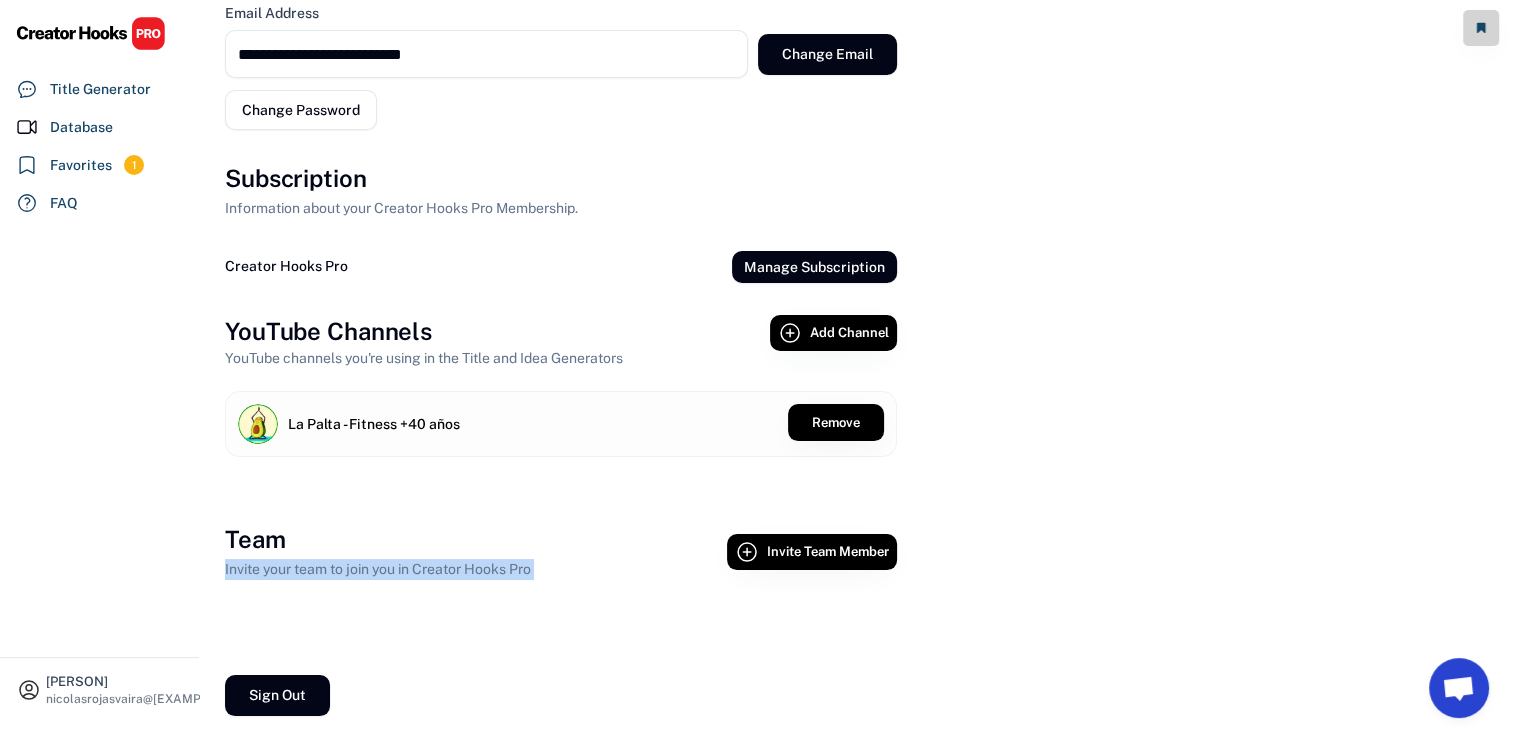 click on "Invite your team to join you in Creator Hooks Pro" at bounding box center [378, 569] 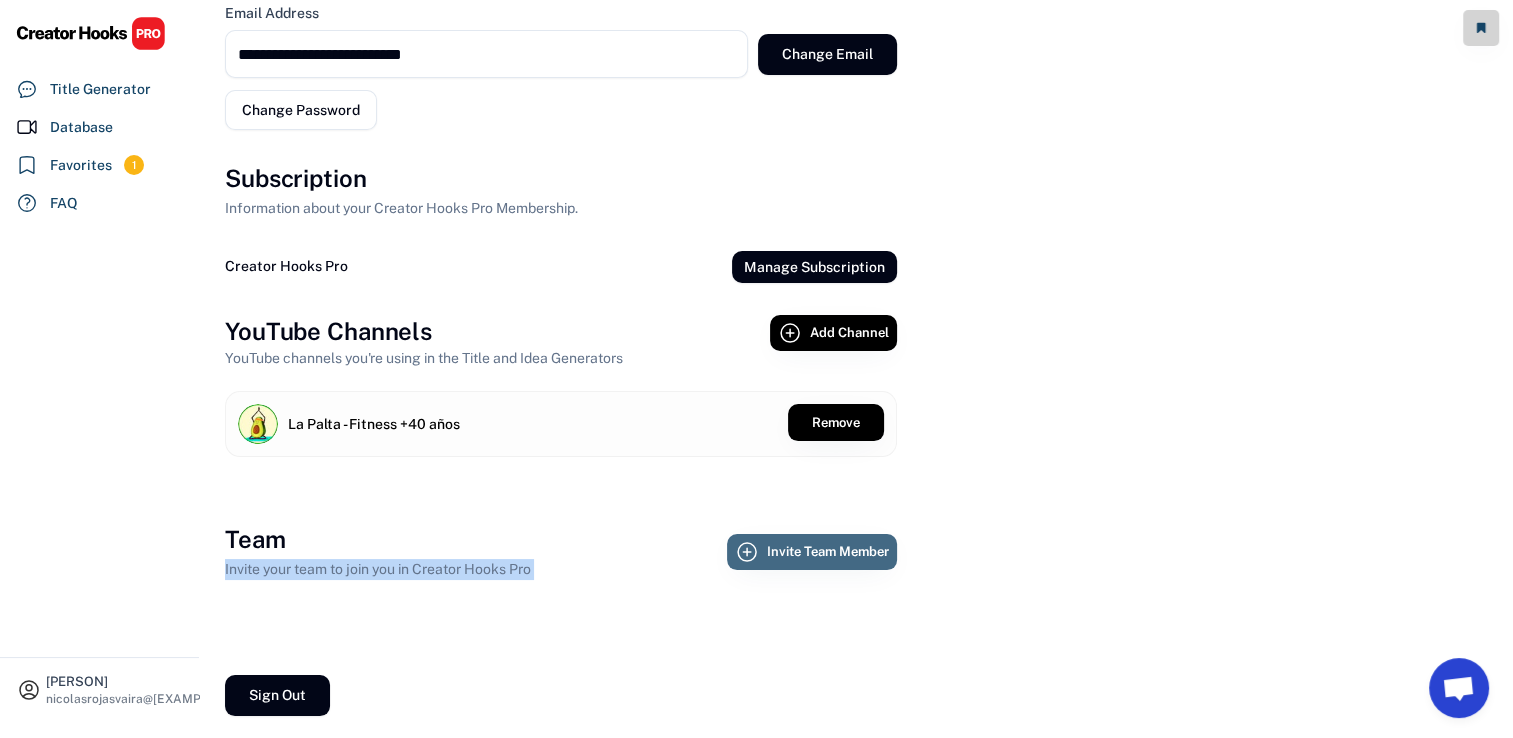 click on "Invite Team Member" at bounding box center [812, 552] 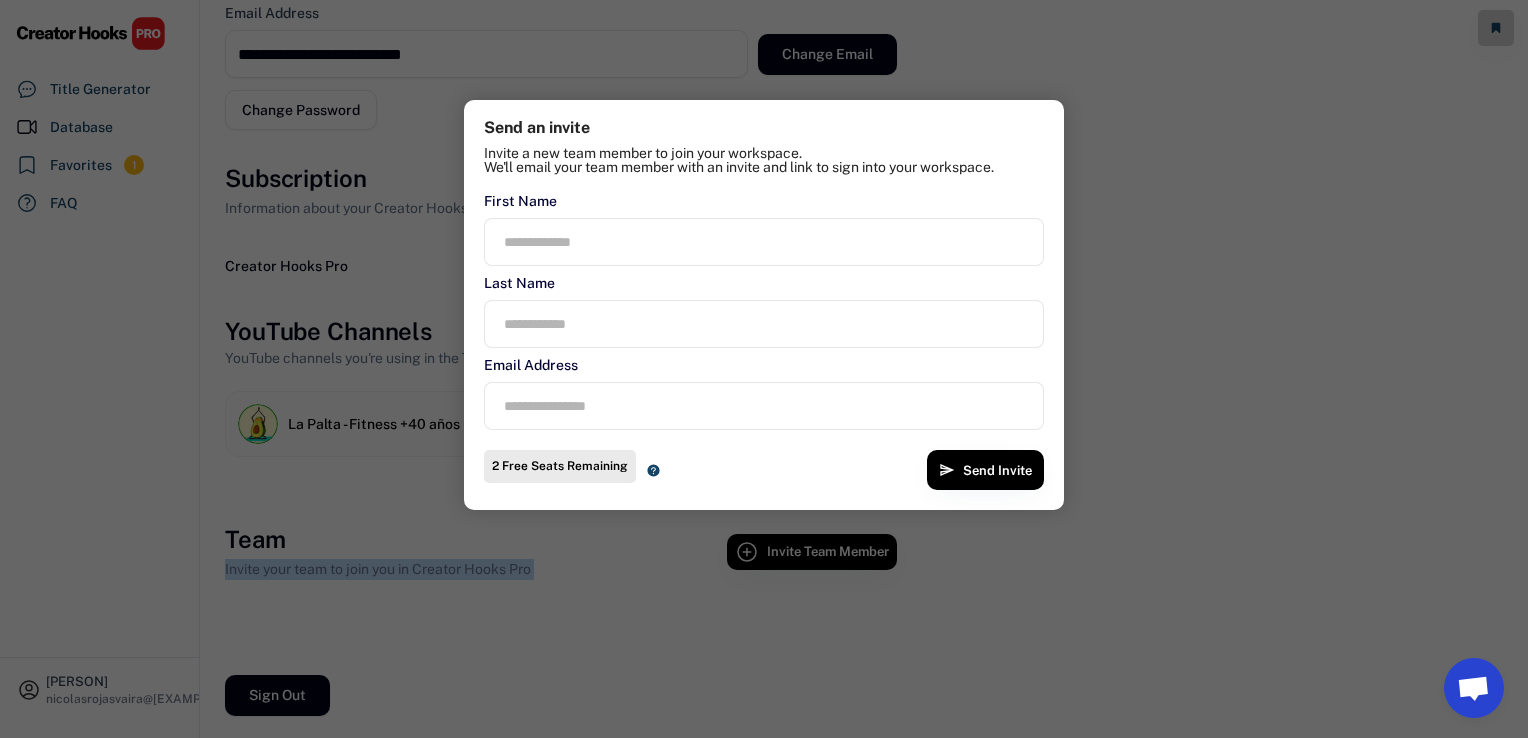 select on "**********" 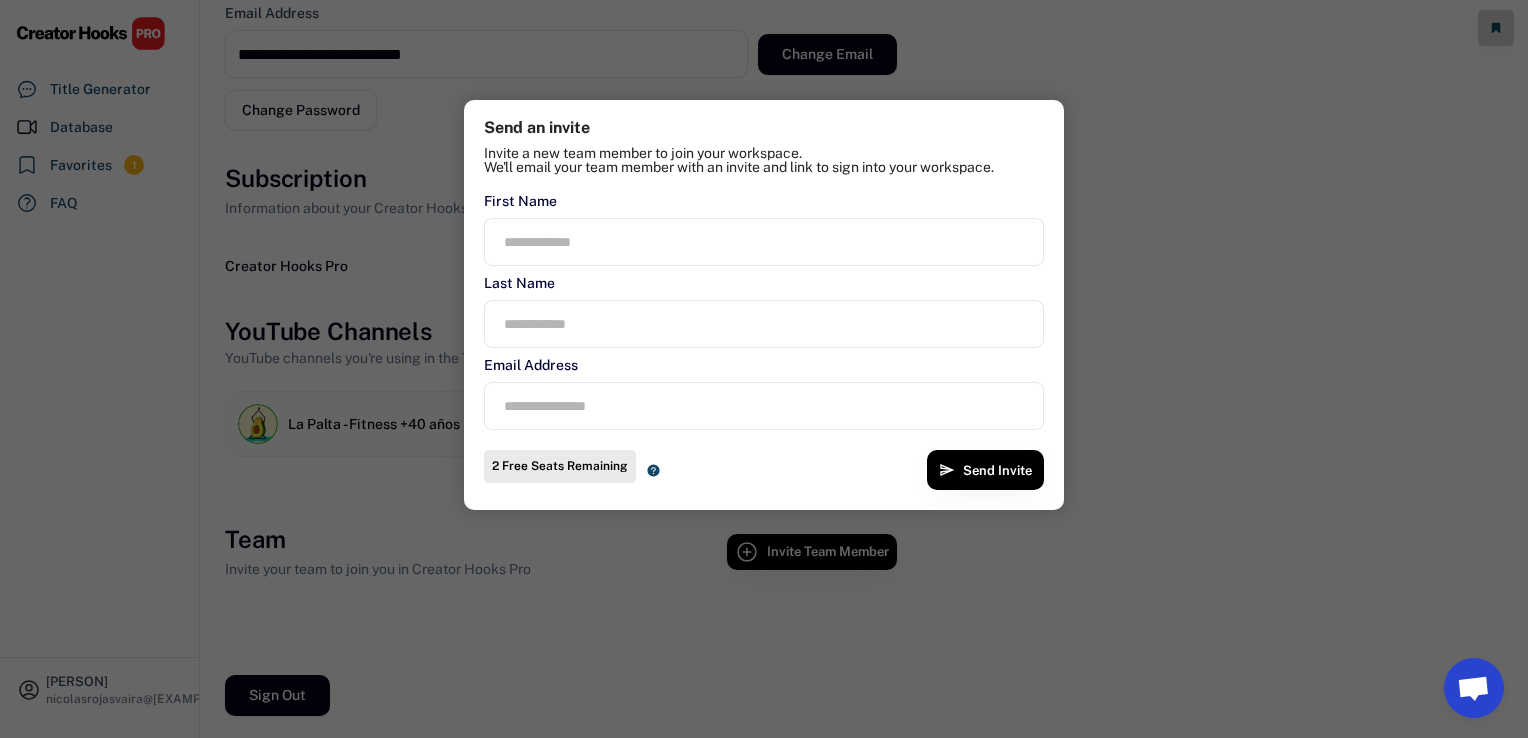 click on "2 Free Seats Remaining" at bounding box center [560, 466] 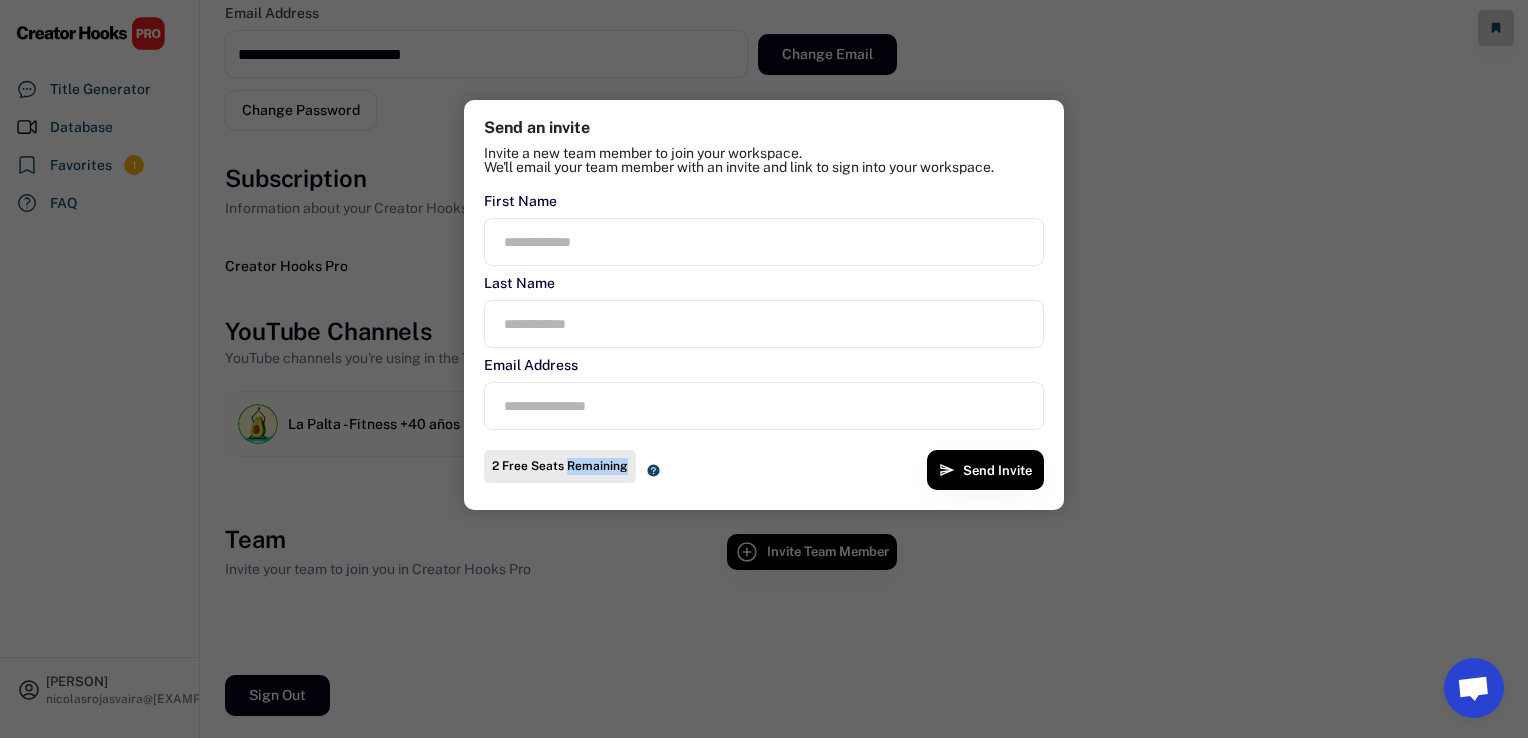 click on "2 Free Seats Remaining" at bounding box center [560, 466] 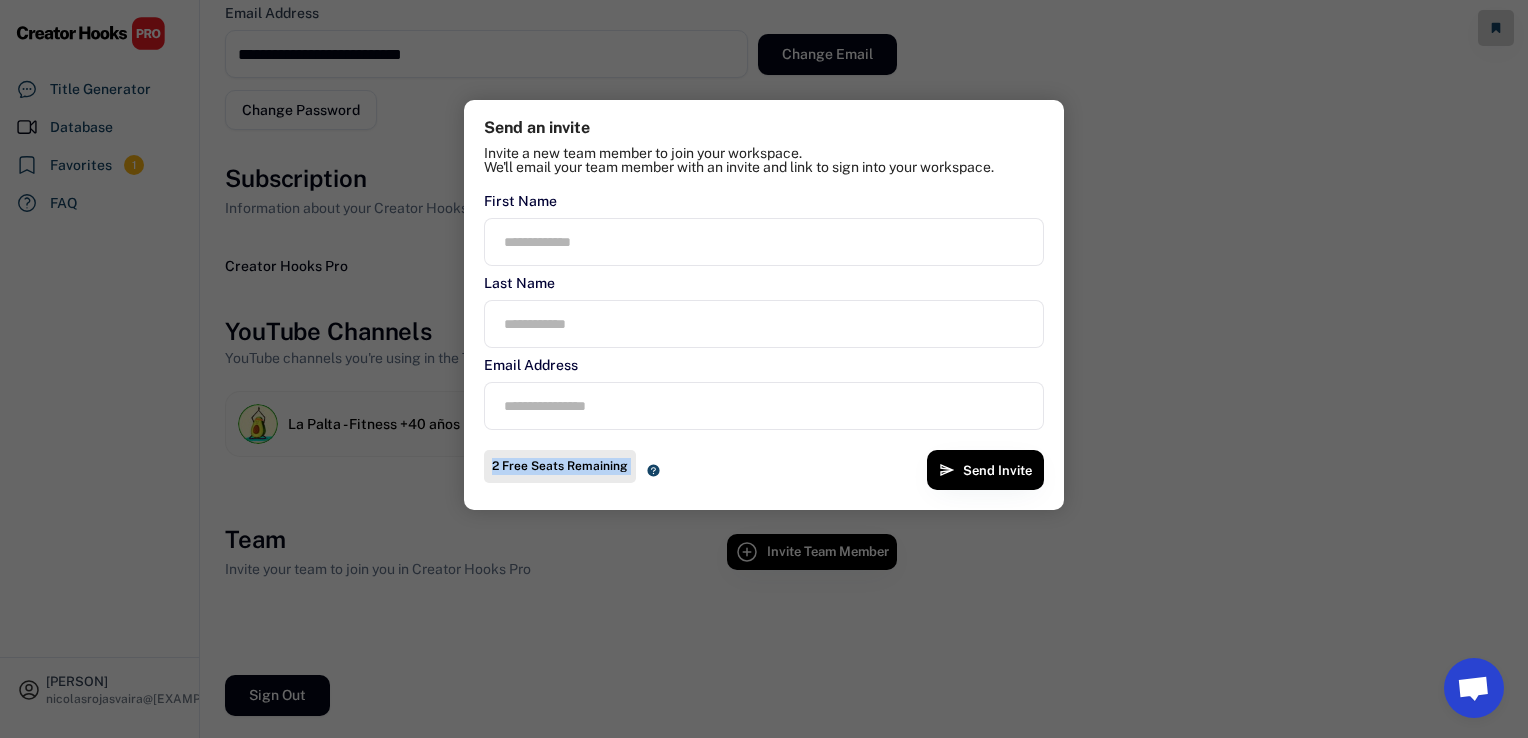 click on "2 Free Seats Remaining" at bounding box center (560, 466) 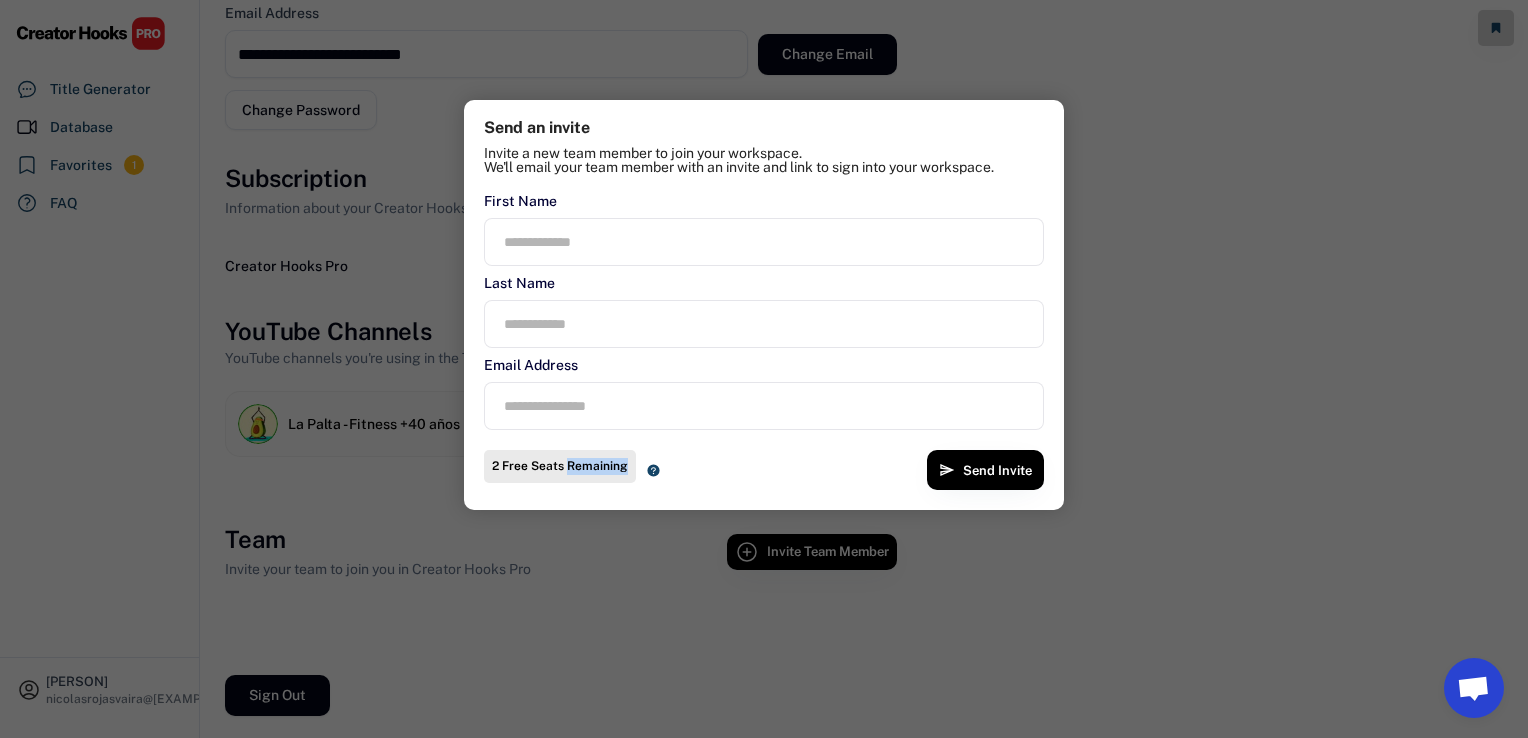 click on "2 Free Seats Remaining" at bounding box center [560, 466] 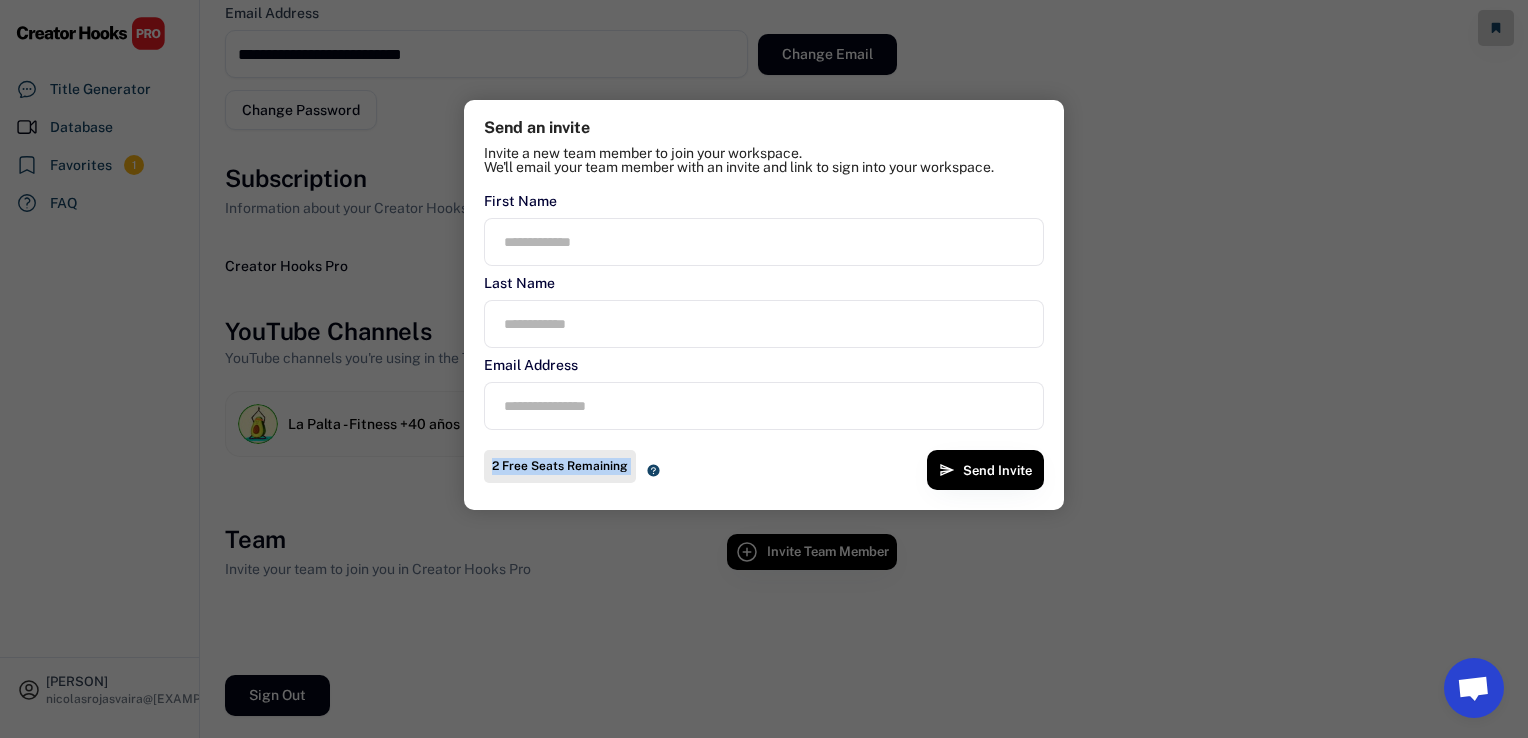 drag, startPoint x: 587, startPoint y: 482, endPoint x: 579, endPoint y: 454, distance: 29.12044 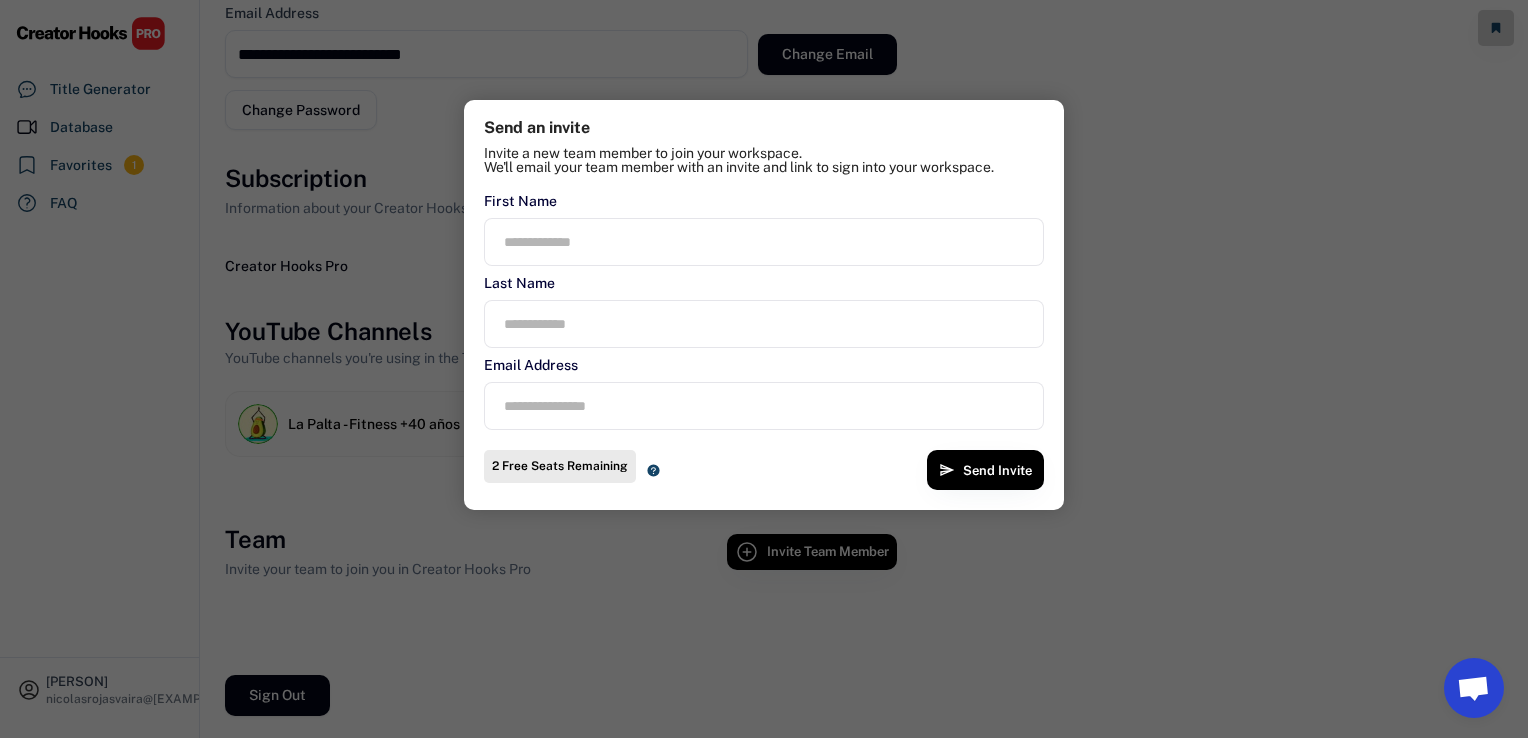 click at bounding box center [764, 369] 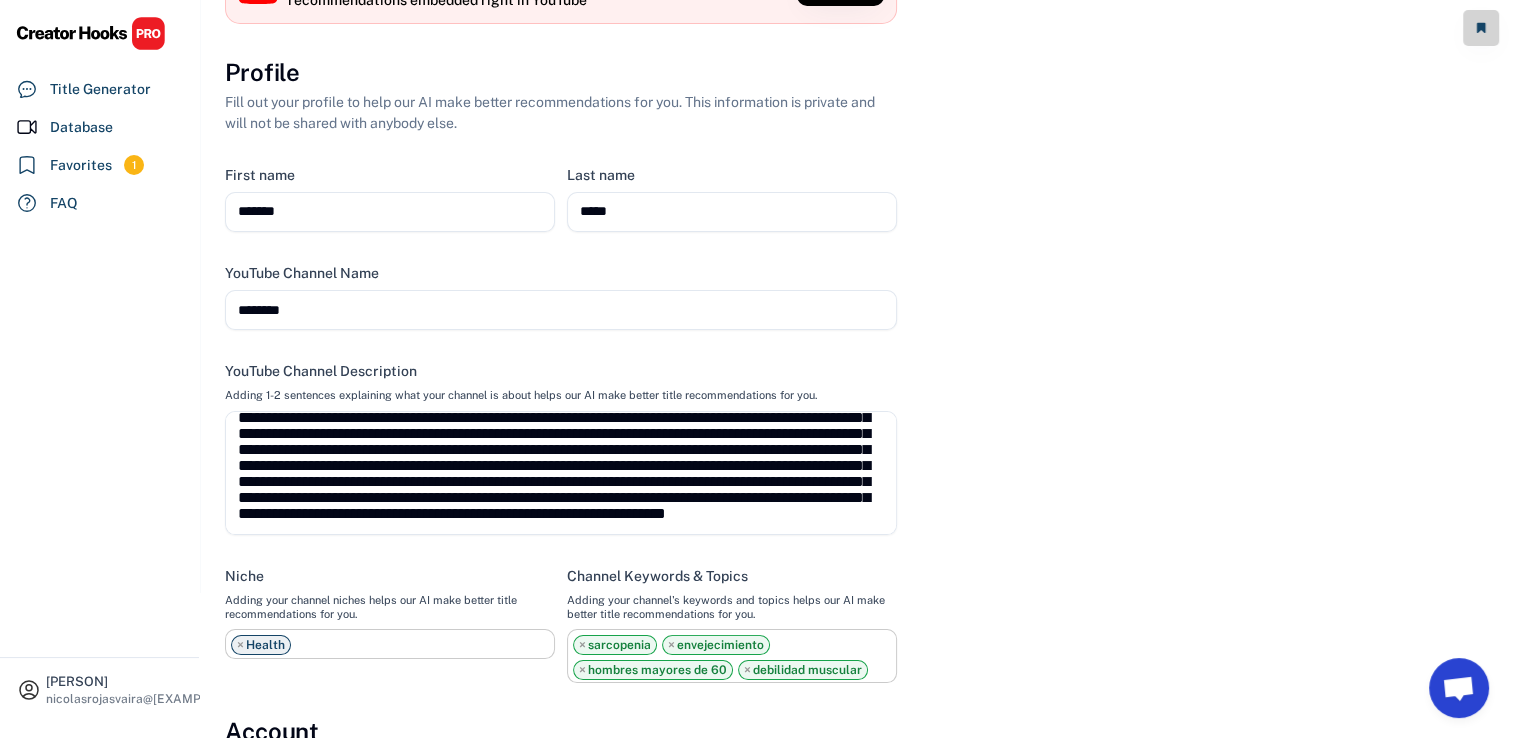 scroll, scrollTop: 0, scrollLeft: 0, axis: both 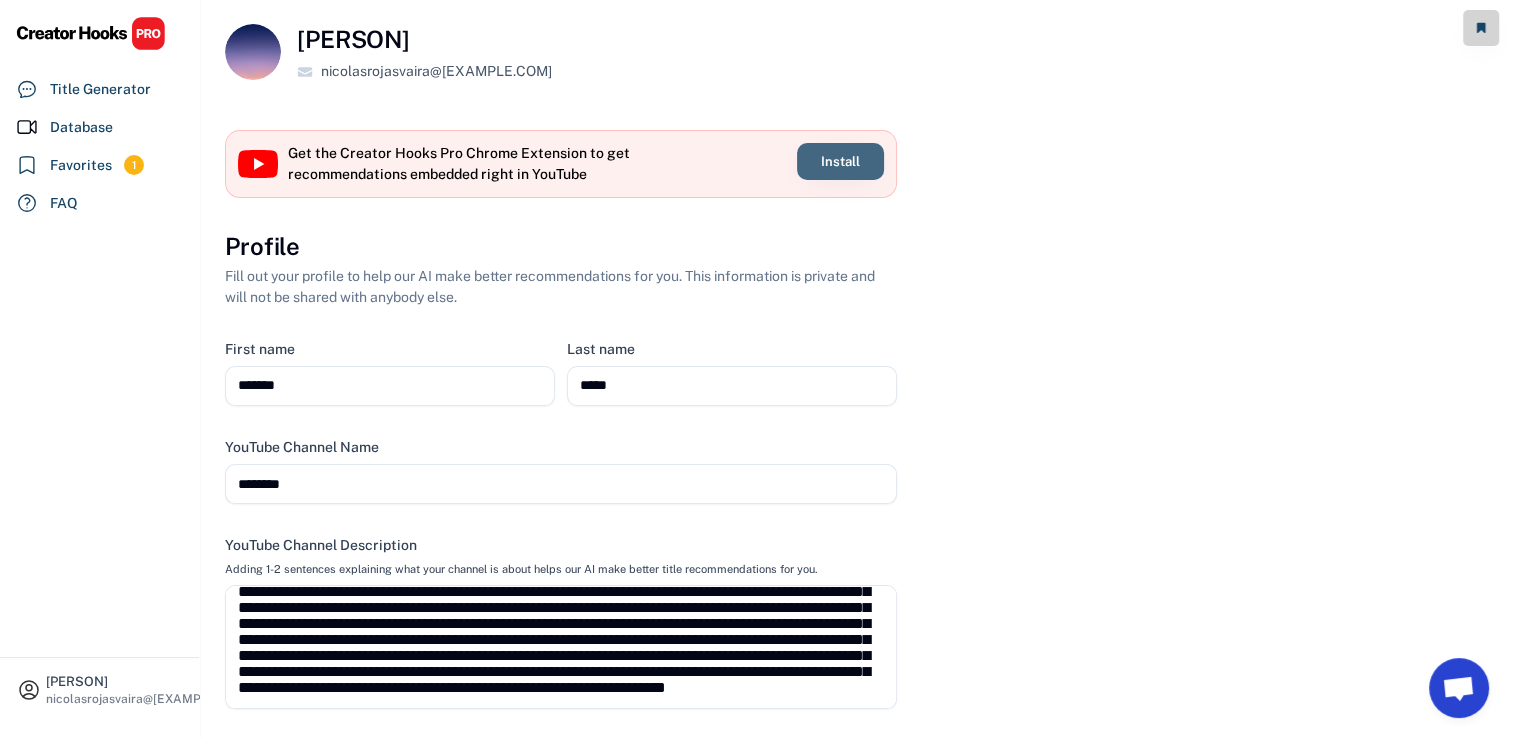 click on "Install" at bounding box center (840, 161) 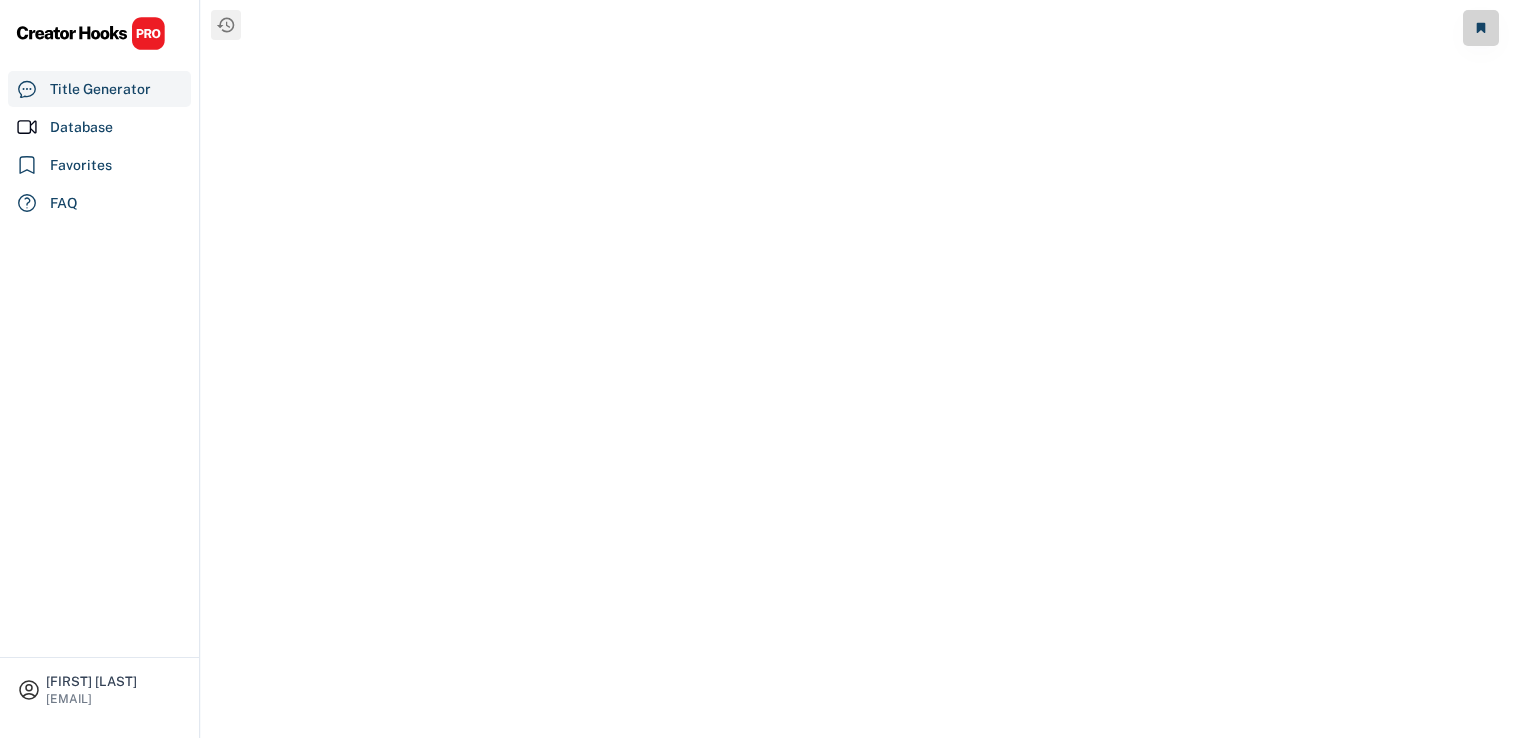 select on "**********" 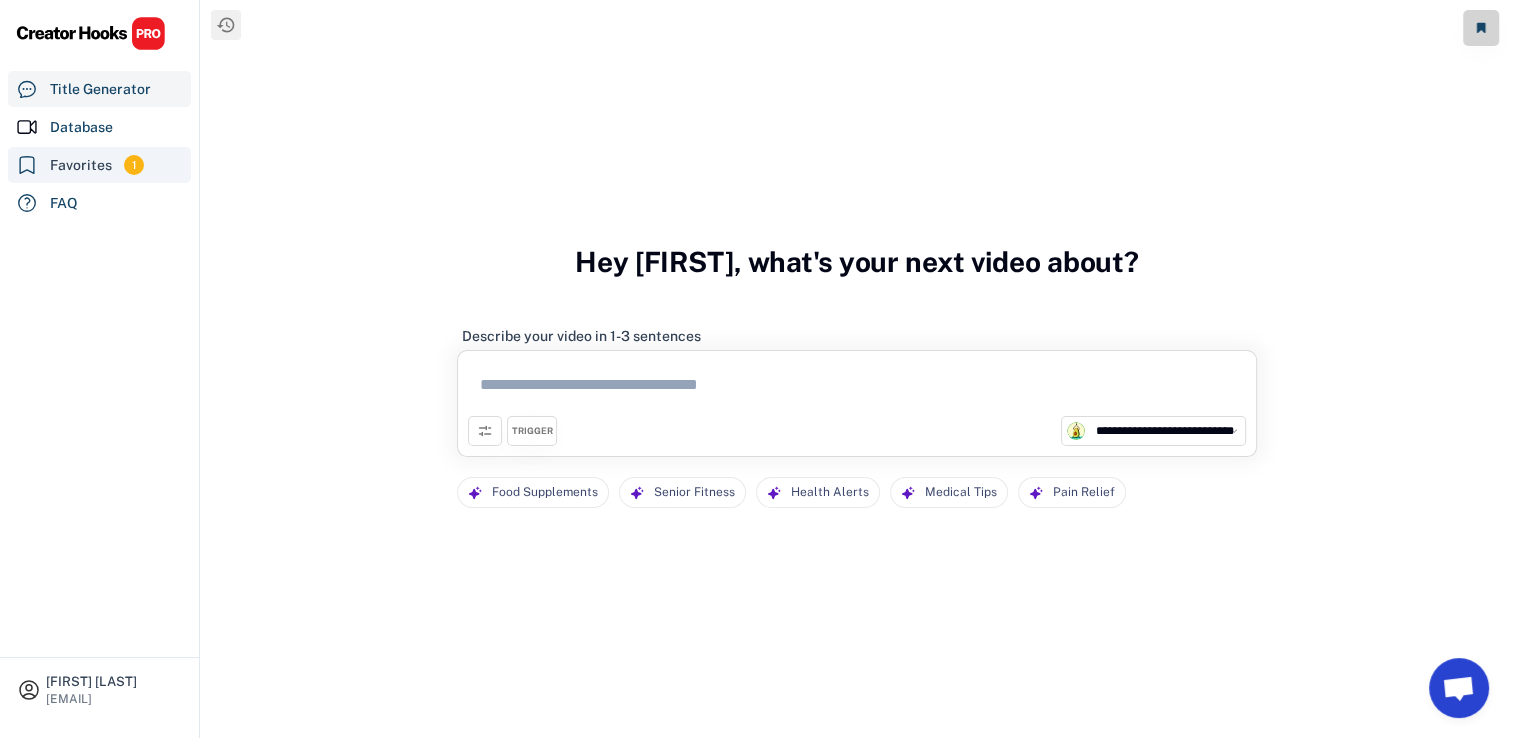 click on "Favorites" at bounding box center (81, 165) 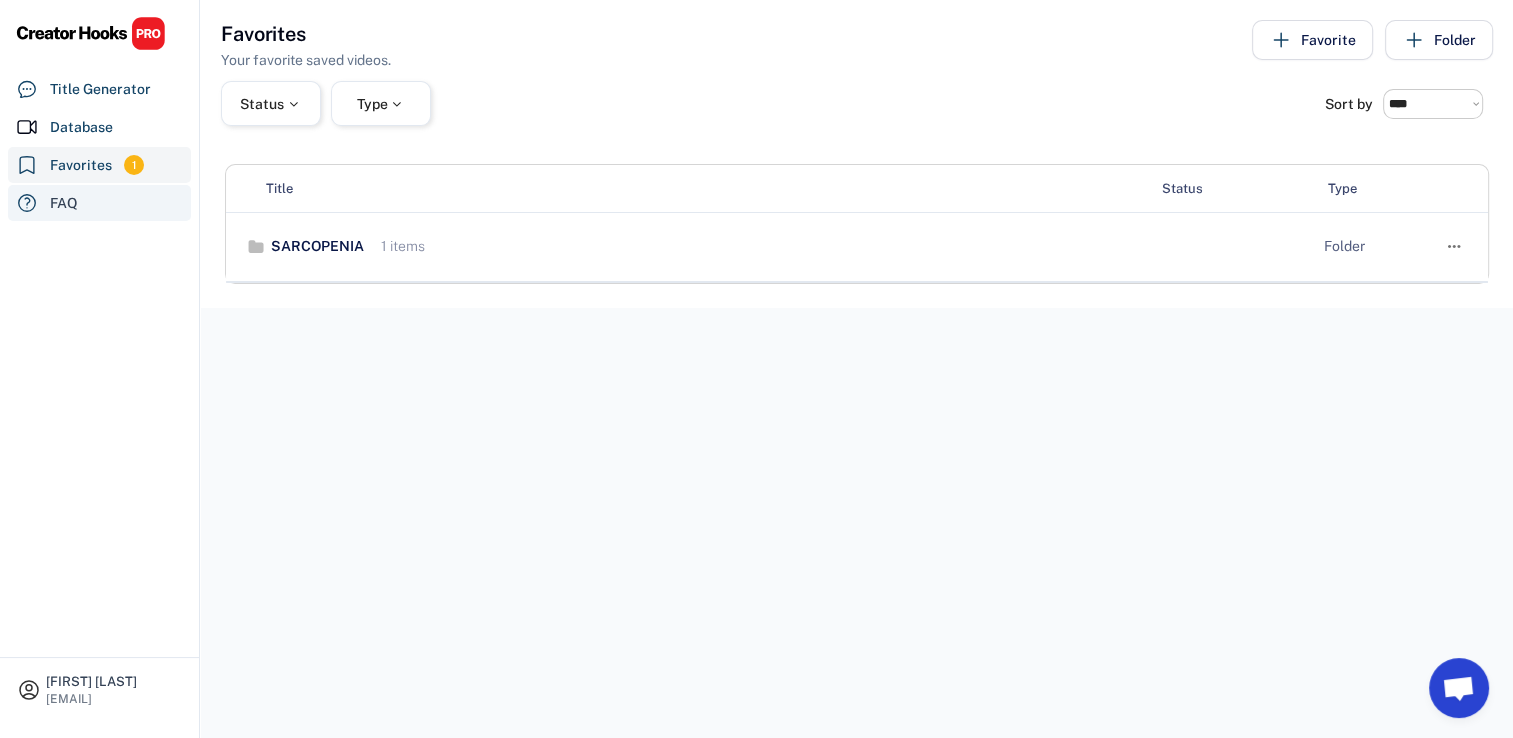 click on "FAQ" at bounding box center [99, 203] 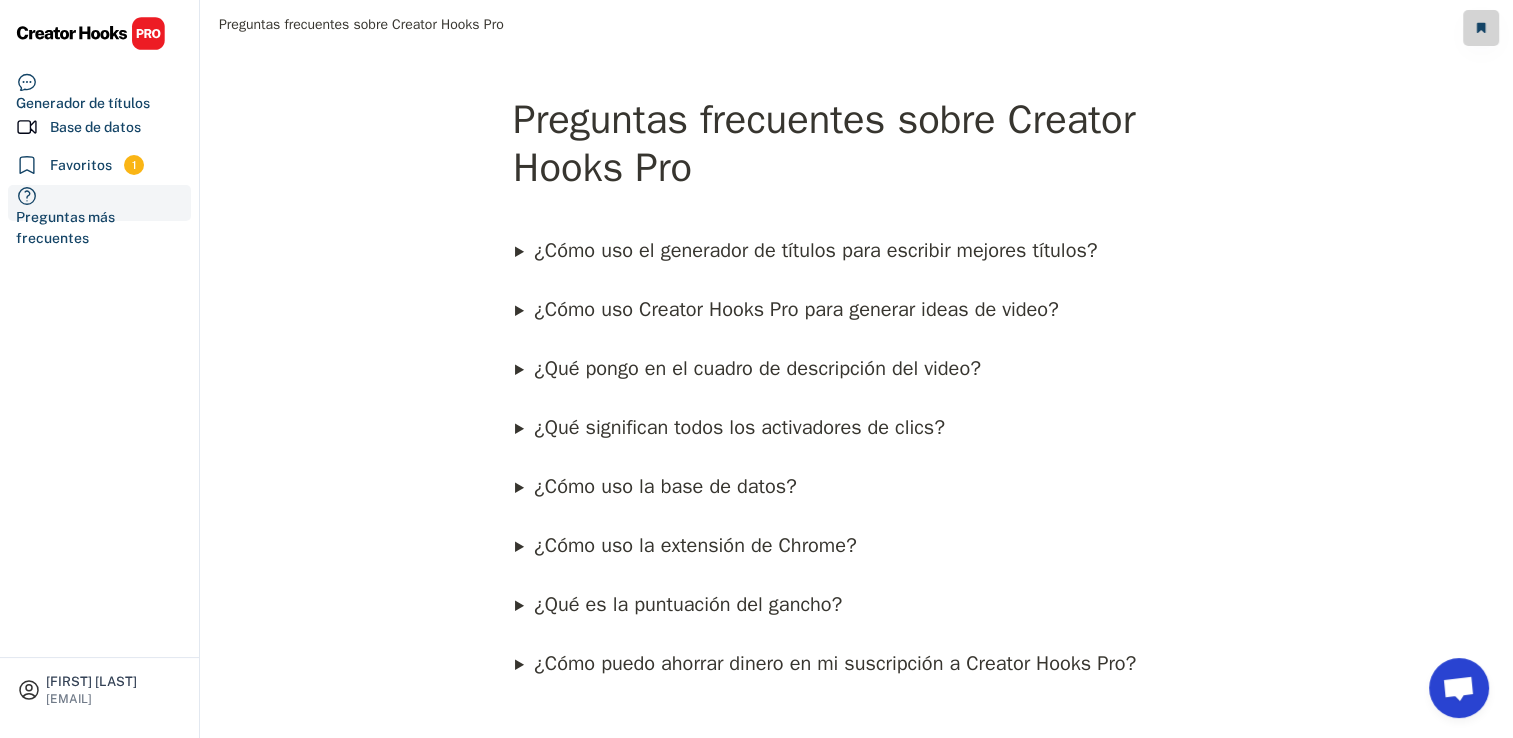 click on "¿Cómo uso el generador de títulos para escribir mejores títulos?" at bounding box center [816, 250] 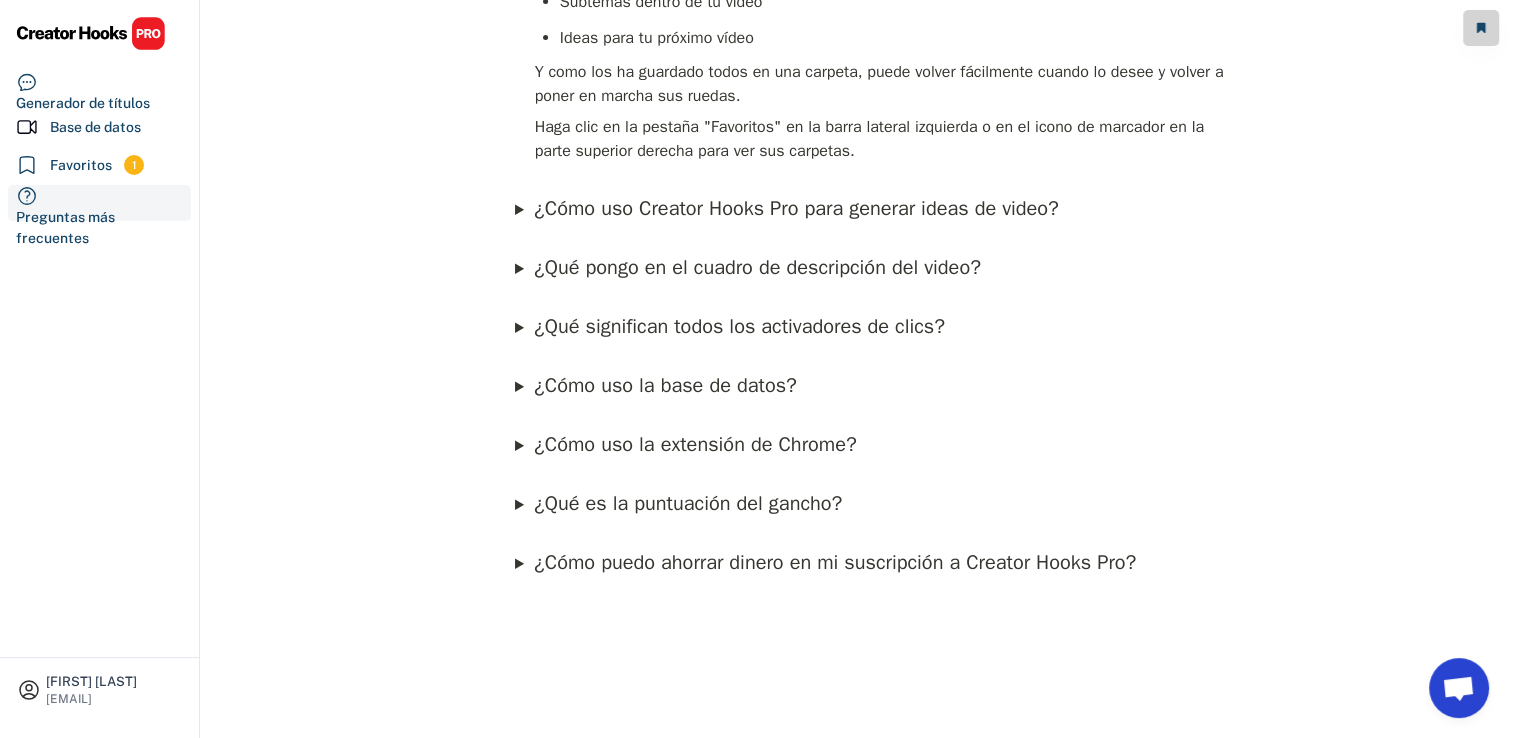 scroll, scrollTop: 1300, scrollLeft: 0, axis: vertical 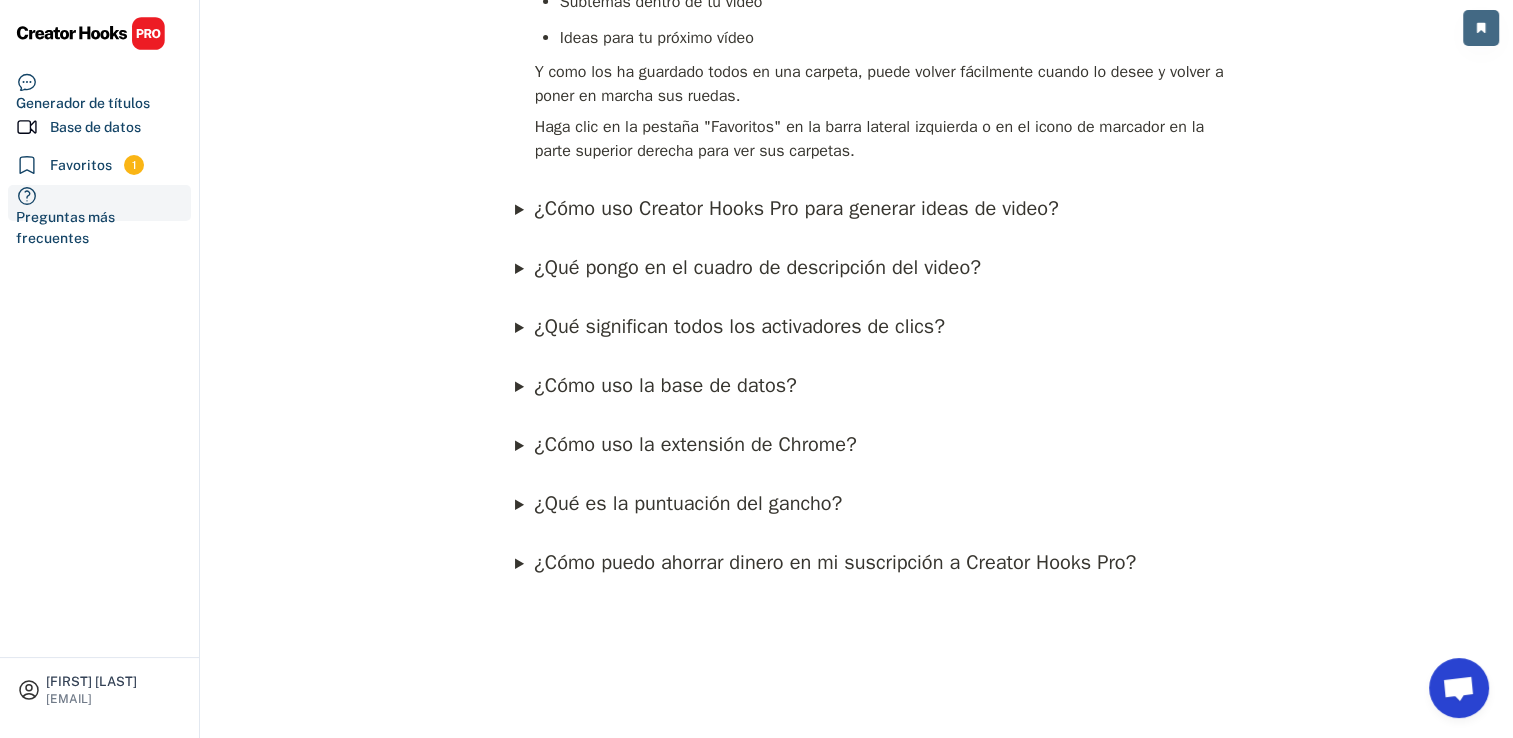 click at bounding box center [1481, 28] 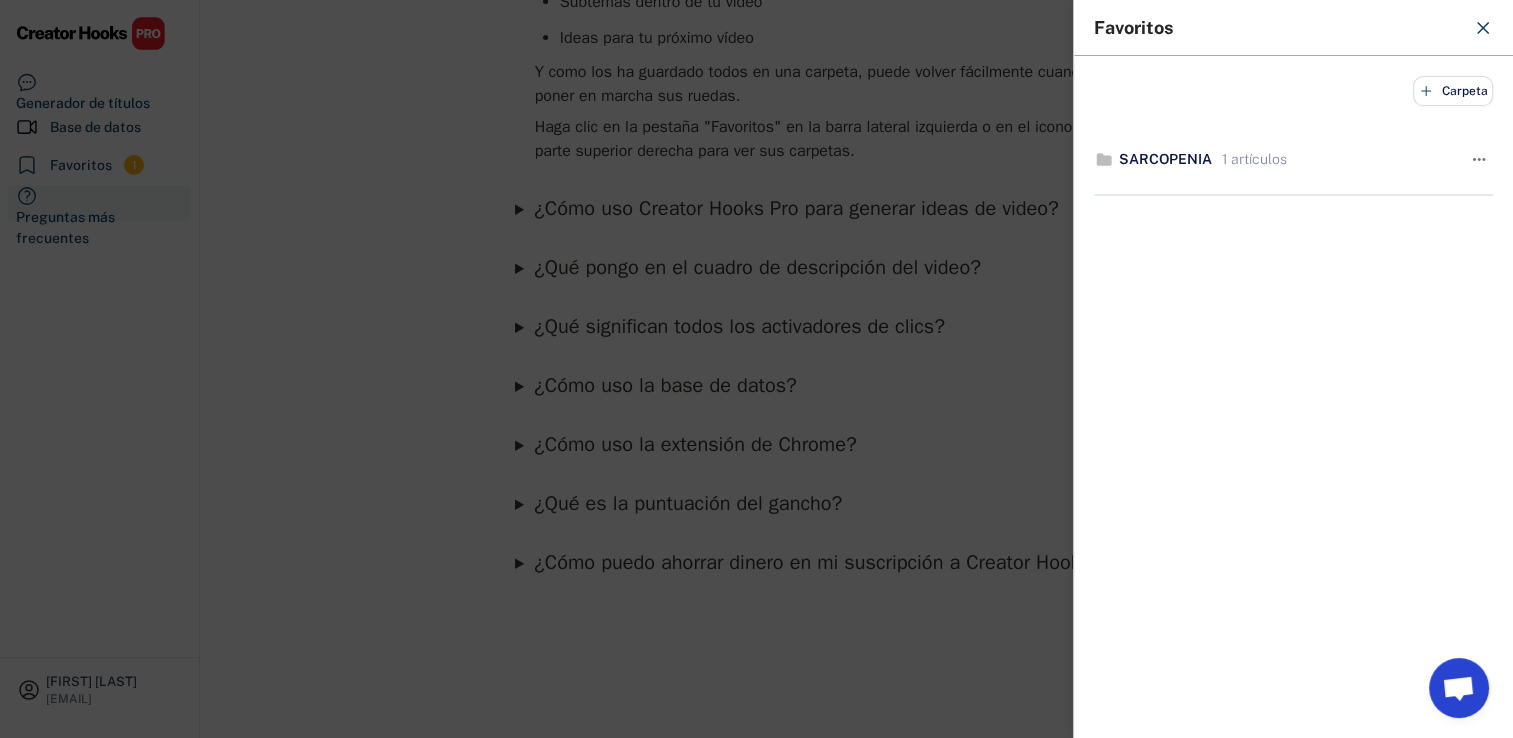 click at bounding box center [1483, 28] 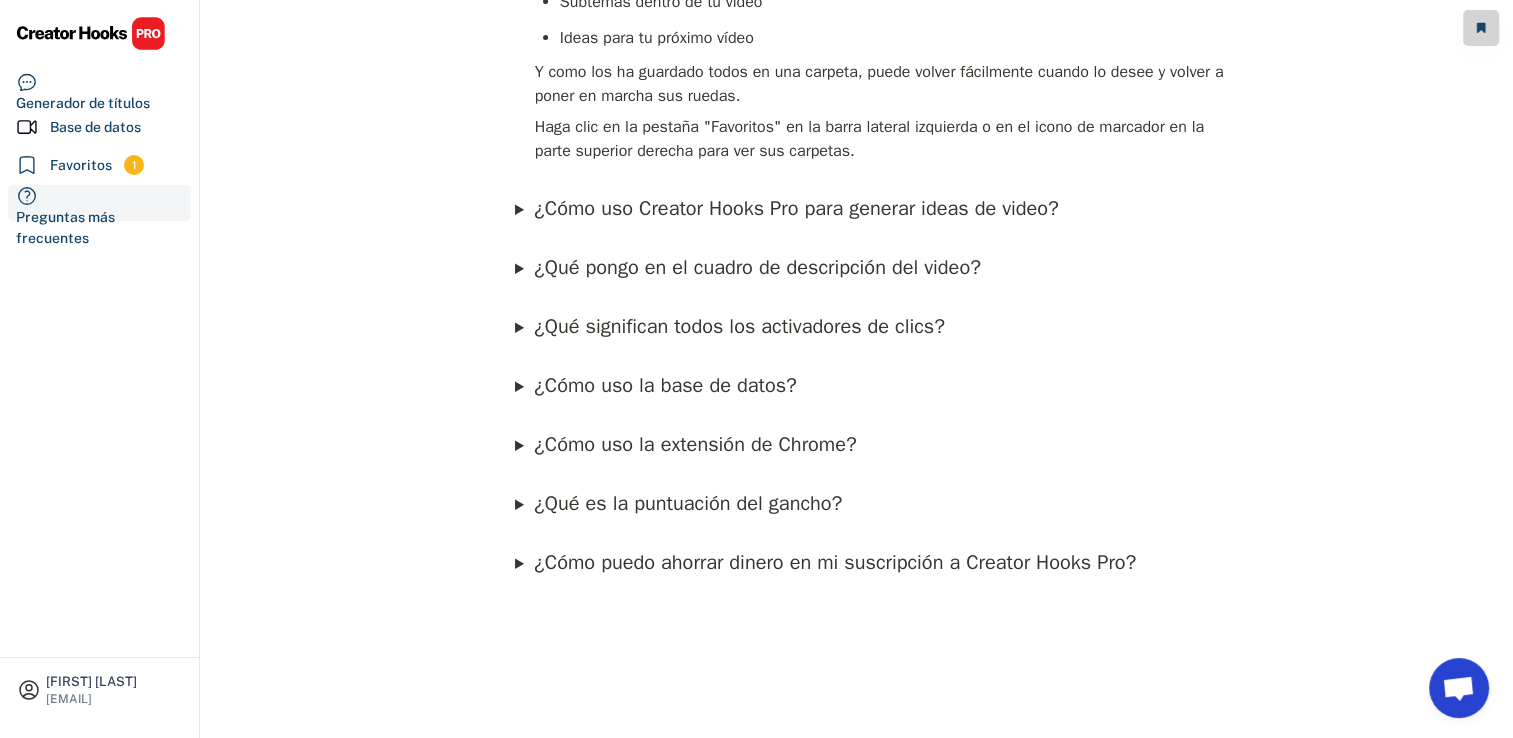 scroll, scrollTop: 1600, scrollLeft: 0, axis: vertical 